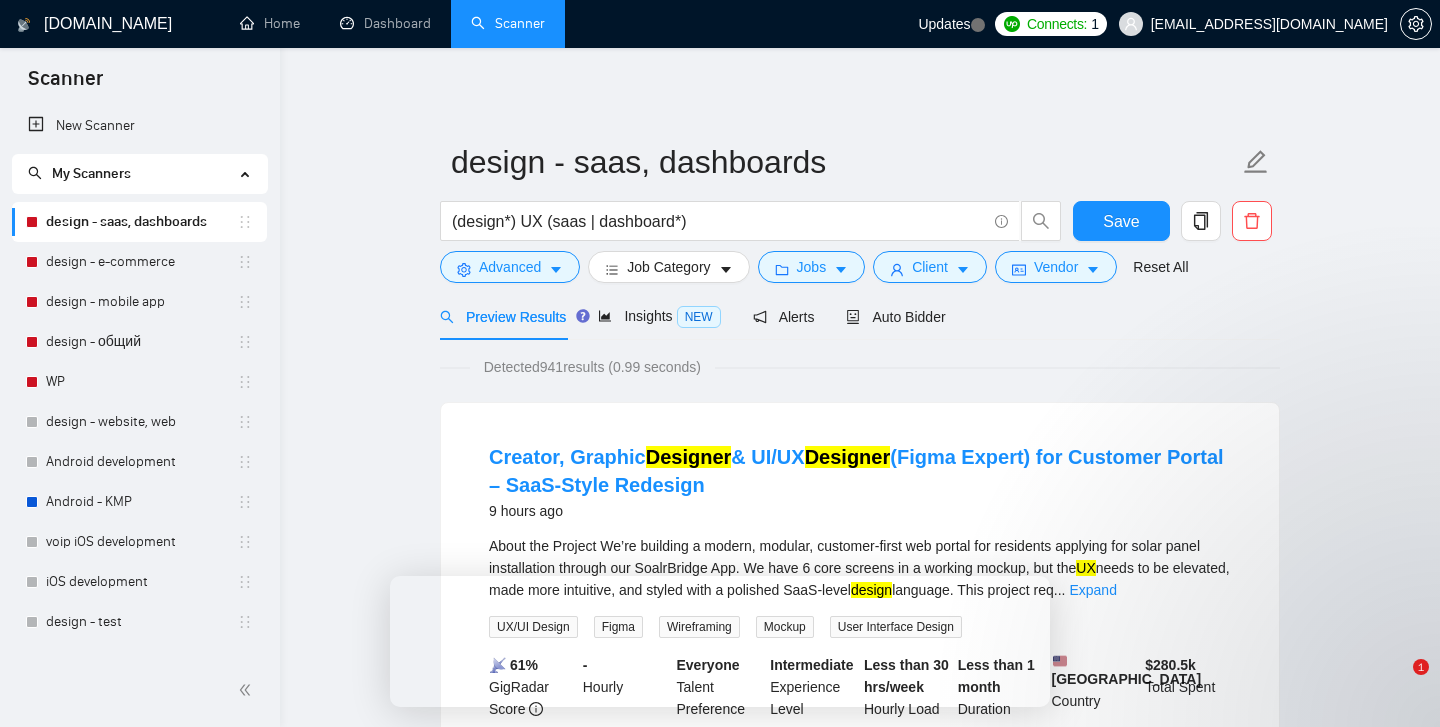 click on "WP" at bounding box center [141, 382] 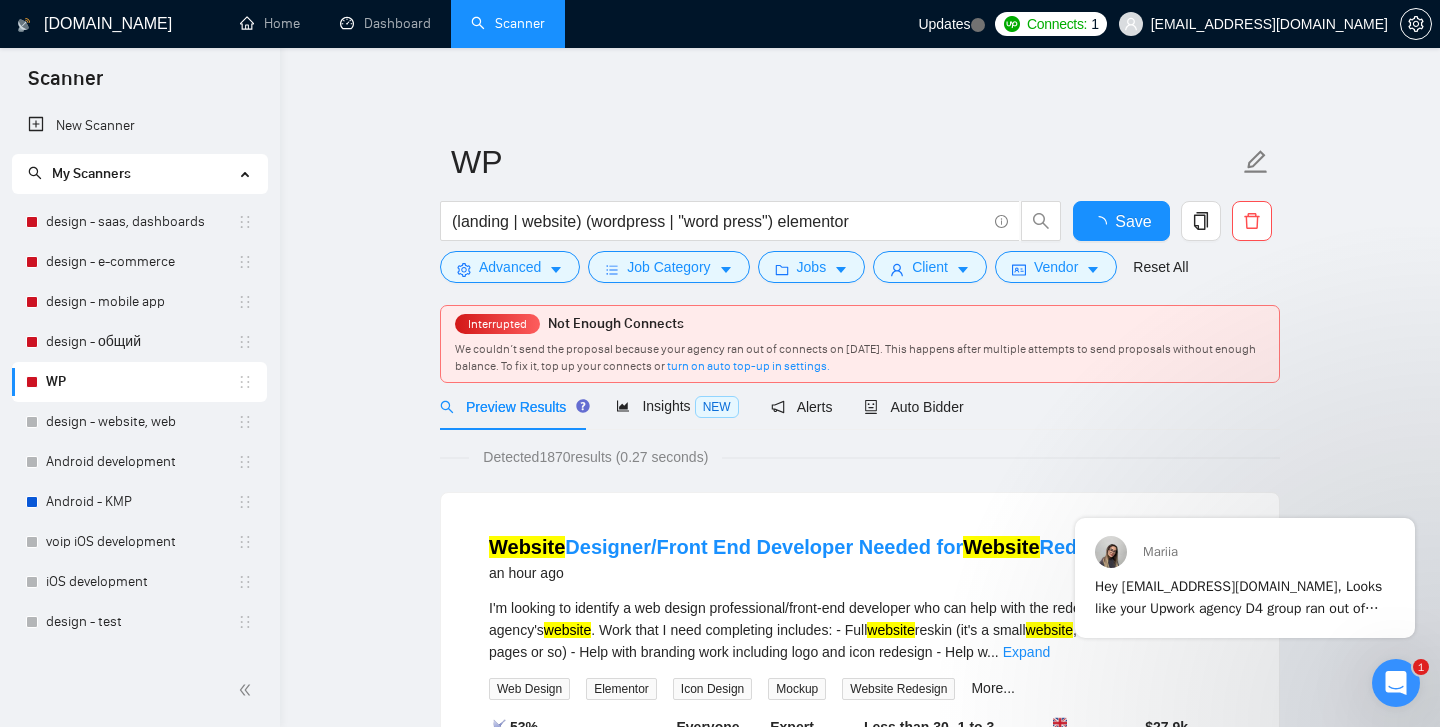 scroll, scrollTop: 0, scrollLeft: 0, axis: both 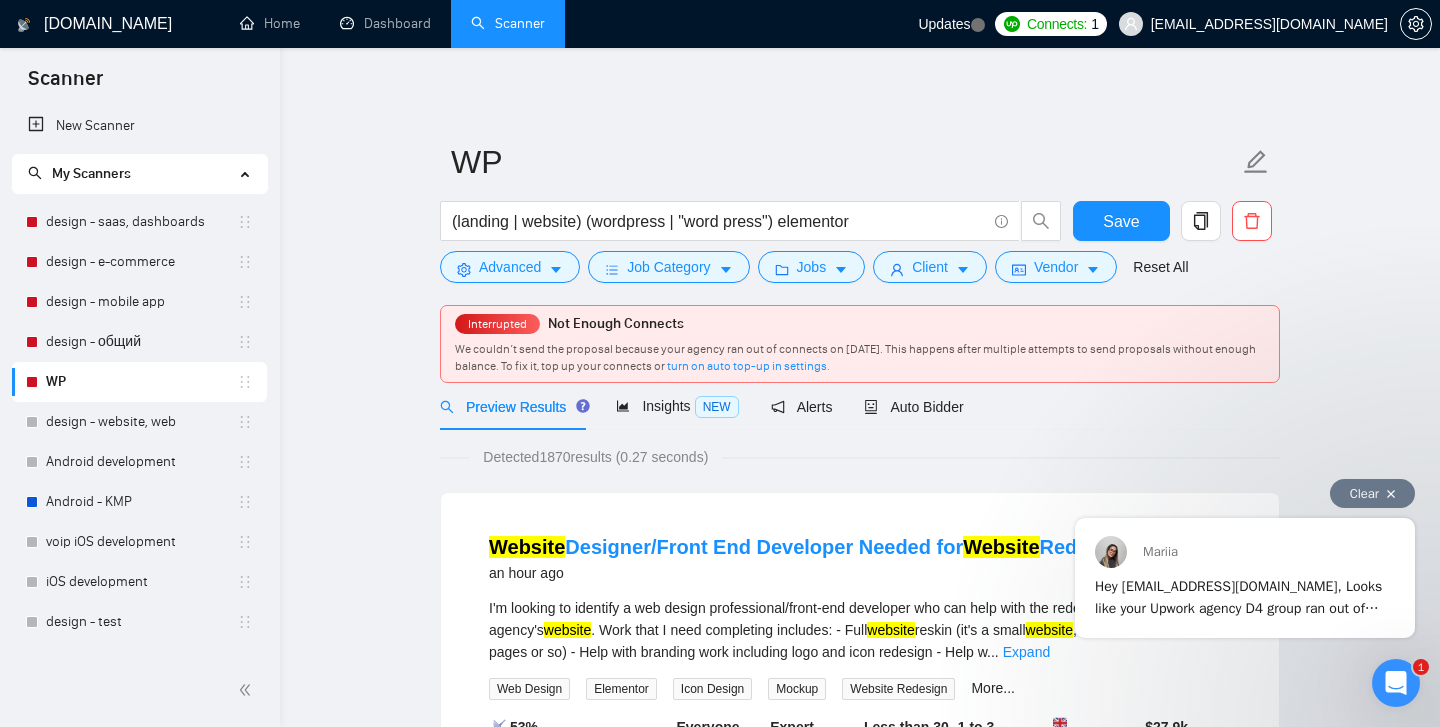 click at bounding box center (1391, 494) 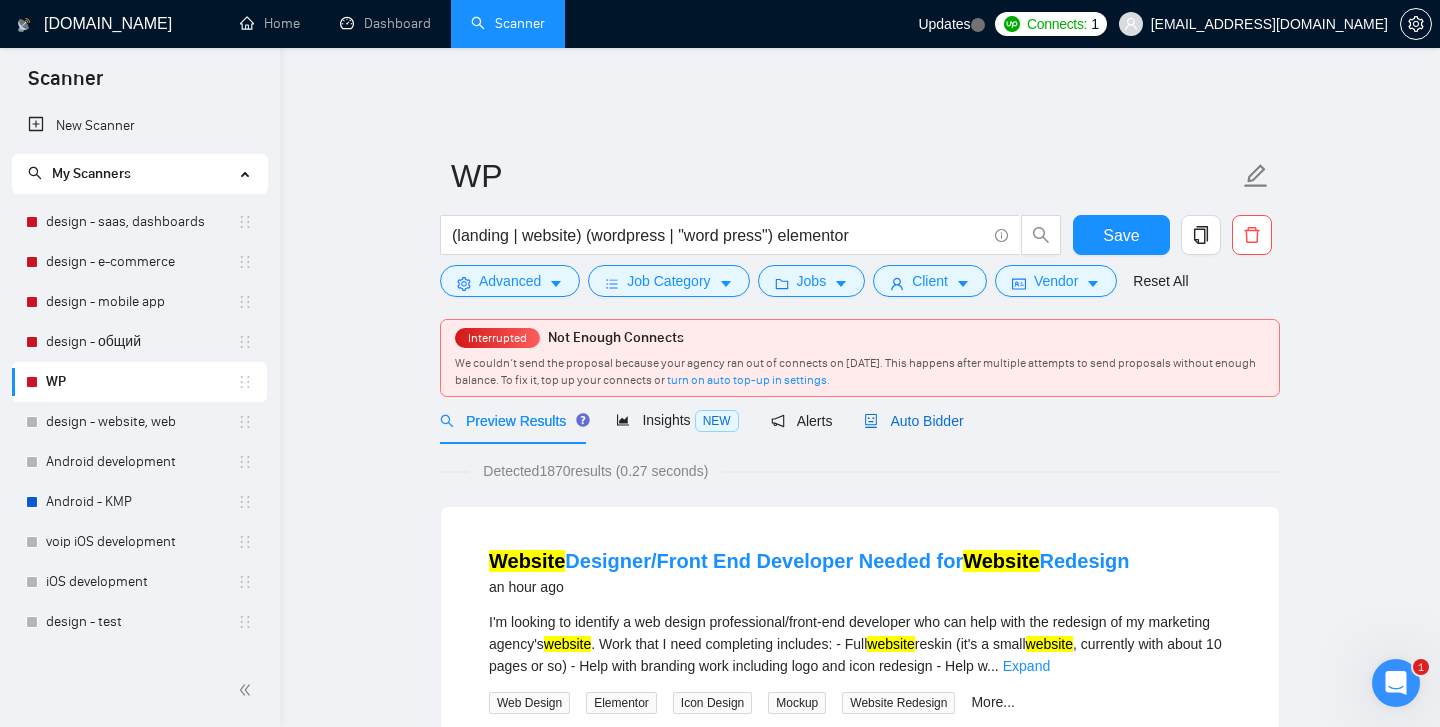 click on "Auto Bidder" at bounding box center [913, 421] 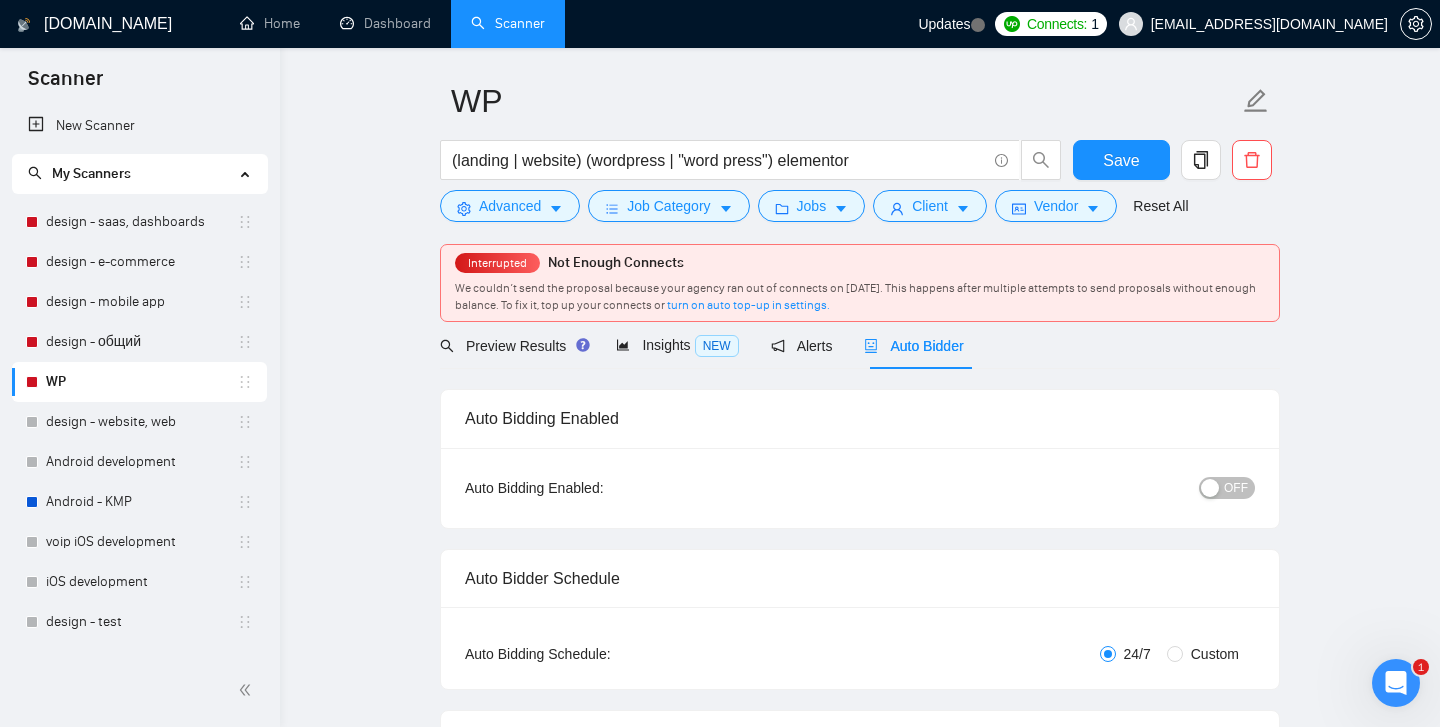 scroll, scrollTop: 74, scrollLeft: 0, axis: vertical 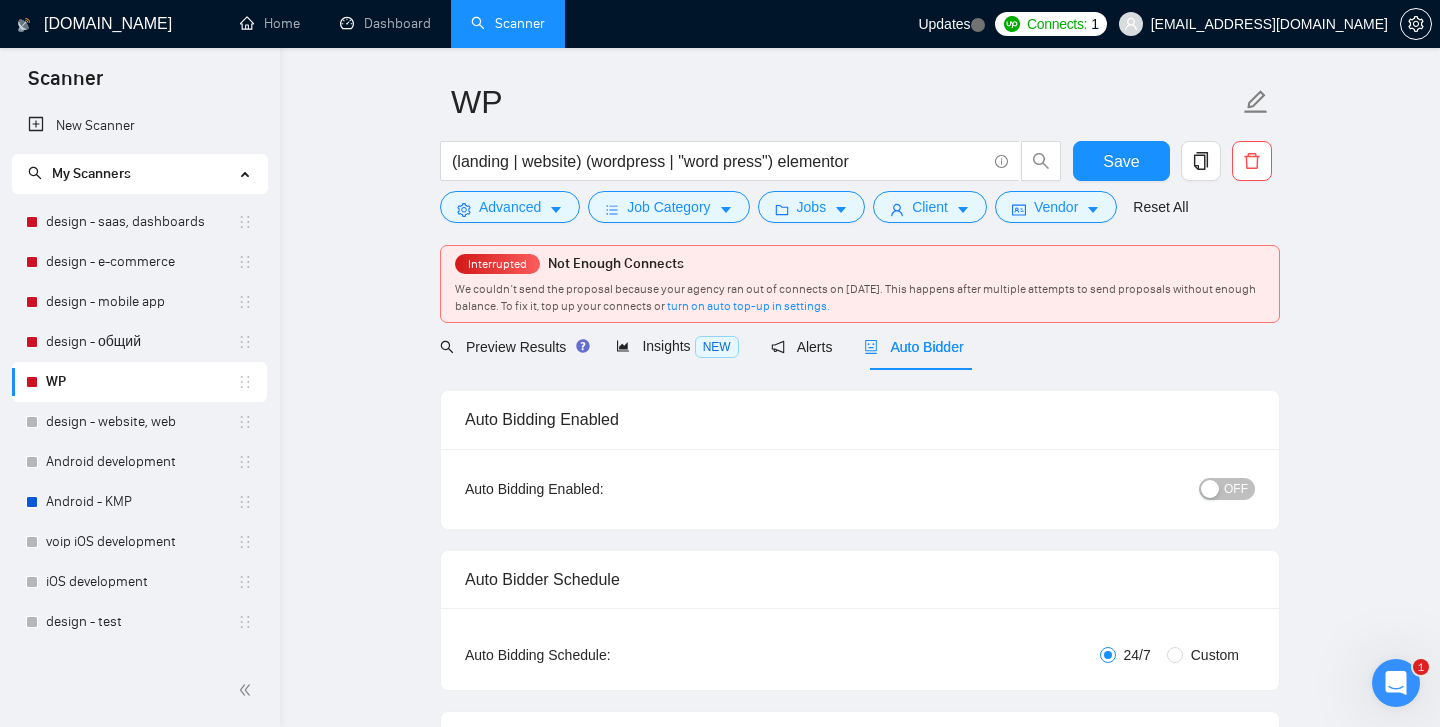 click on "OFF" at bounding box center (1227, 489) 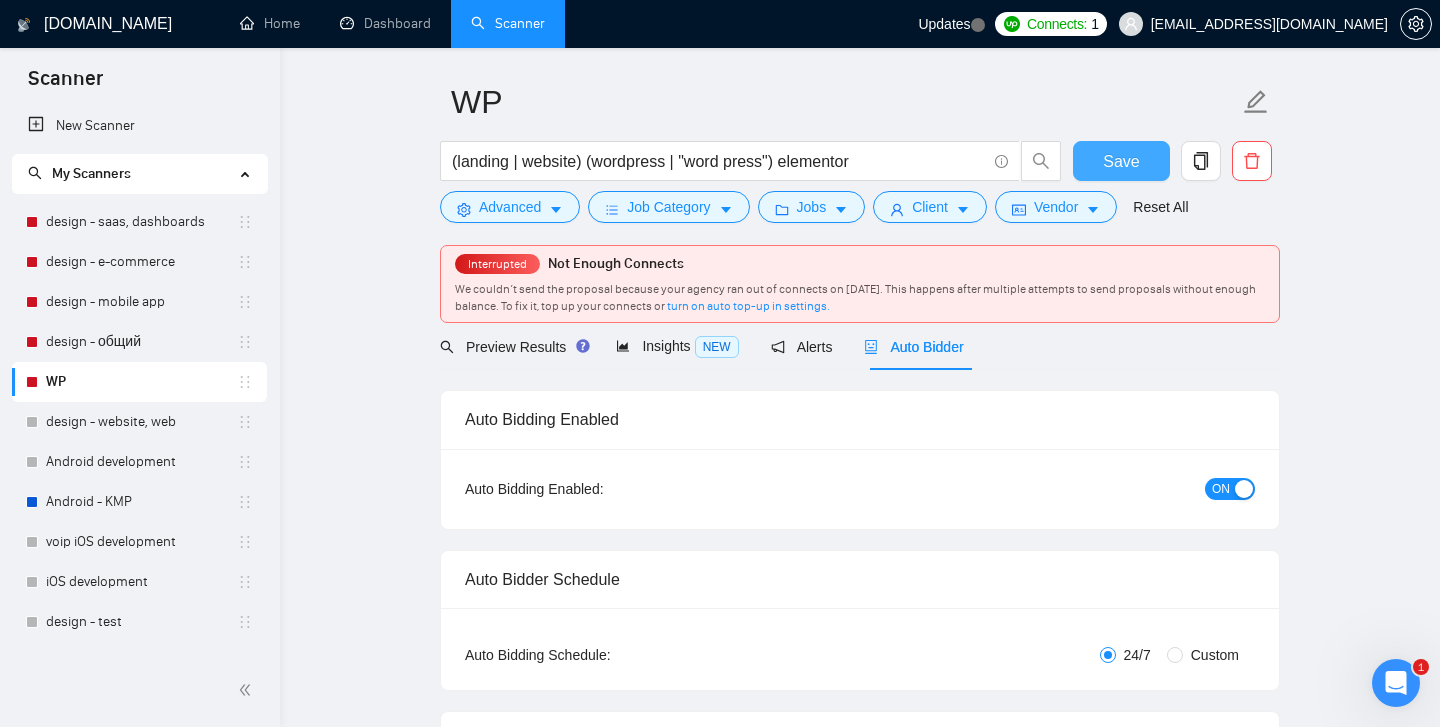 click on "Save" at bounding box center [1121, 161] 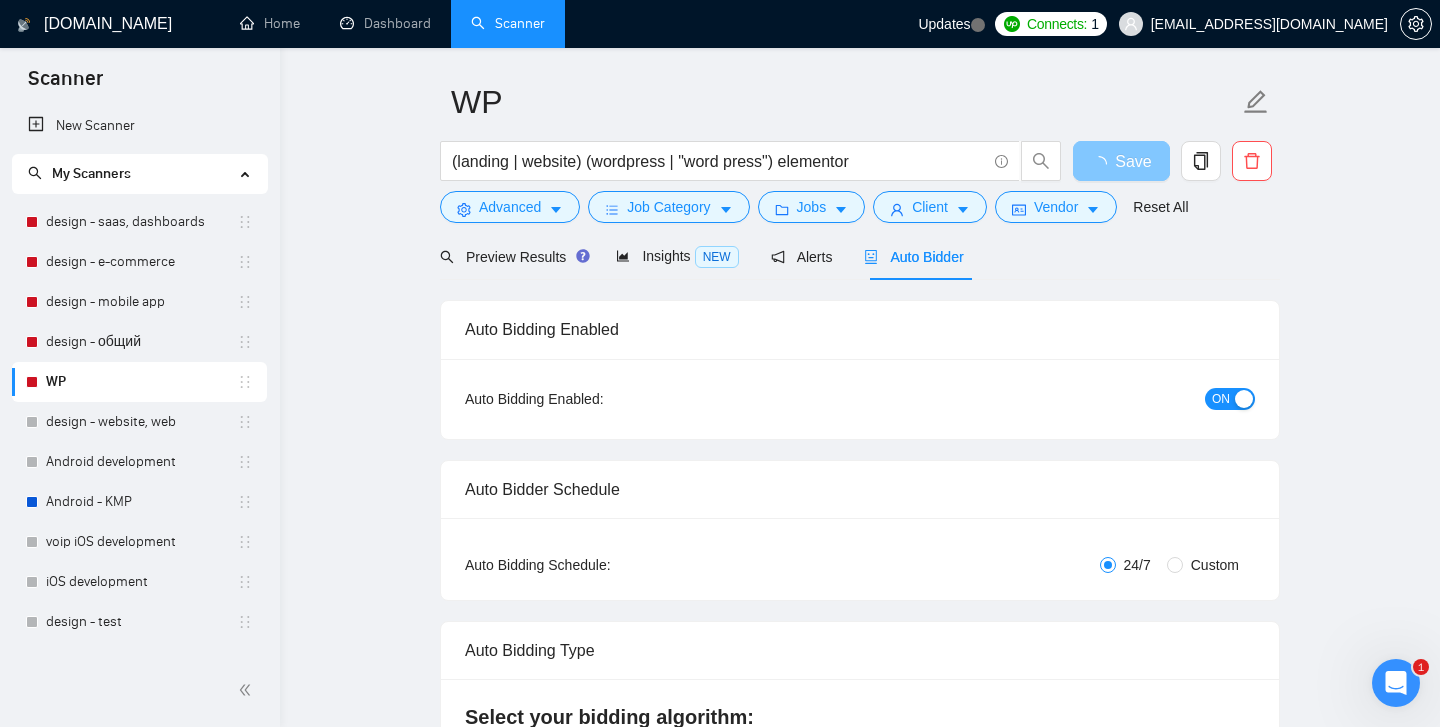 type 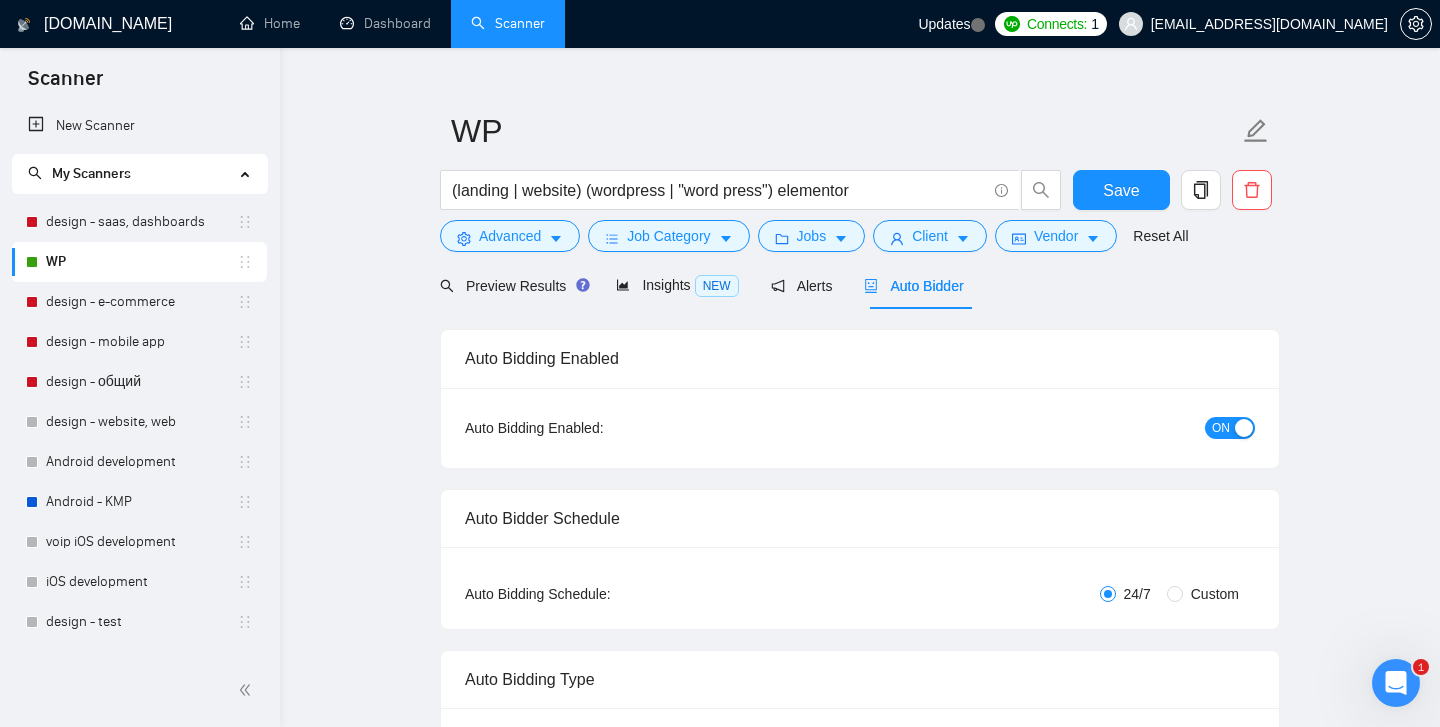 scroll, scrollTop: 35, scrollLeft: 0, axis: vertical 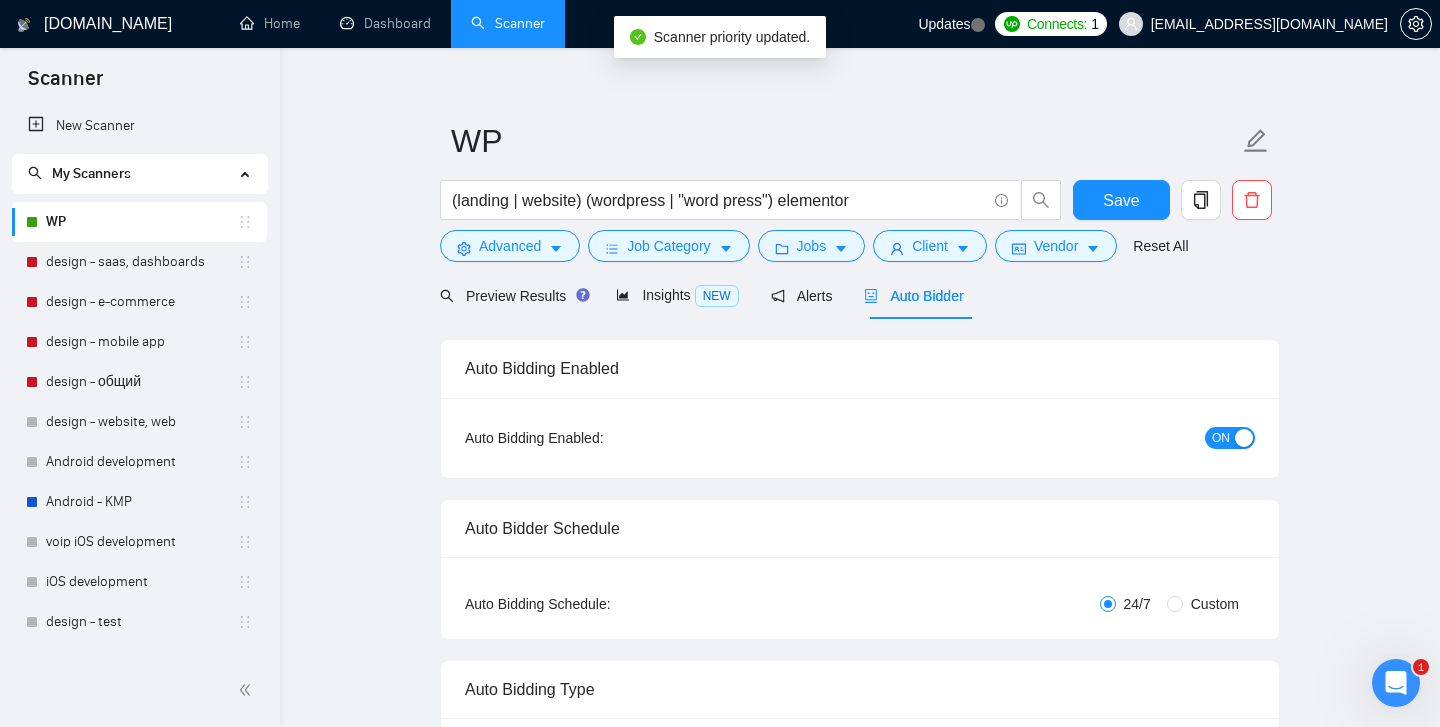 click on "WP (landing | website) (wordpress | "word press") elementor Save Advanced   Job Category   Jobs   Client   Vendor   Reset All Preview Results Insights NEW Alerts Auto Bidder Auto Bidding Enabled Auto Bidding Enabled: ON Auto Bidder Schedule Auto Bidding Type: Automated (recommended) Semi-automated Auto Bidding Schedule: 24/7 Custom Custom Auto Bidder Schedule Repeat every week [DATE] [DATE] [DATE] [DATE] [DATE] [DATE] [DATE] Active Hours ( [GEOGRAPHIC_DATA]/[GEOGRAPHIC_DATA] ): From: To: ( 24  hours) [GEOGRAPHIC_DATA]/[GEOGRAPHIC_DATA] Auto Bidding Type Select your bidding algorithm: Choose the algorithm for you bidding. The price per proposal does not include your connects expenditure. Template Bidder Works great for narrow segments and short cover letters that don't change. ~$ 0.50 / proposal Sardor AI 🤖 Personalise your cover letter with ai [placeholders] ~$ 1.00 / proposal Experimental Laziza AI  👑   NEW   Learn more ~$ 2.00 / proposal $62.28 savings Team & Freelancer Select team: D4 group  Select freelancer: [PERSON_NAME] Web Design" at bounding box center (860, 2306) 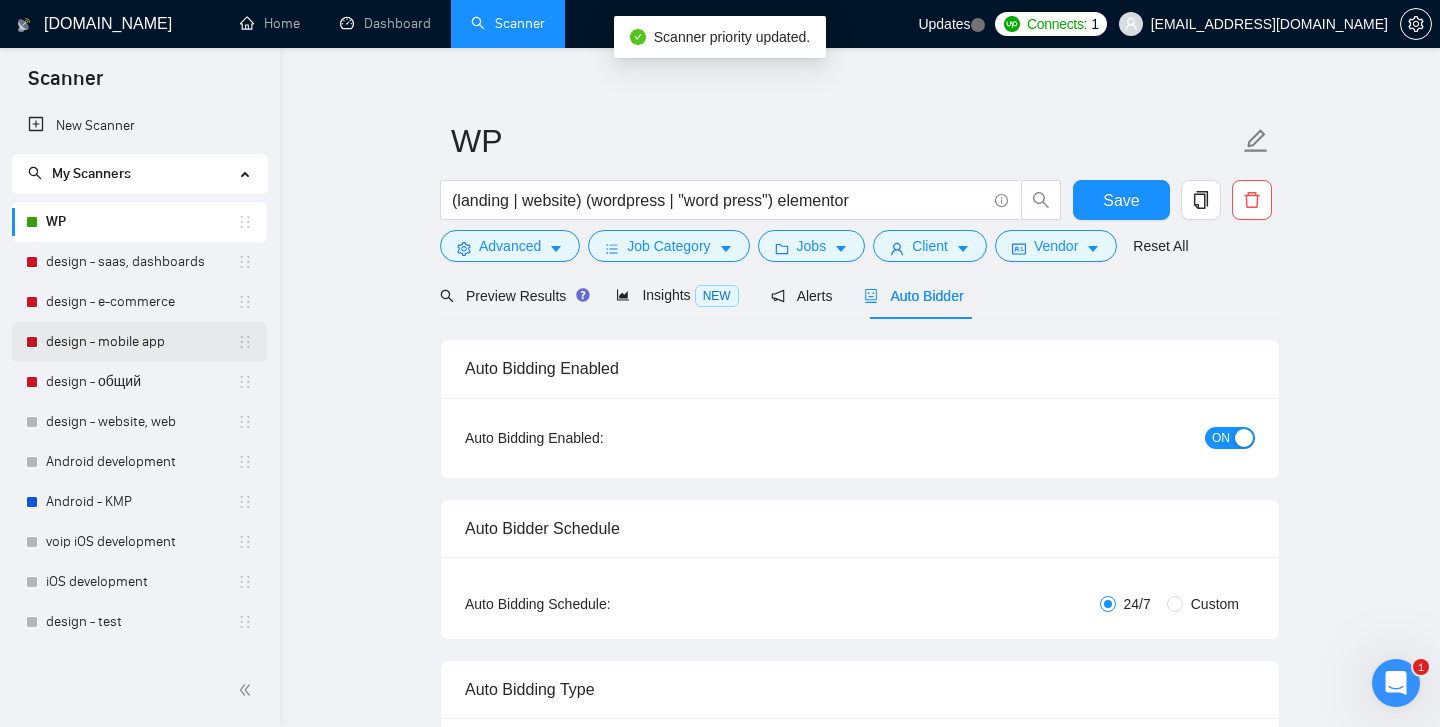 scroll, scrollTop: 0, scrollLeft: 0, axis: both 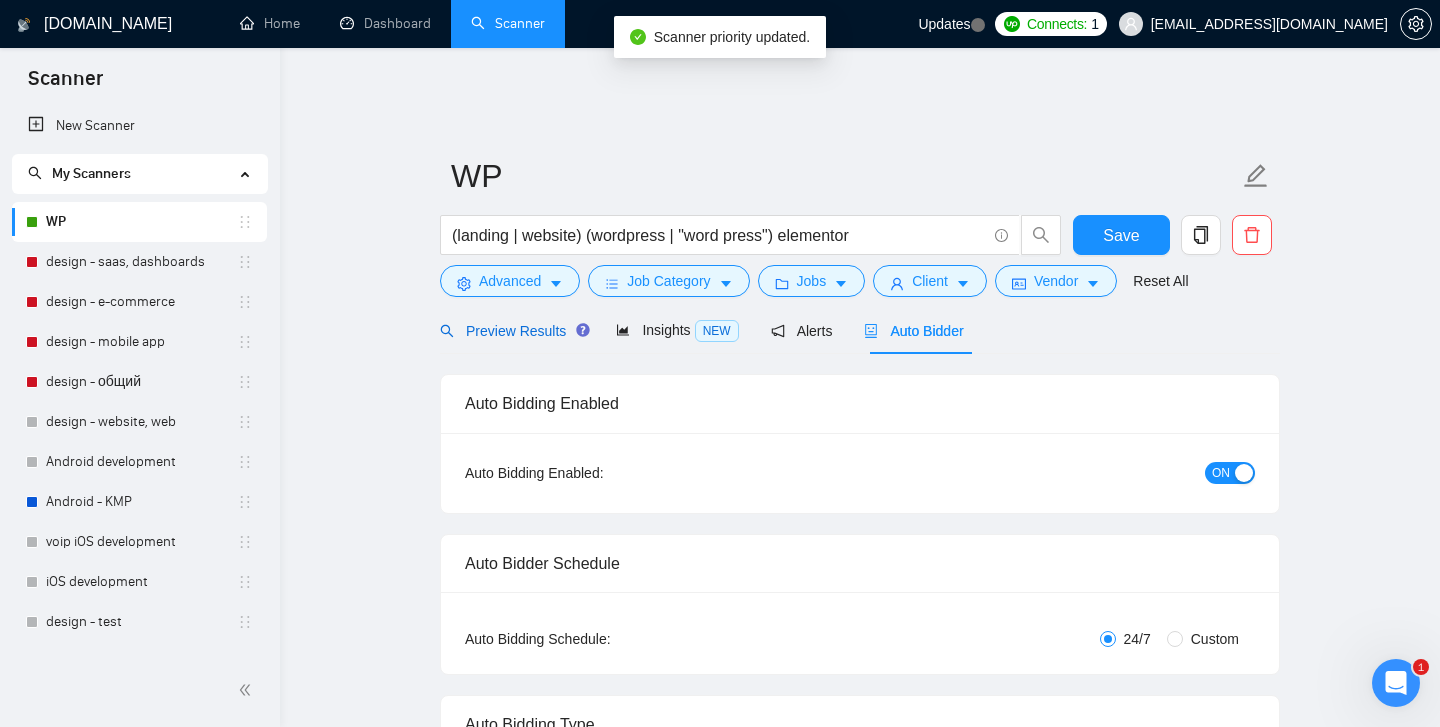 click on "Preview Results" at bounding box center [512, 331] 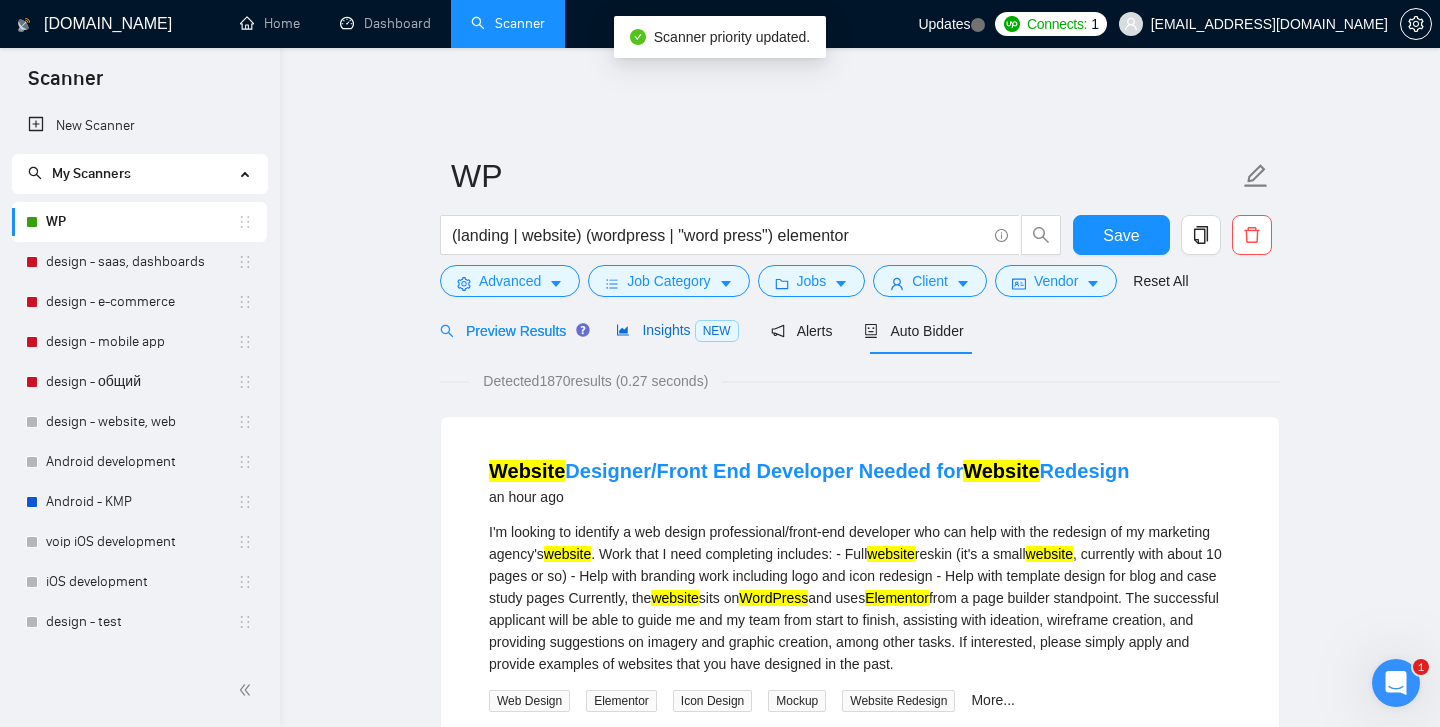 click on "Insights NEW" at bounding box center (677, 330) 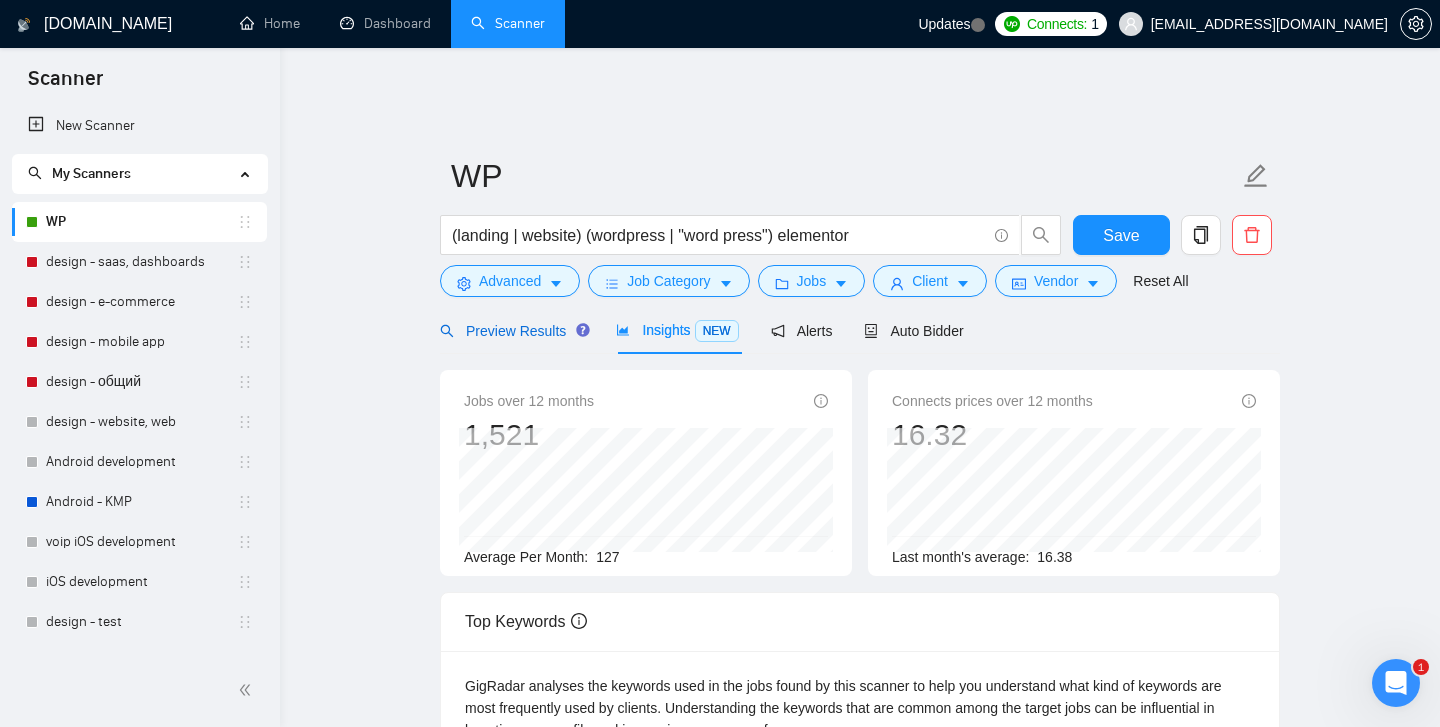 click on "Preview Results" at bounding box center [512, 331] 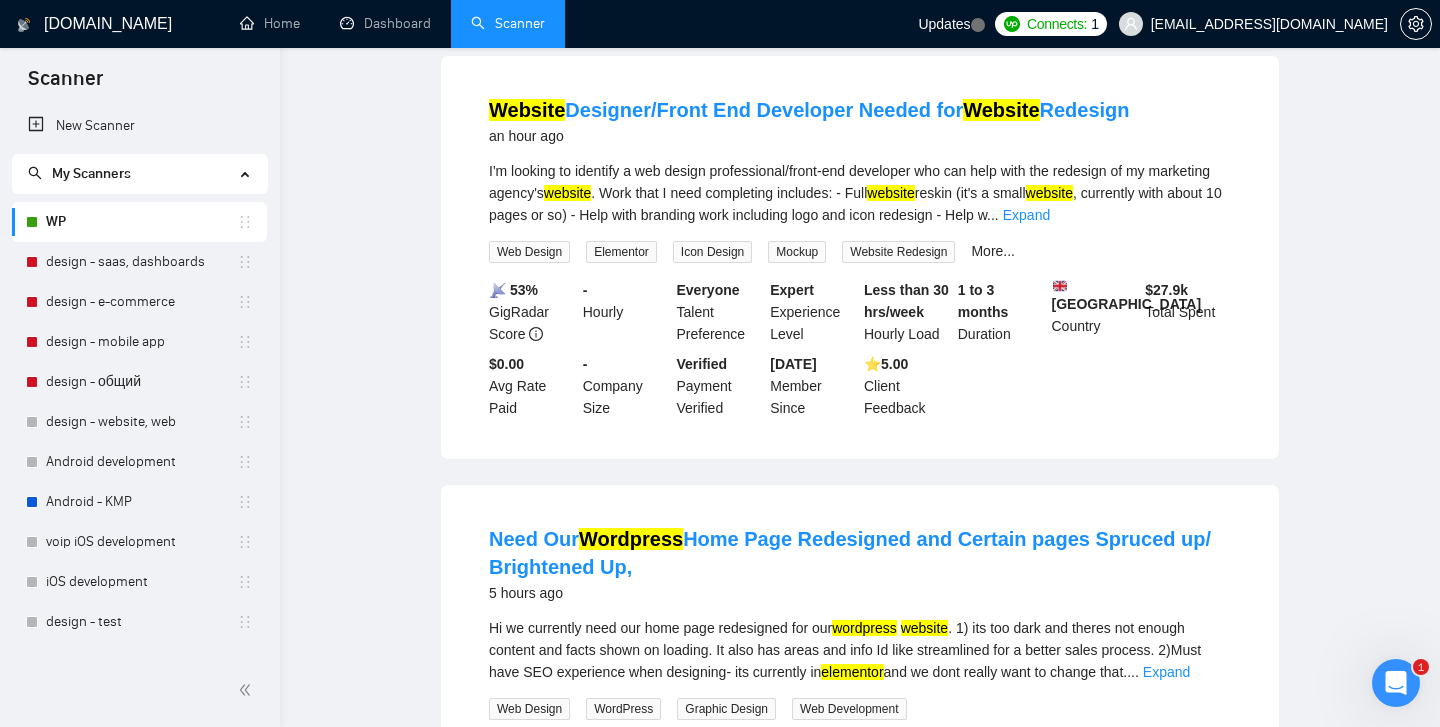 scroll, scrollTop: 0, scrollLeft: 0, axis: both 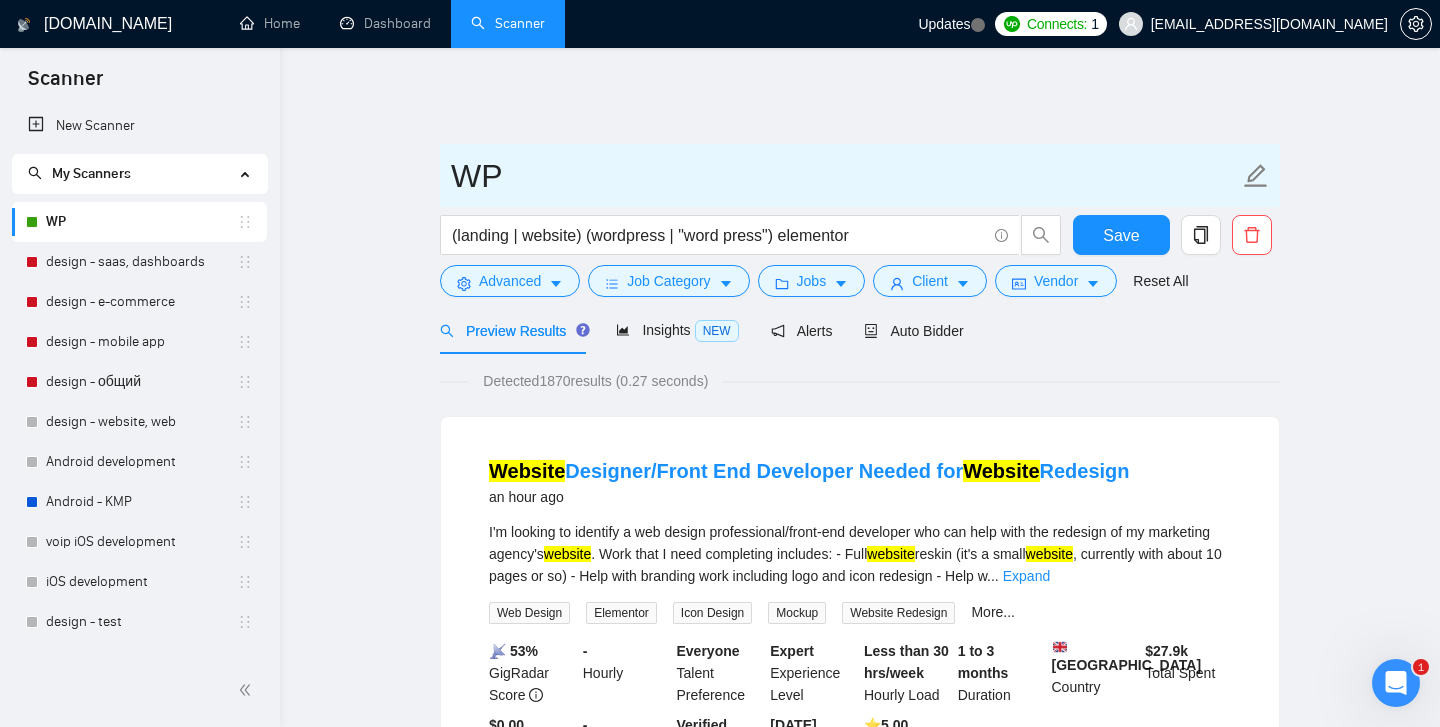 click on "WP" at bounding box center [845, 176] 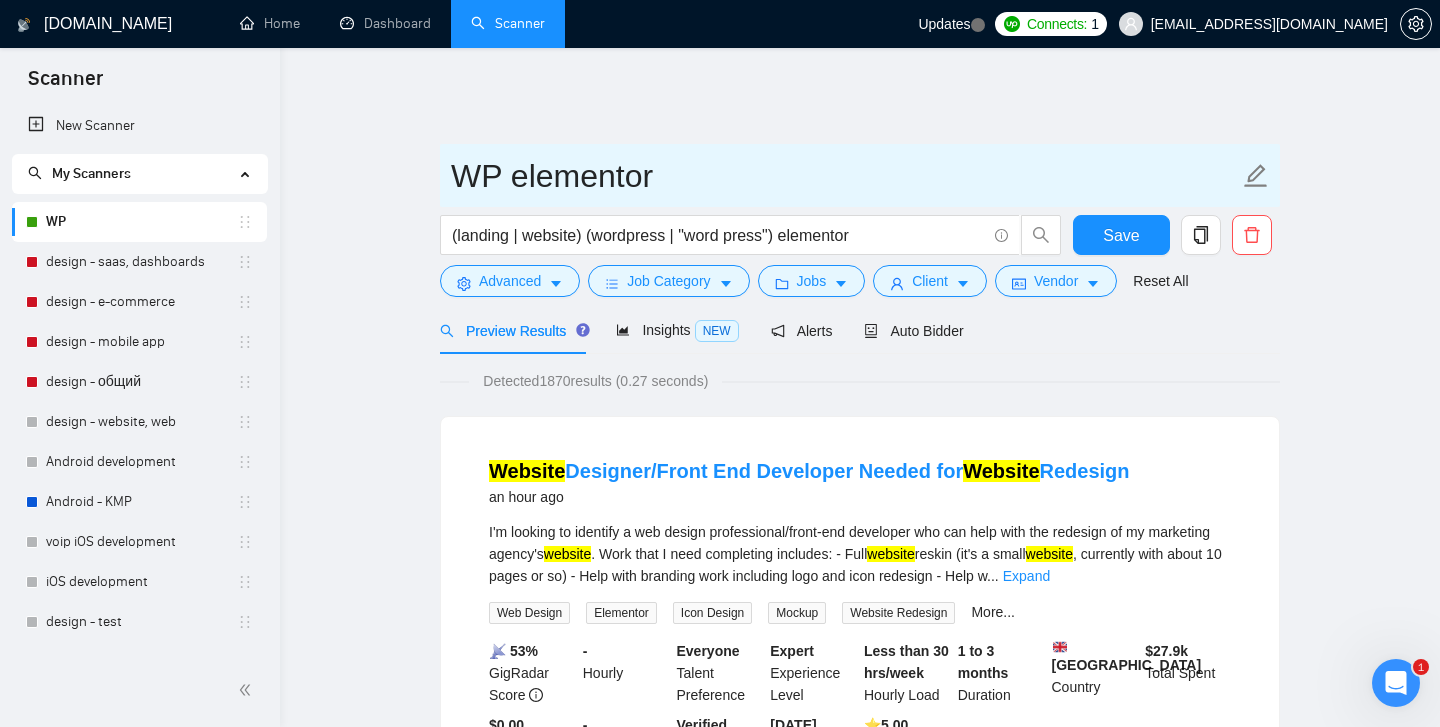 type on "WP elementor" 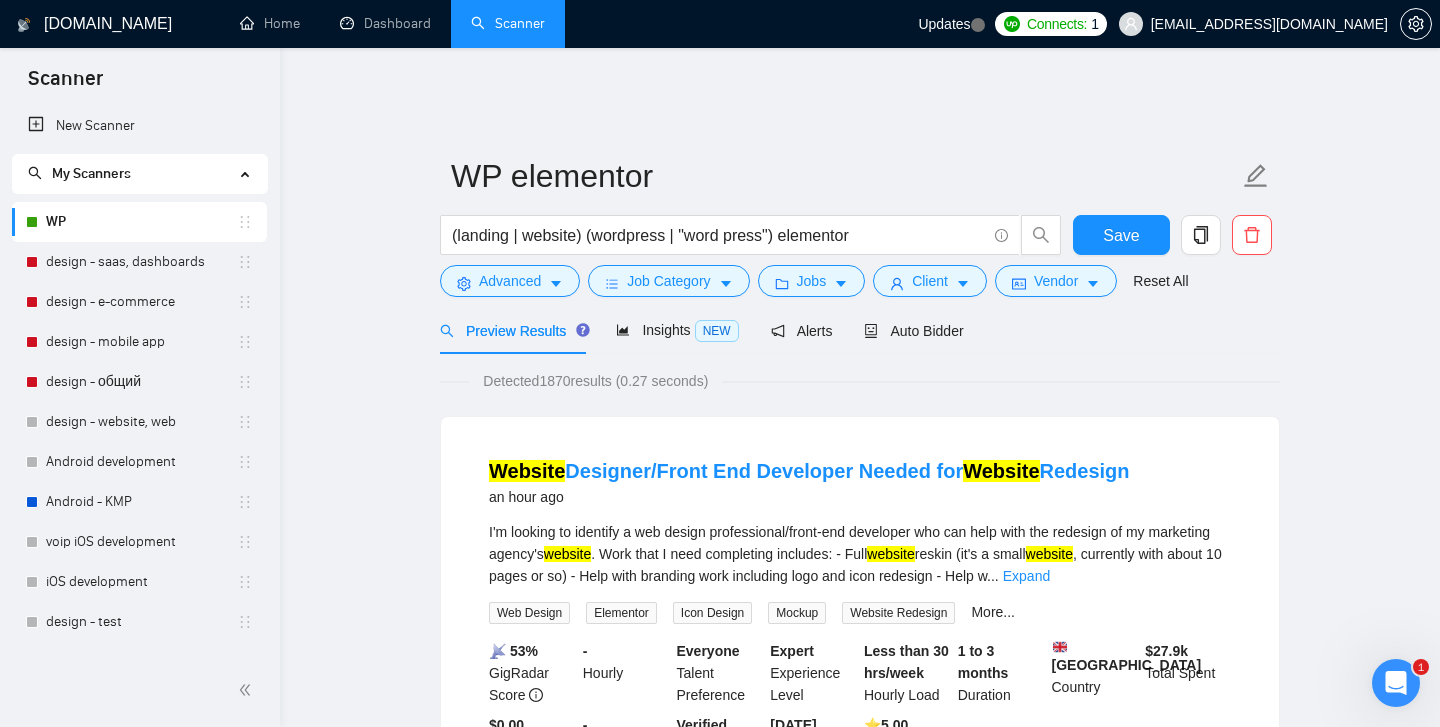 click on "Preview Results Insights NEW Alerts Auto Bidder" at bounding box center (860, 330) 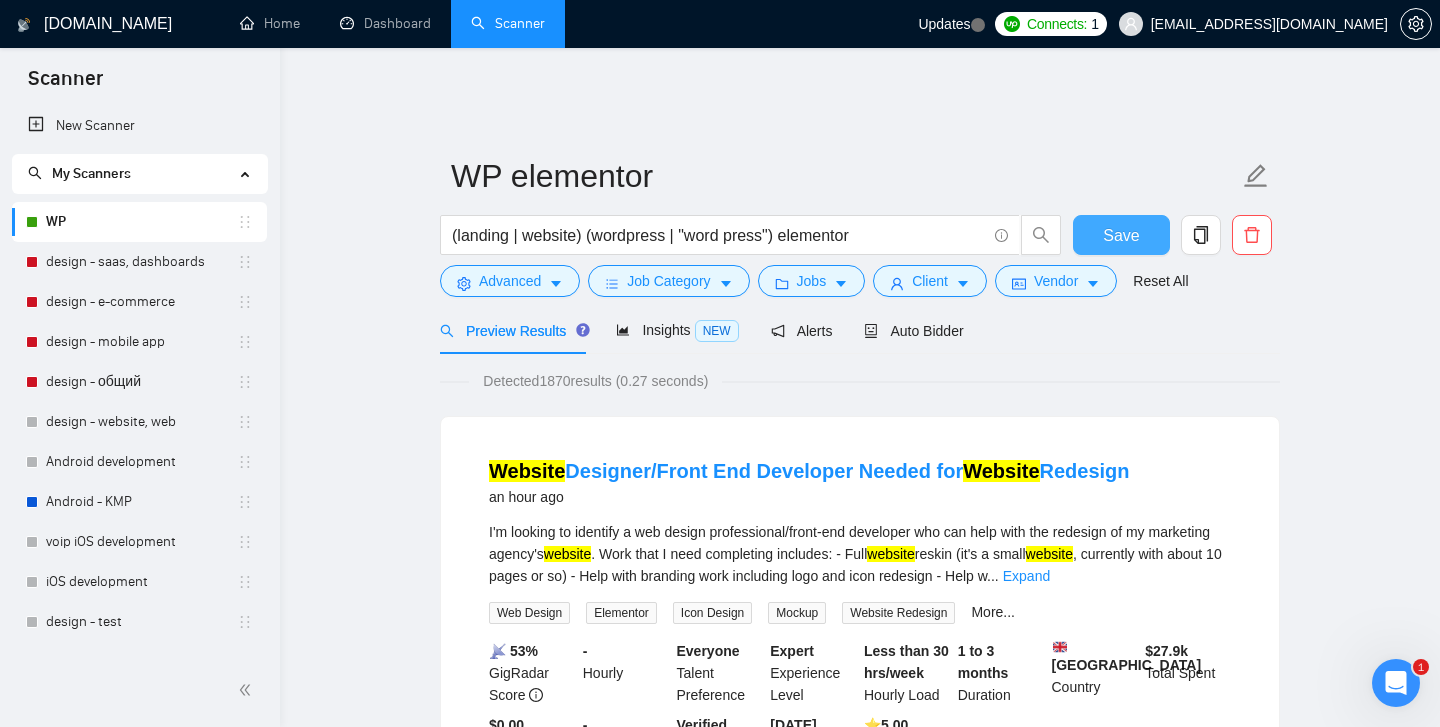 click on "Save" at bounding box center (1121, 235) 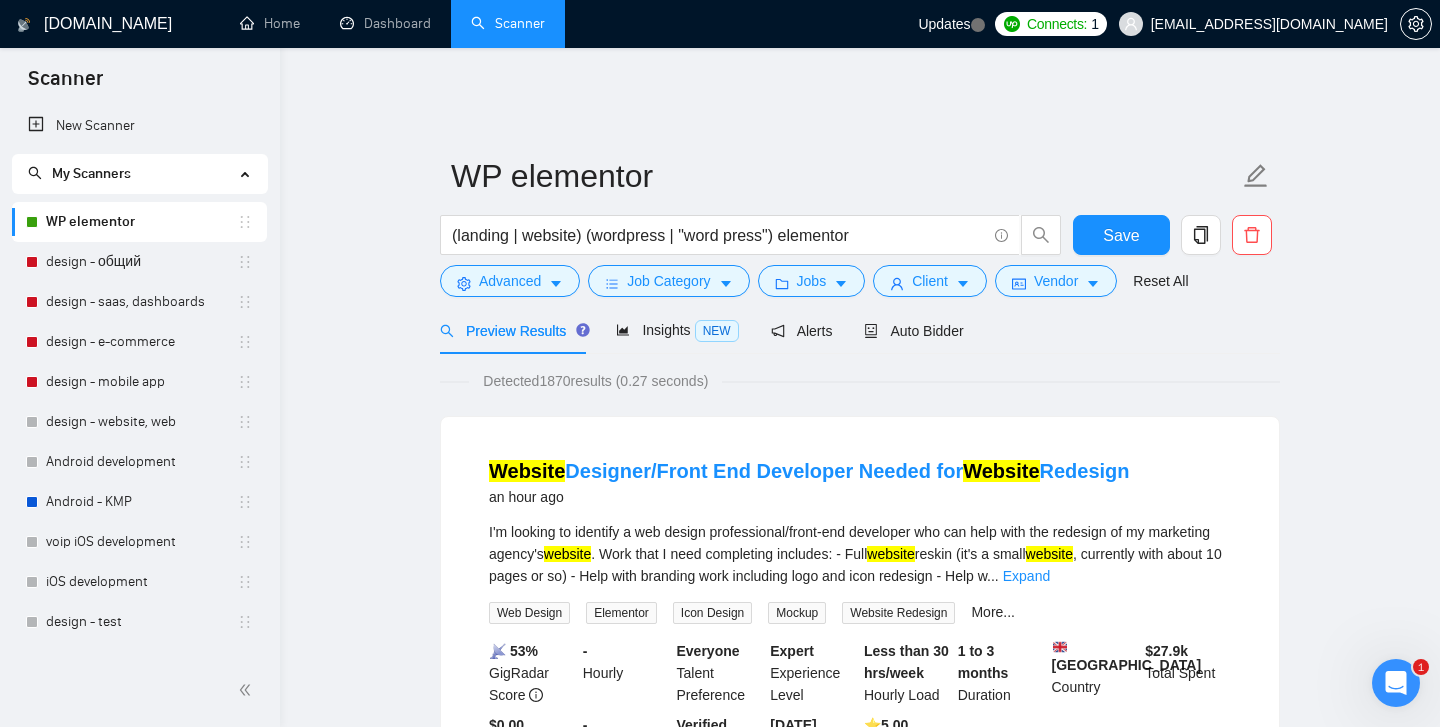click on "WP elementor" at bounding box center (141, 222) 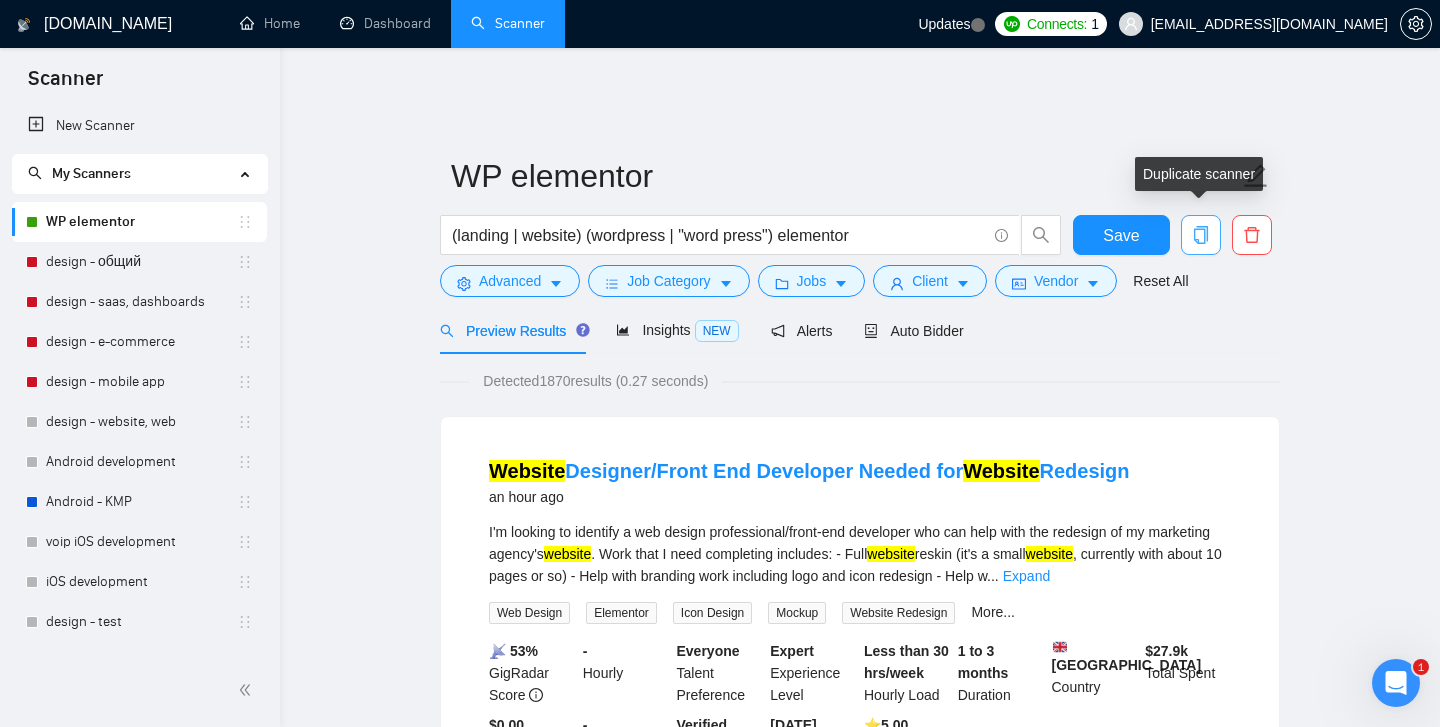 click at bounding box center (1201, 235) 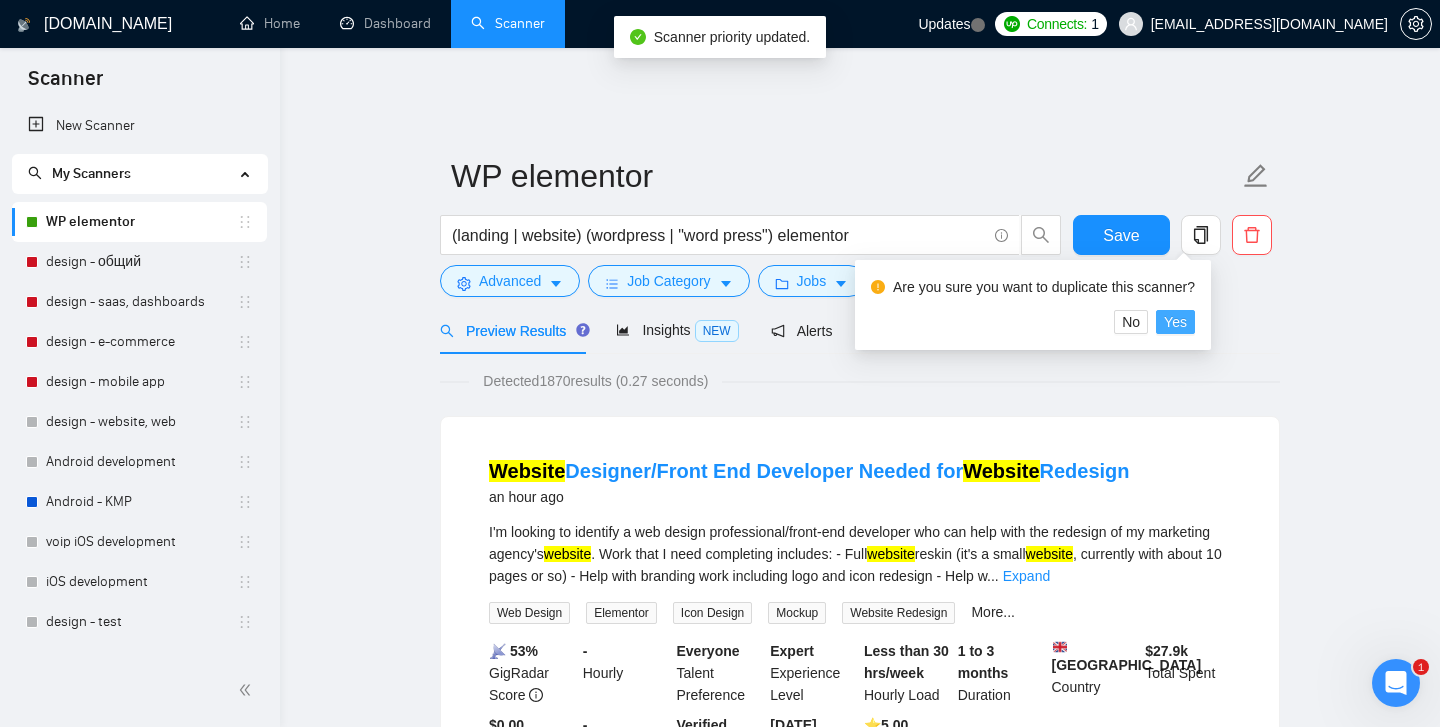 click on "Yes" at bounding box center (1175, 322) 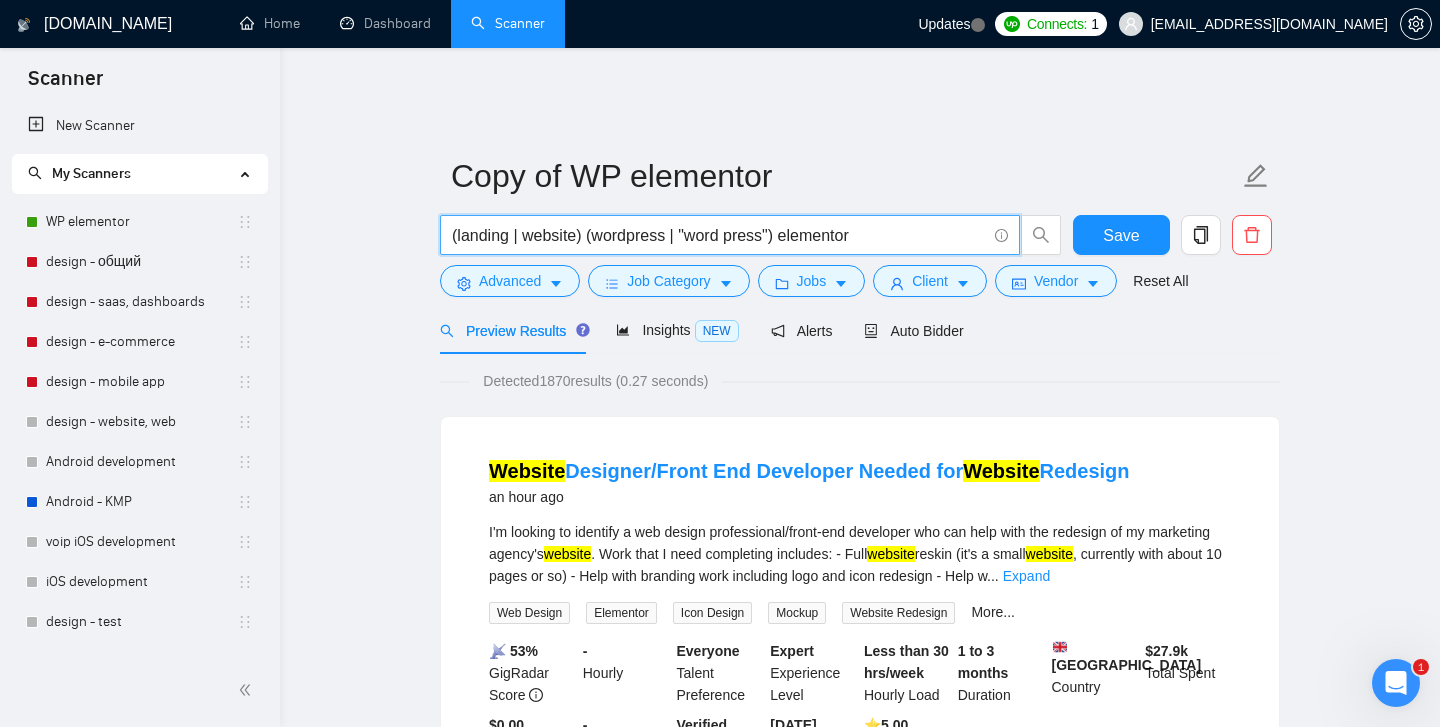 click on "(landing | website) (wordpress | "word press") elementor" at bounding box center (719, 235) 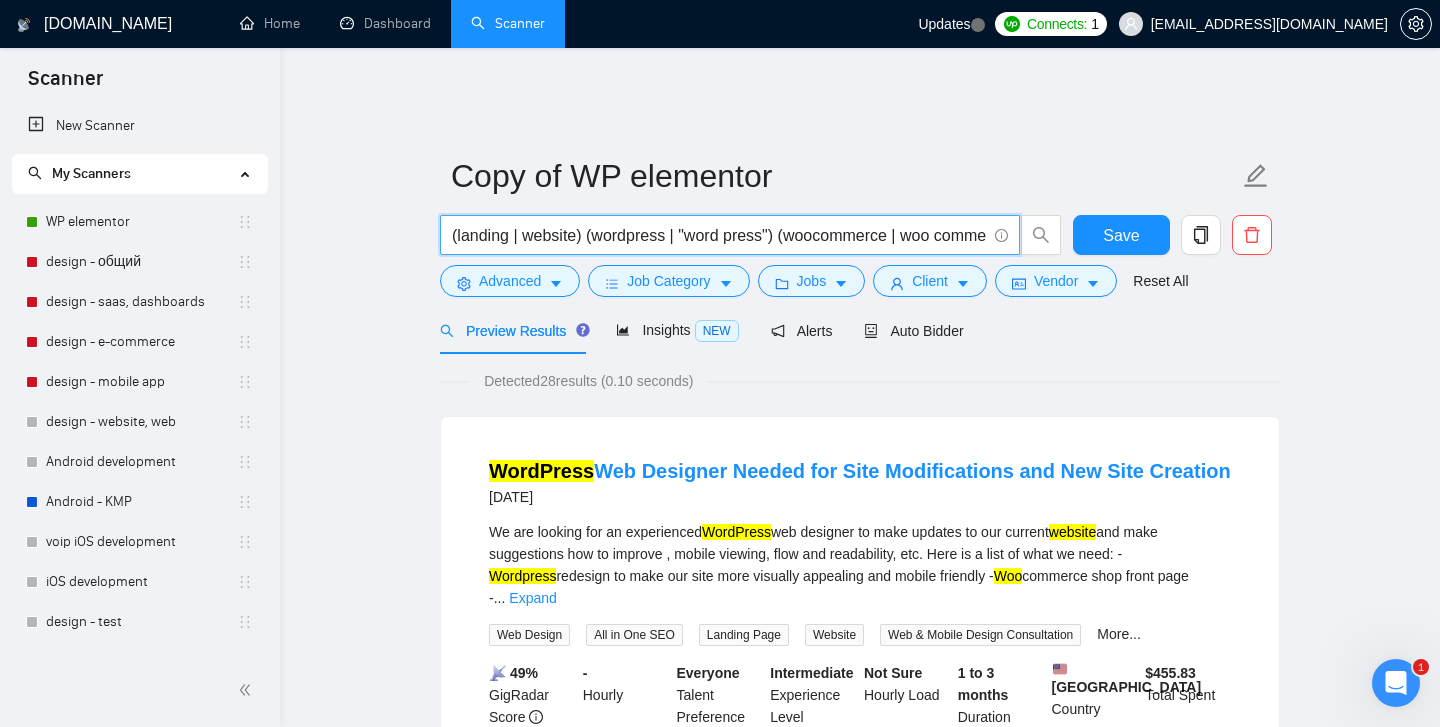 scroll, scrollTop: 0, scrollLeft: 43, axis: horizontal 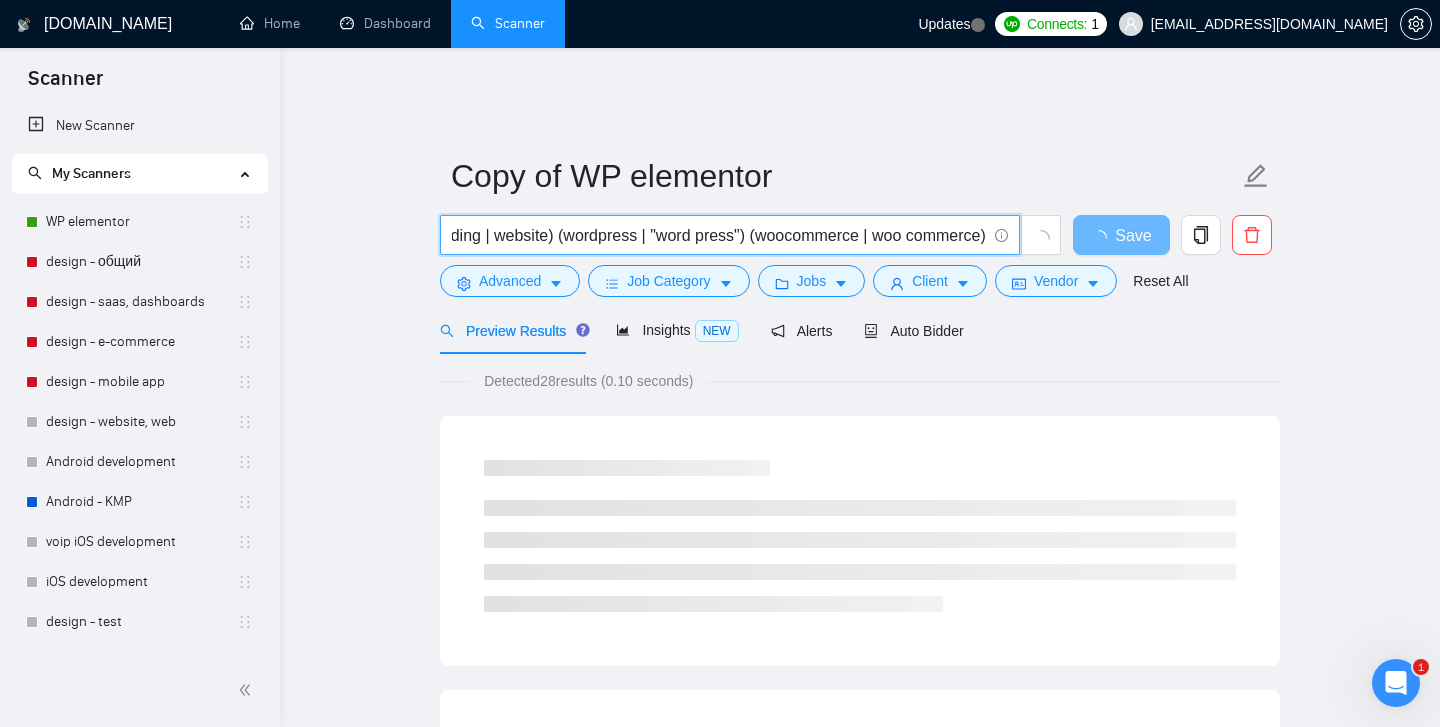 click on "(landing | website) (wordpress | "word press") (woocommerce | woo commerce)" at bounding box center (719, 235) 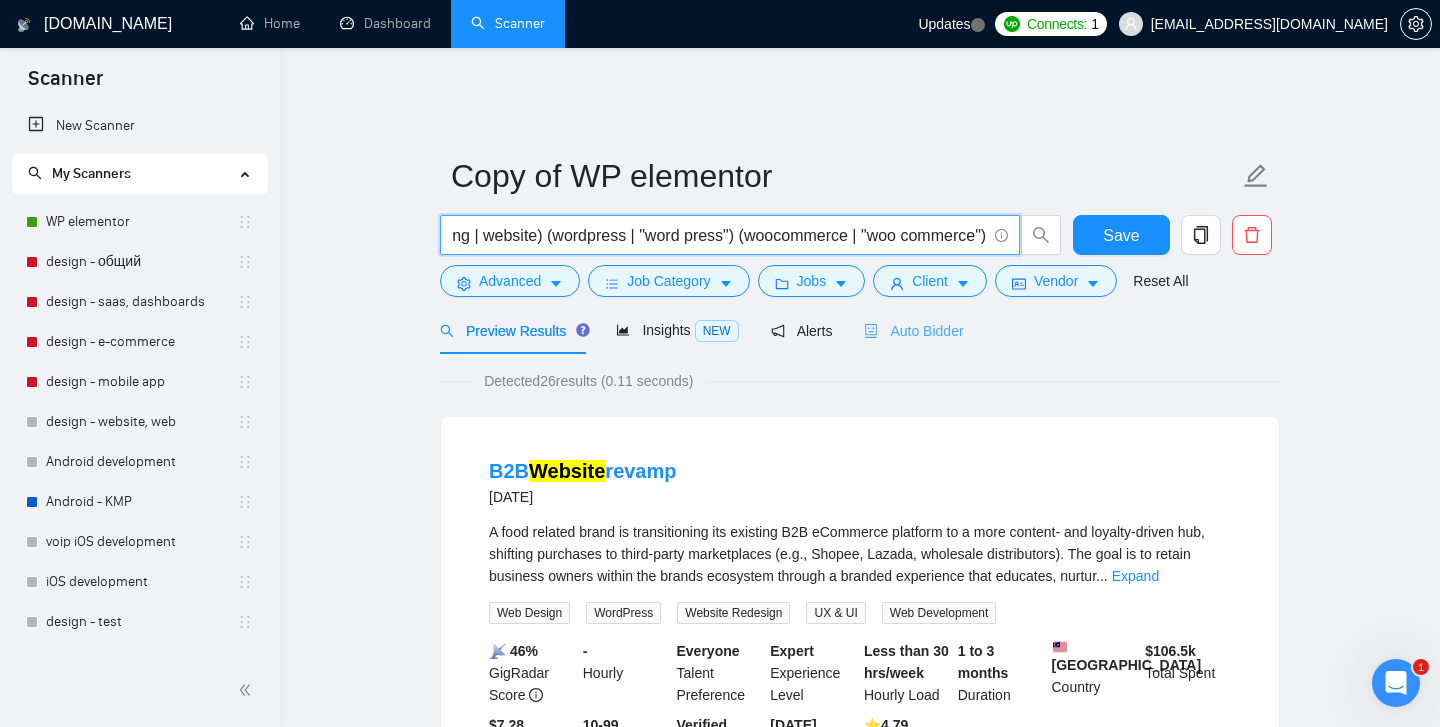 scroll, scrollTop: 0, scrollLeft: 52, axis: horizontal 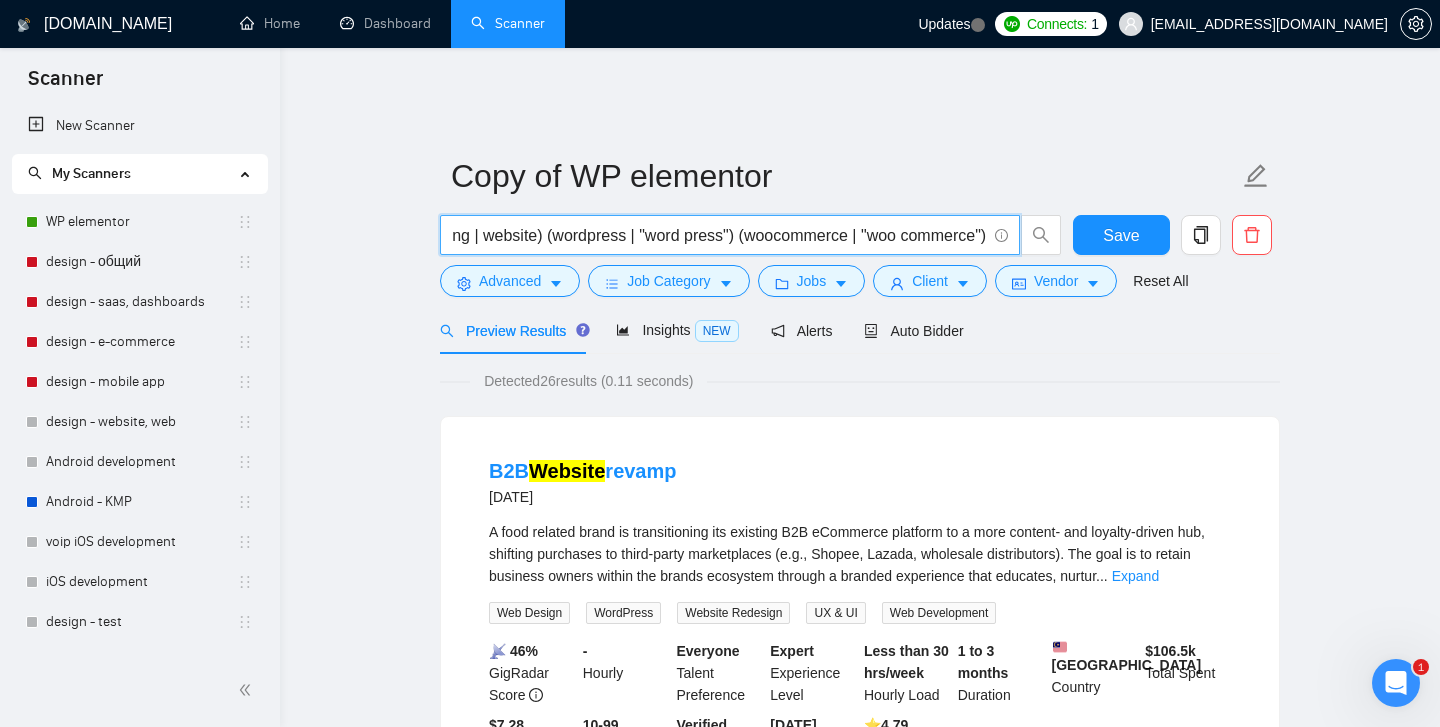 click on "Preview Results Insights NEW Alerts Auto Bidder" at bounding box center [860, 330] 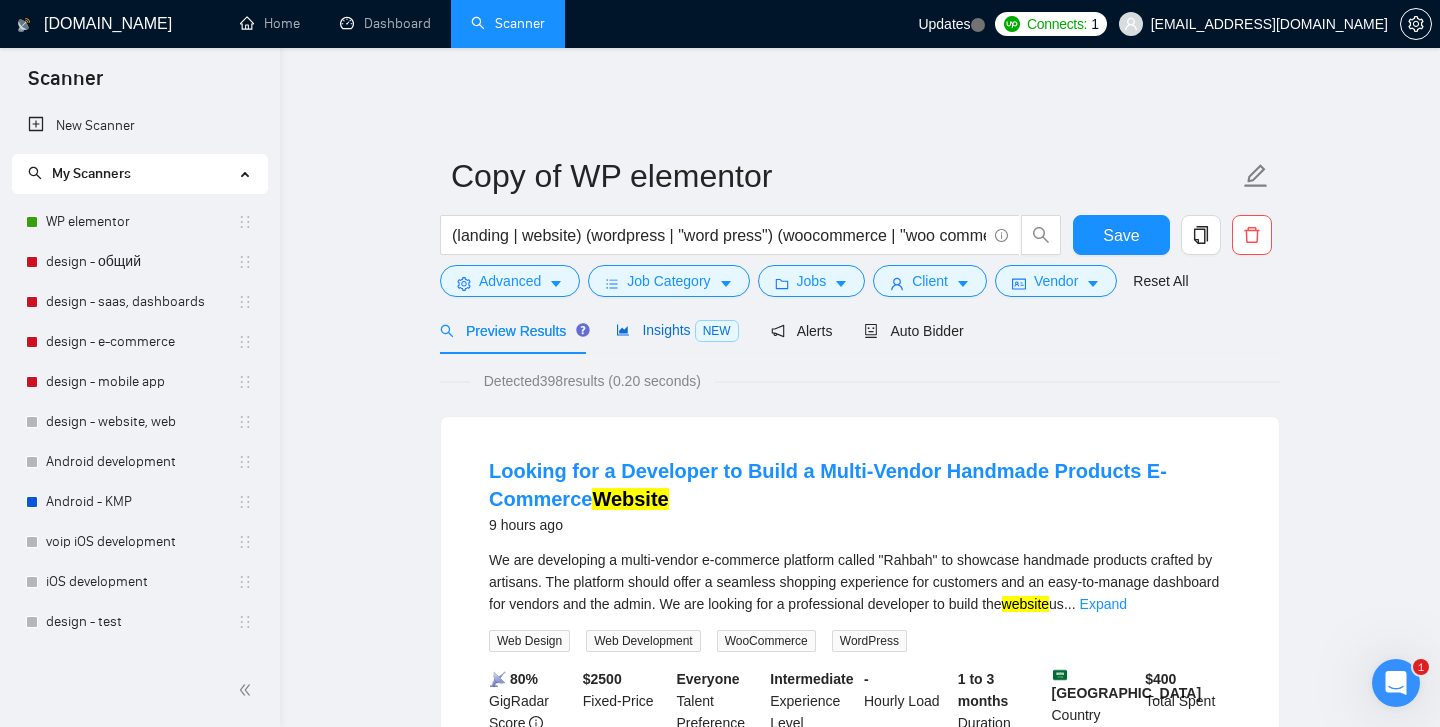 click on "Insights NEW" at bounding box center (677, 330) 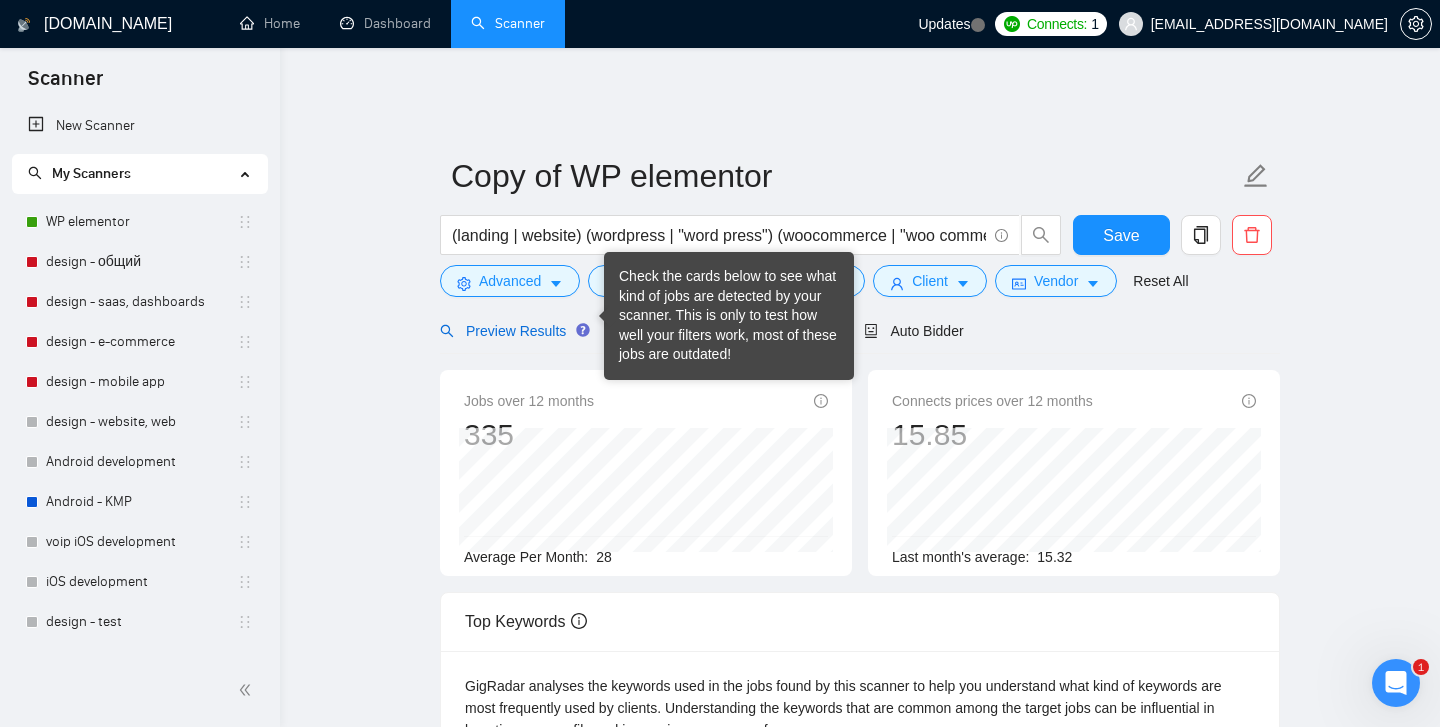 click on "Preview Results" at bounding box center [512, 331] 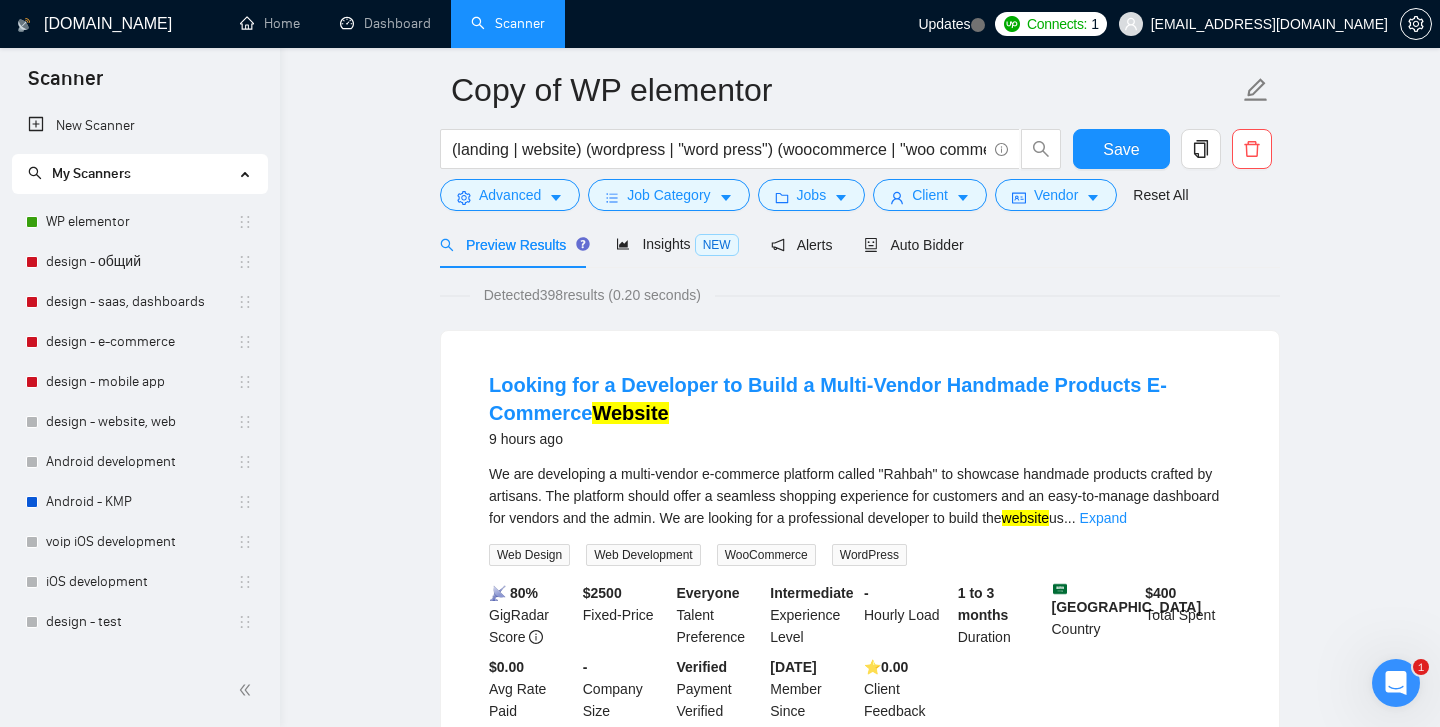 scroll, scrollTop: 0, scrollLeft: 0, axis: both 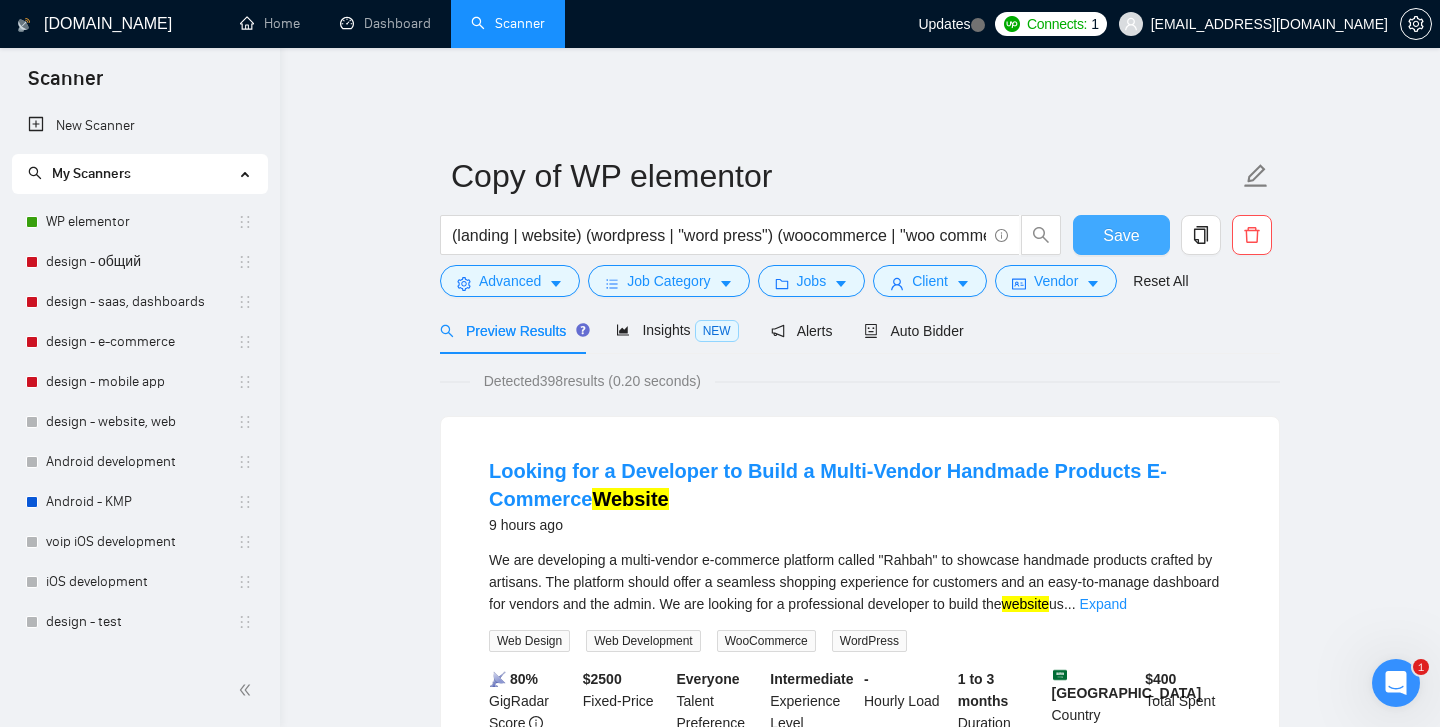 click on "Save" at bounding box center (1121, 235) 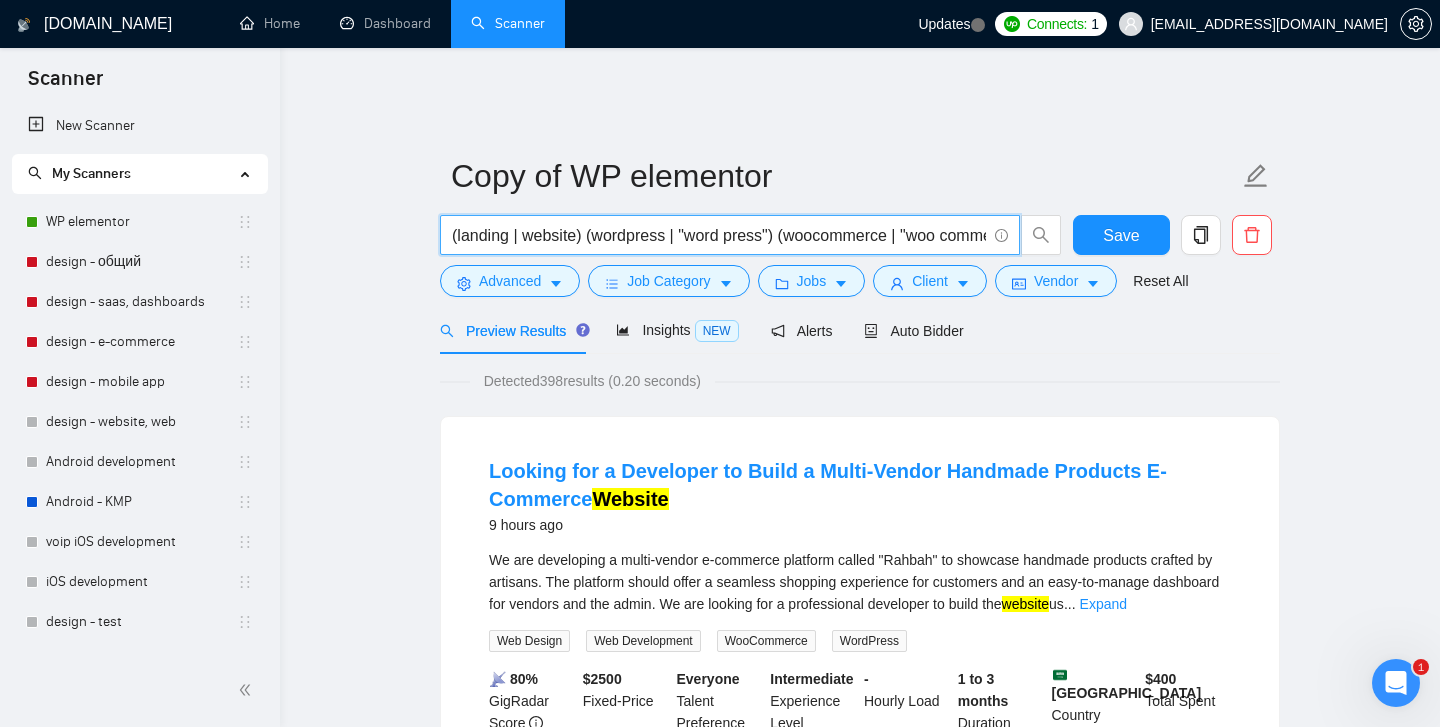 click on "(landing | website) (wordpress | "word press") (woocommerce | "woo commerce")" at bounding box center (719, 235) 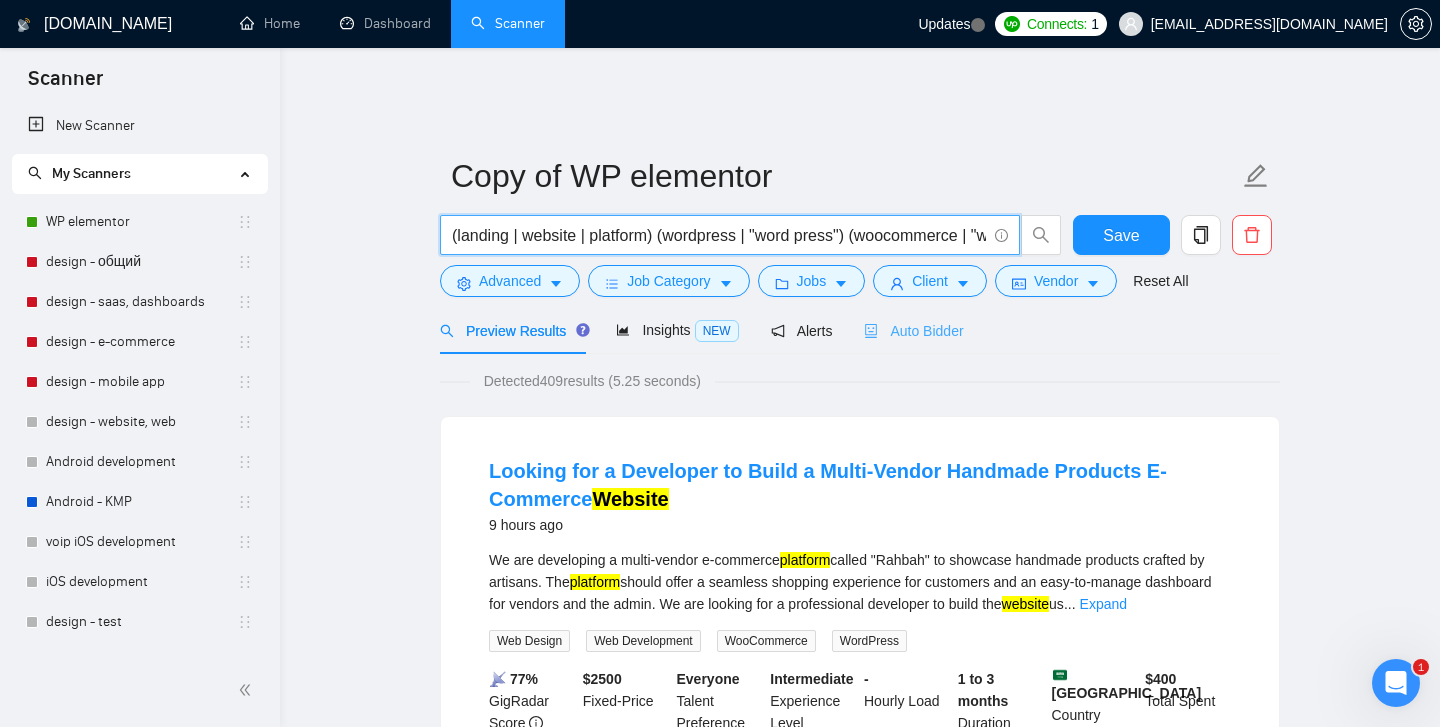 type on "(landing | website | platform) (wordpress | "word press") (woocommerce | "woo commerce")" 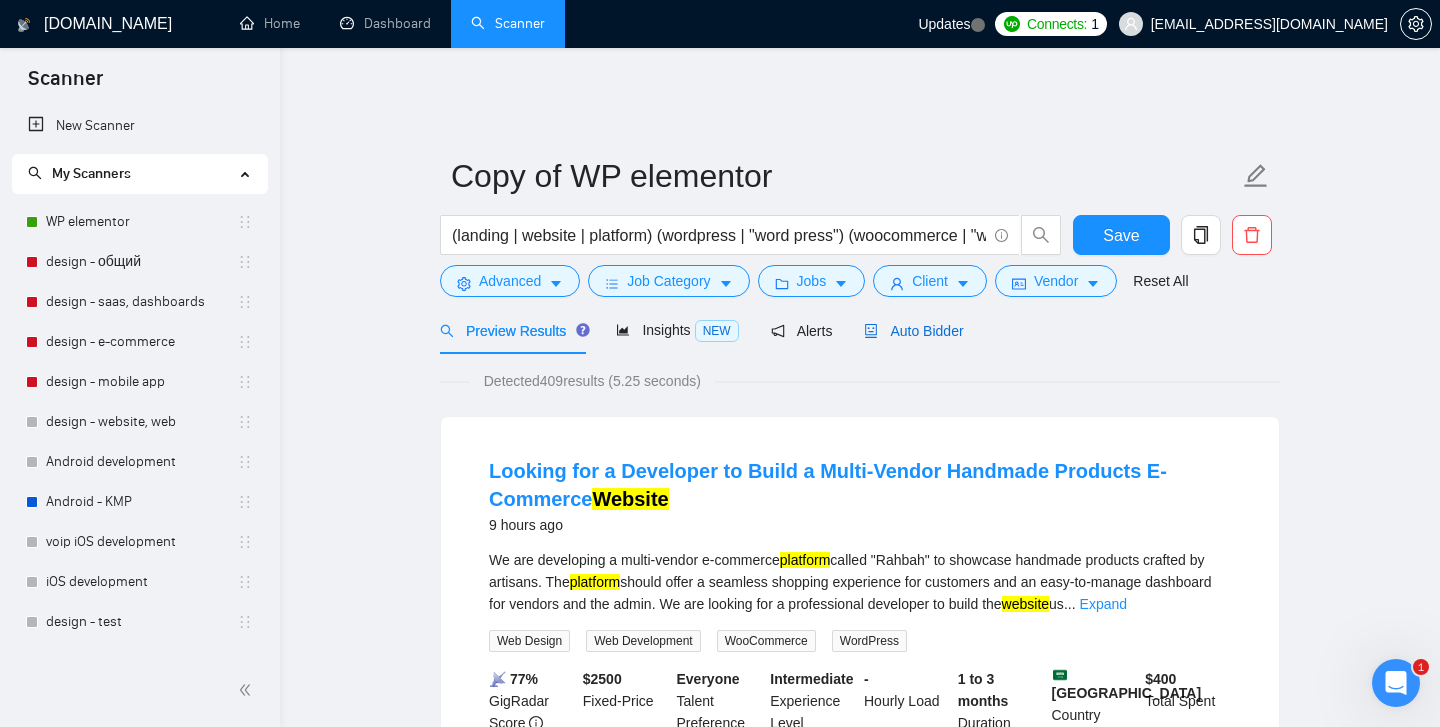 click on "Auto Bidder" at bounding box center [913, 331] 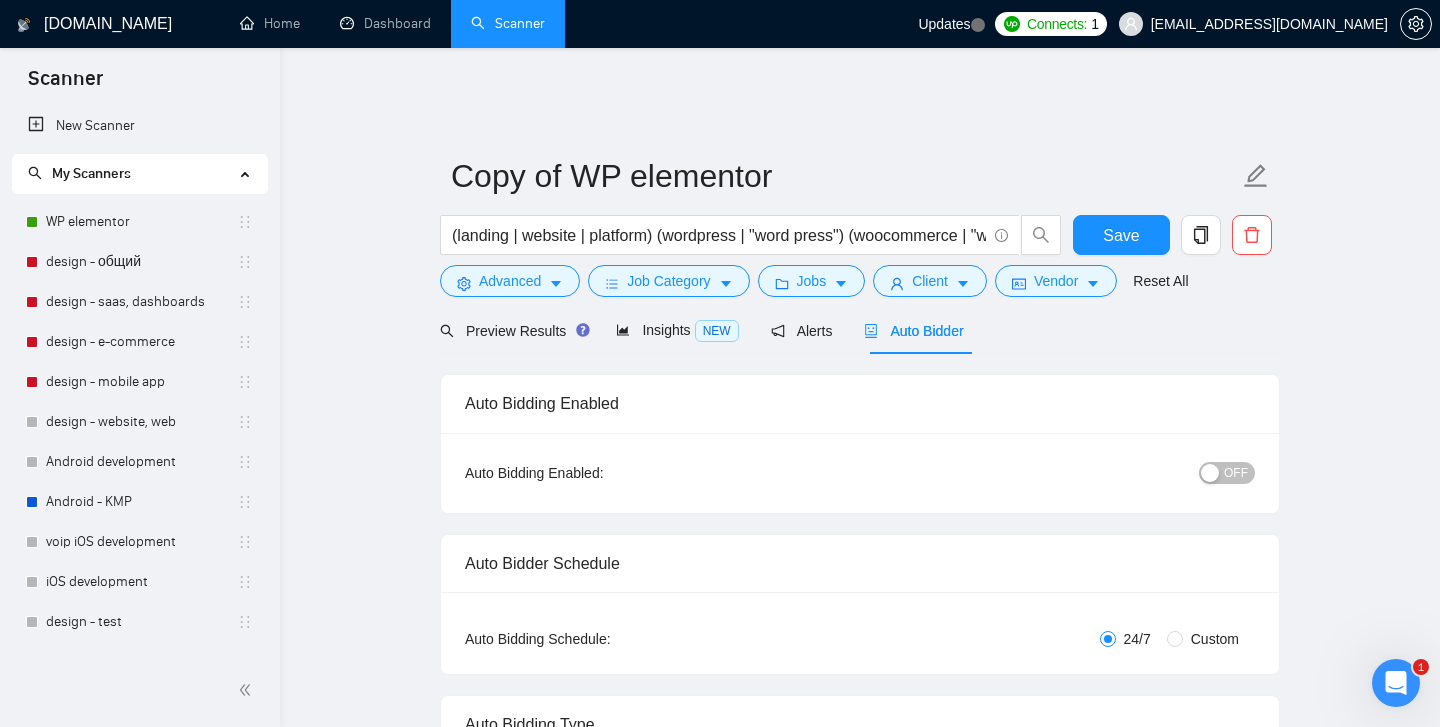 click on "OFF" at bounding box center (1236, 473) 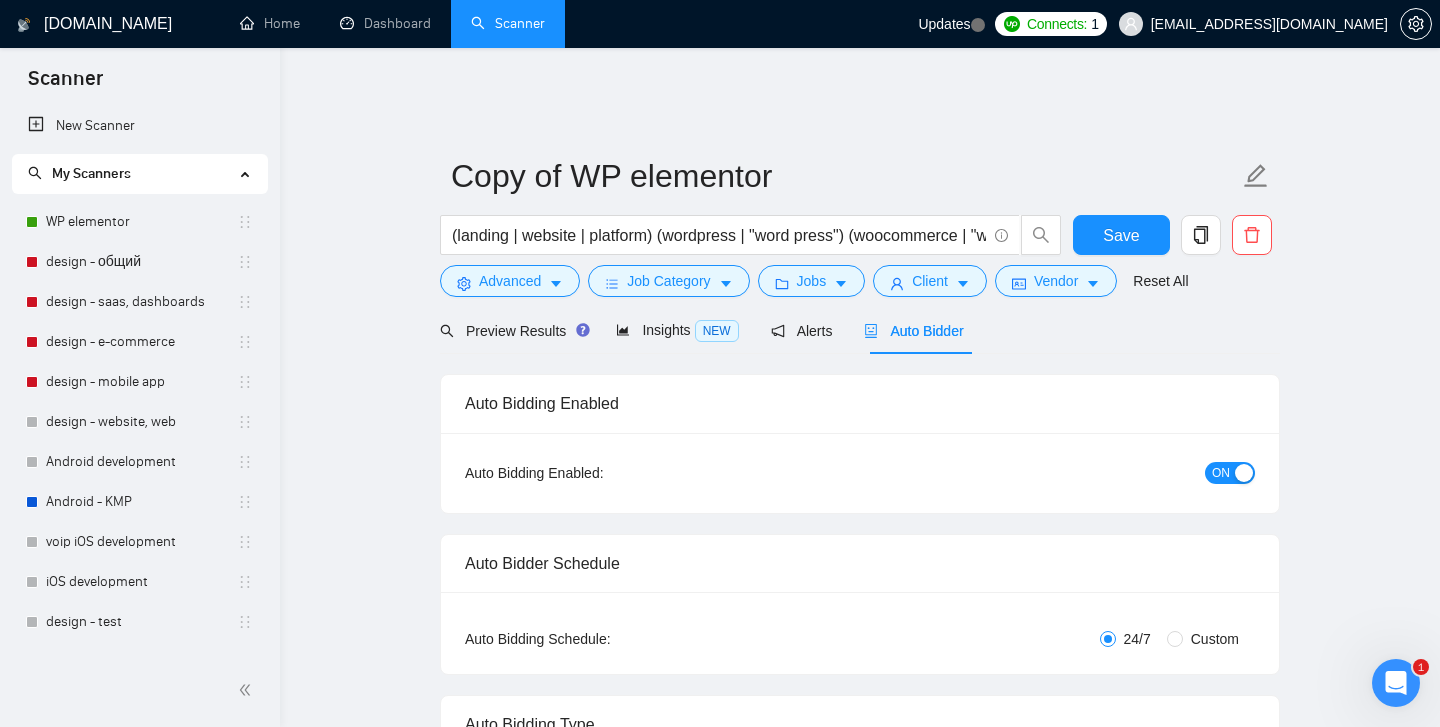type 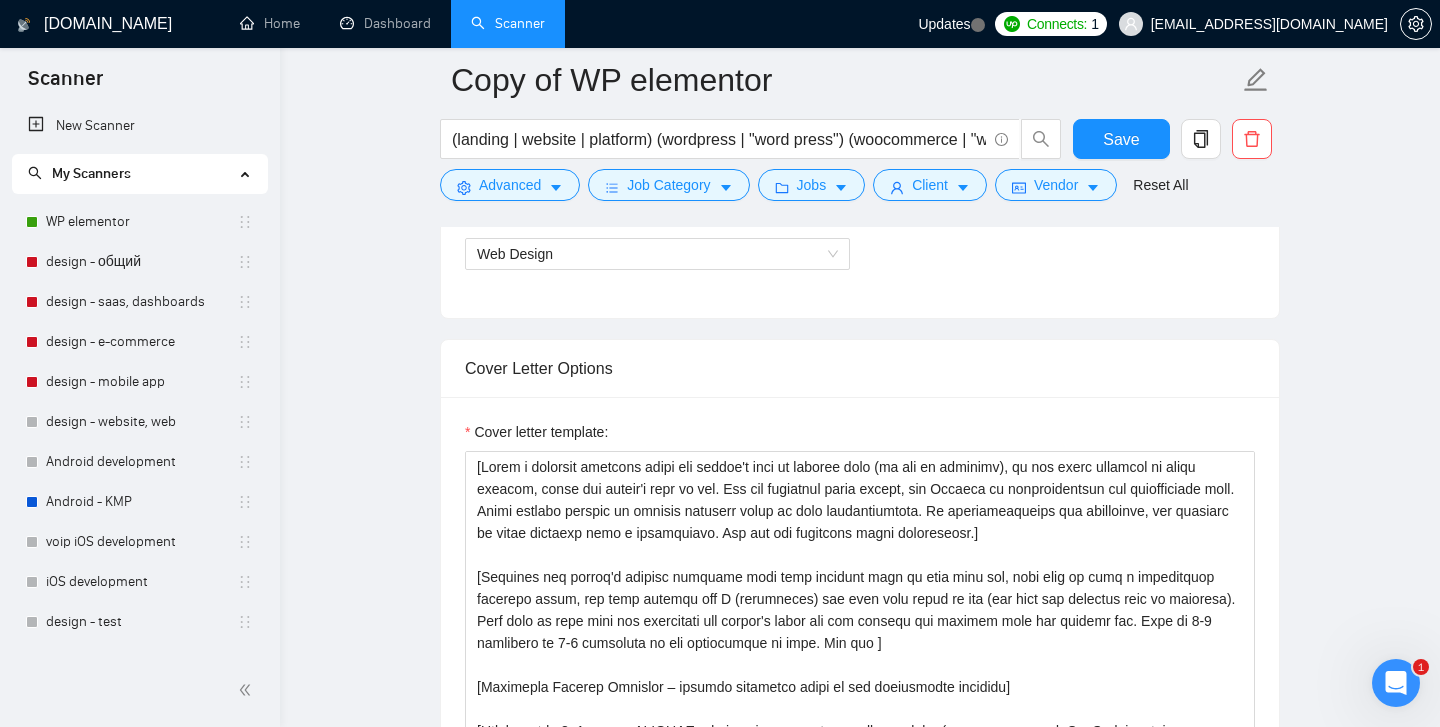 scroll, scrollTop: 1350, scrollLeft: 0, axis: vertical 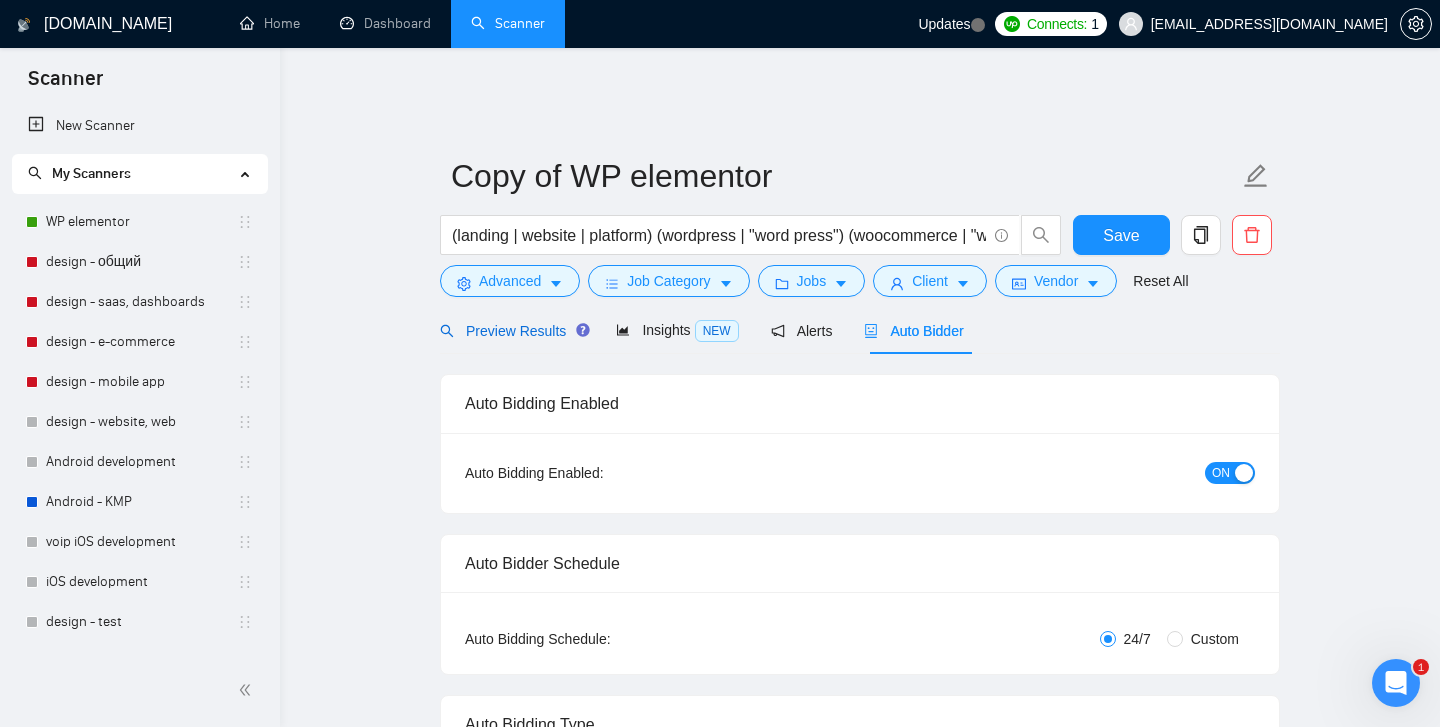 click on "Preview Results" at bounding box center [512, 331] 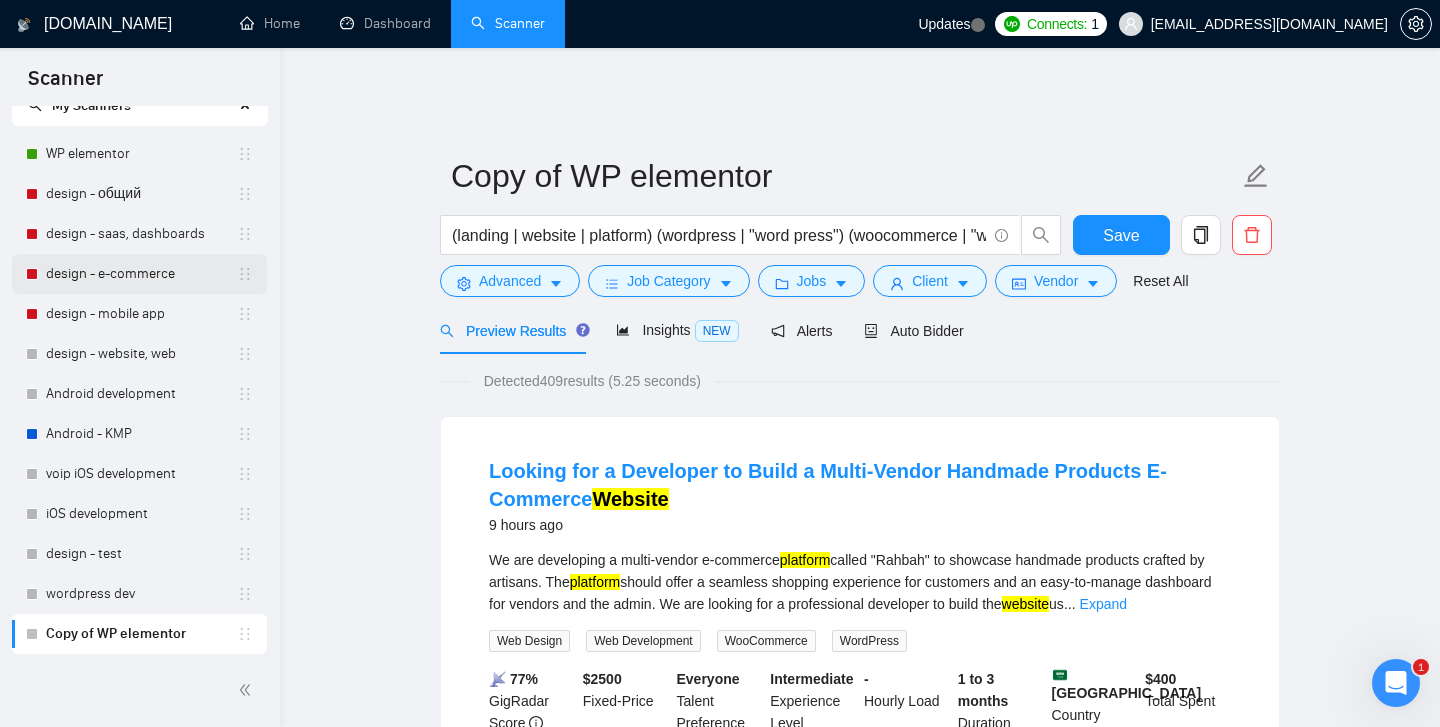 scroll, scrollTop: 33, scrollLeft: 0, axis: vertical 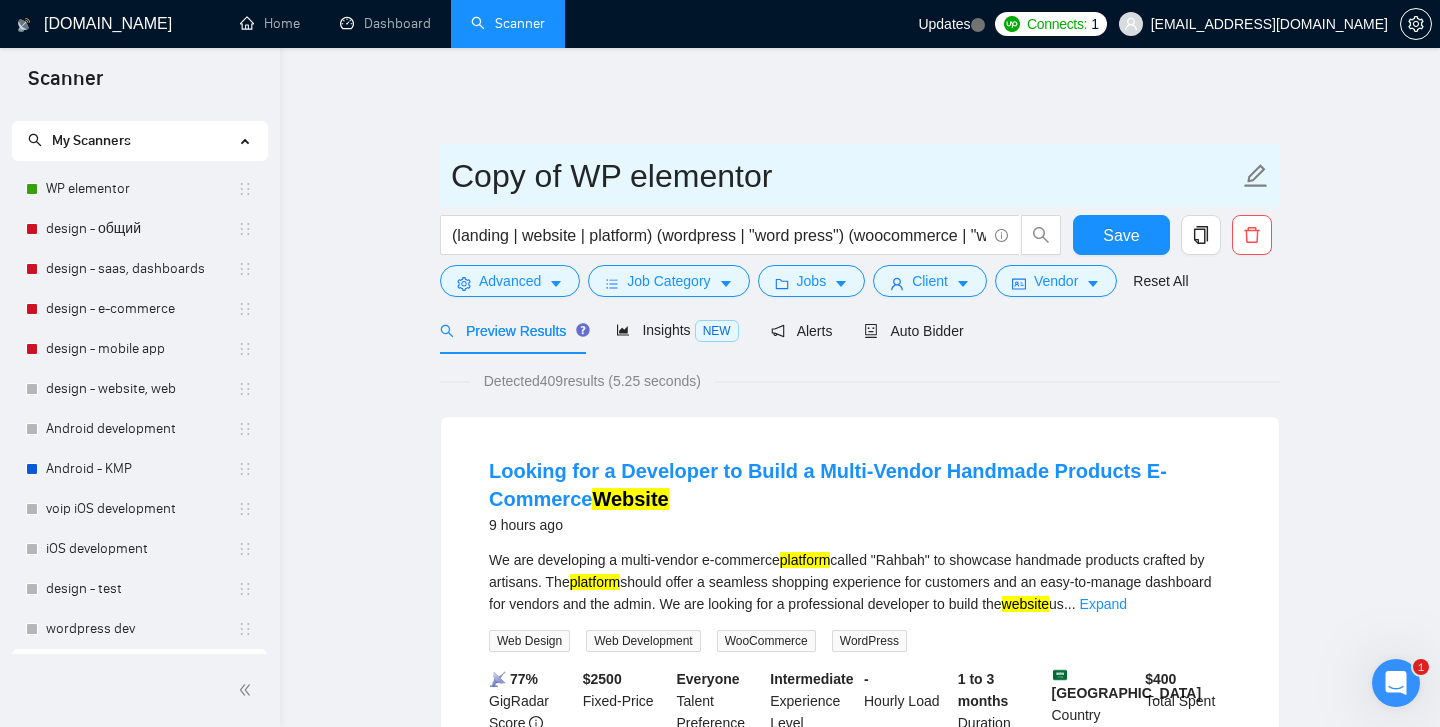 click on "Copy of WP elementor" at bounding box center (845, 176) 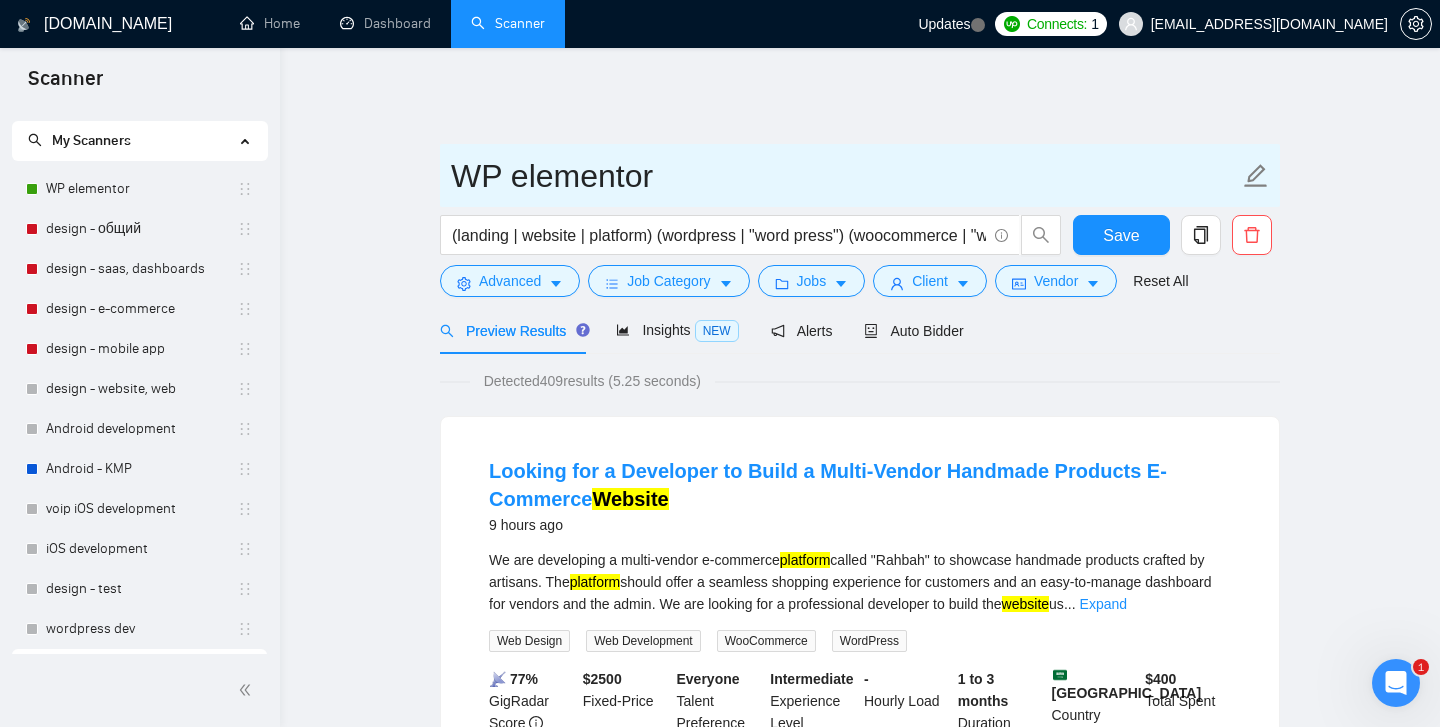 click on "WP elementor" at bounding box center [845, 176] 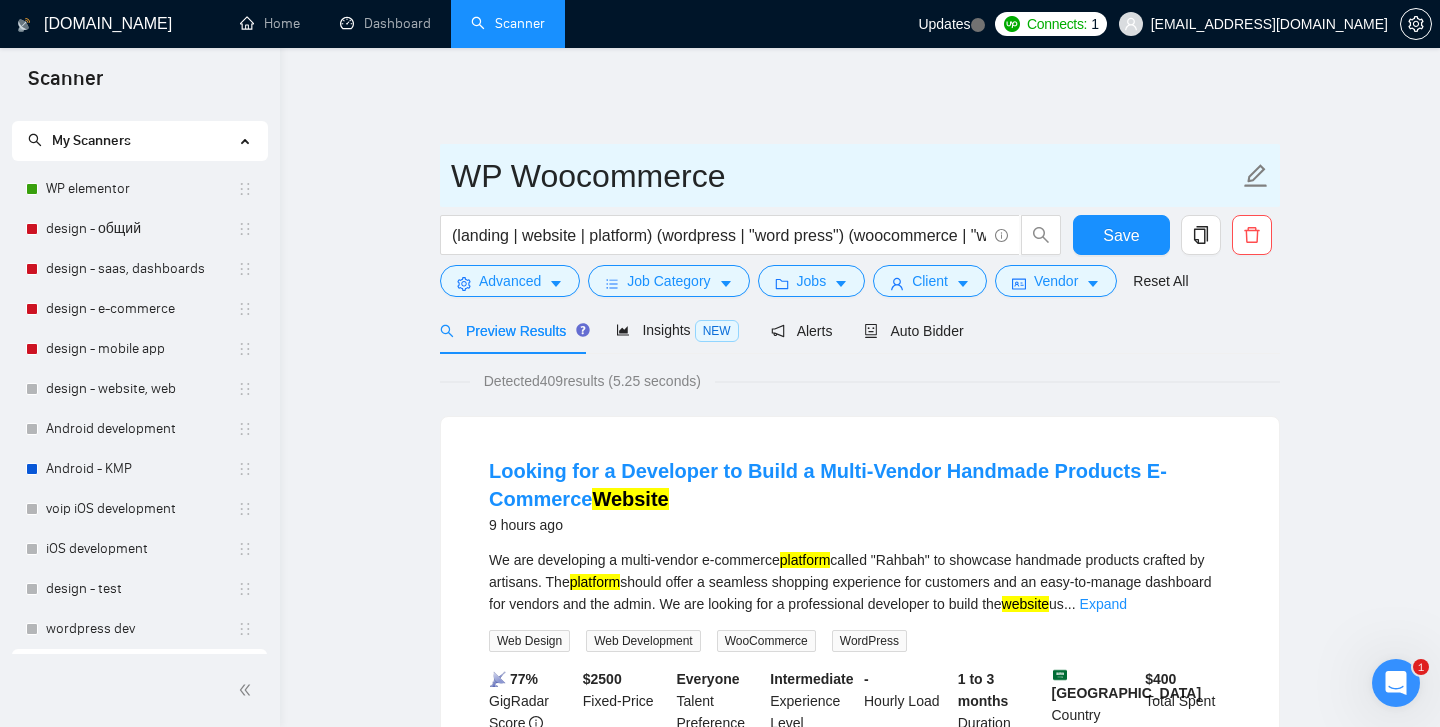 click on "WP Woocommerce" at bounding box center [845, 176] 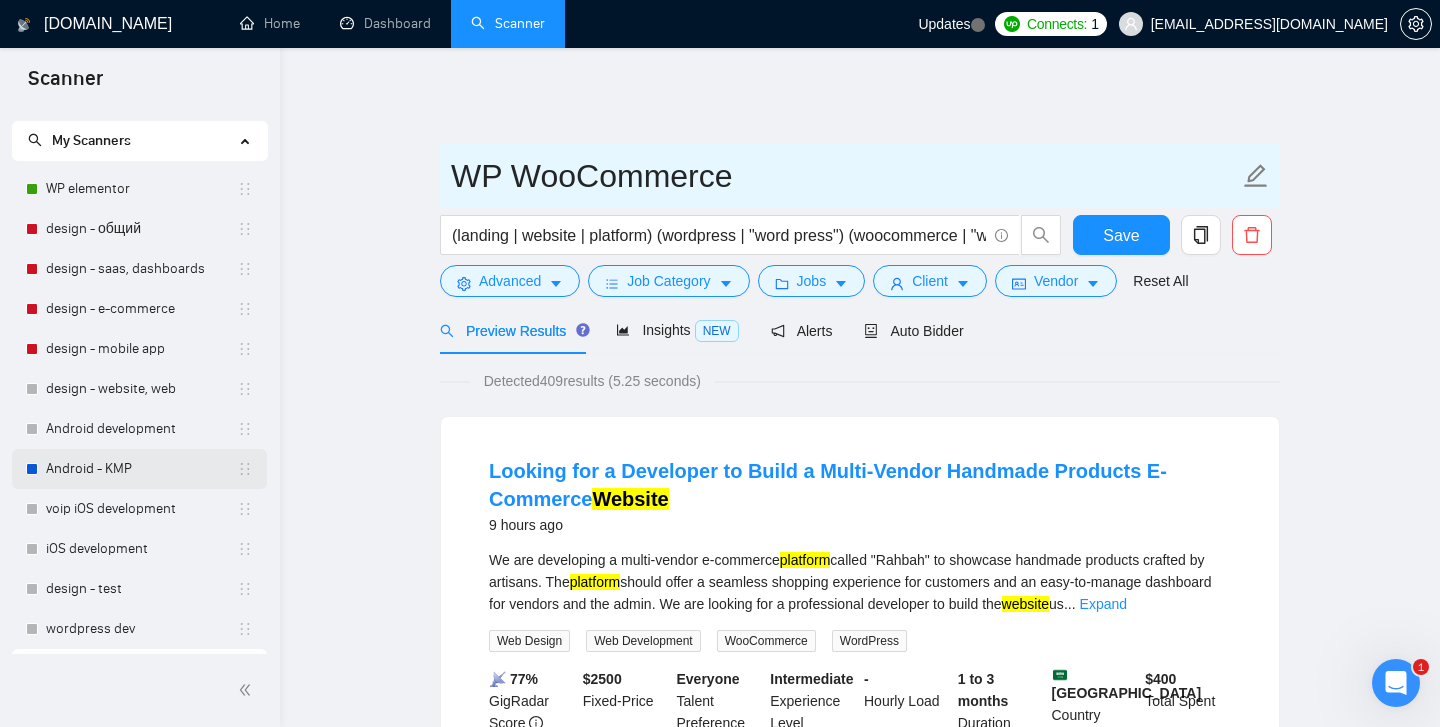 scroll, scrollTop: 68, scrollLeft: 0, axis: vertical 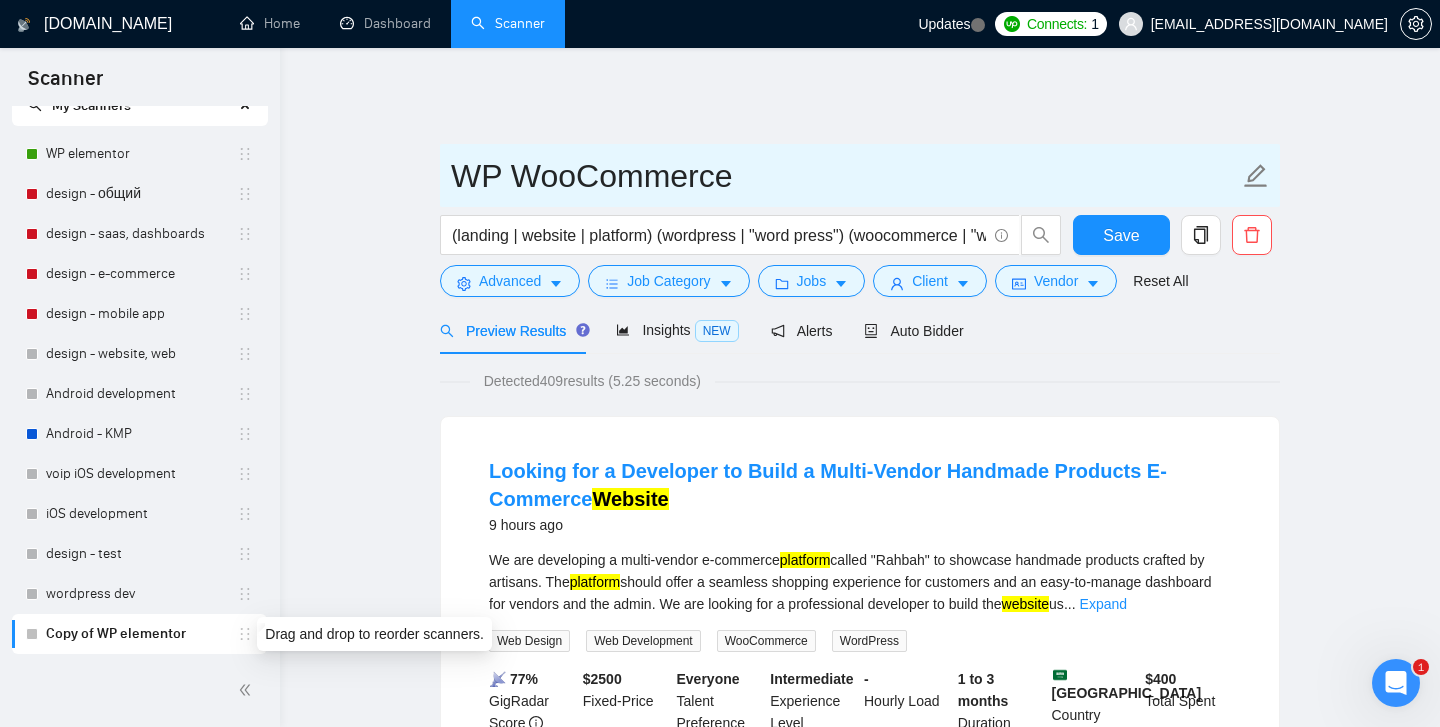 type on "WP WooCommerce" 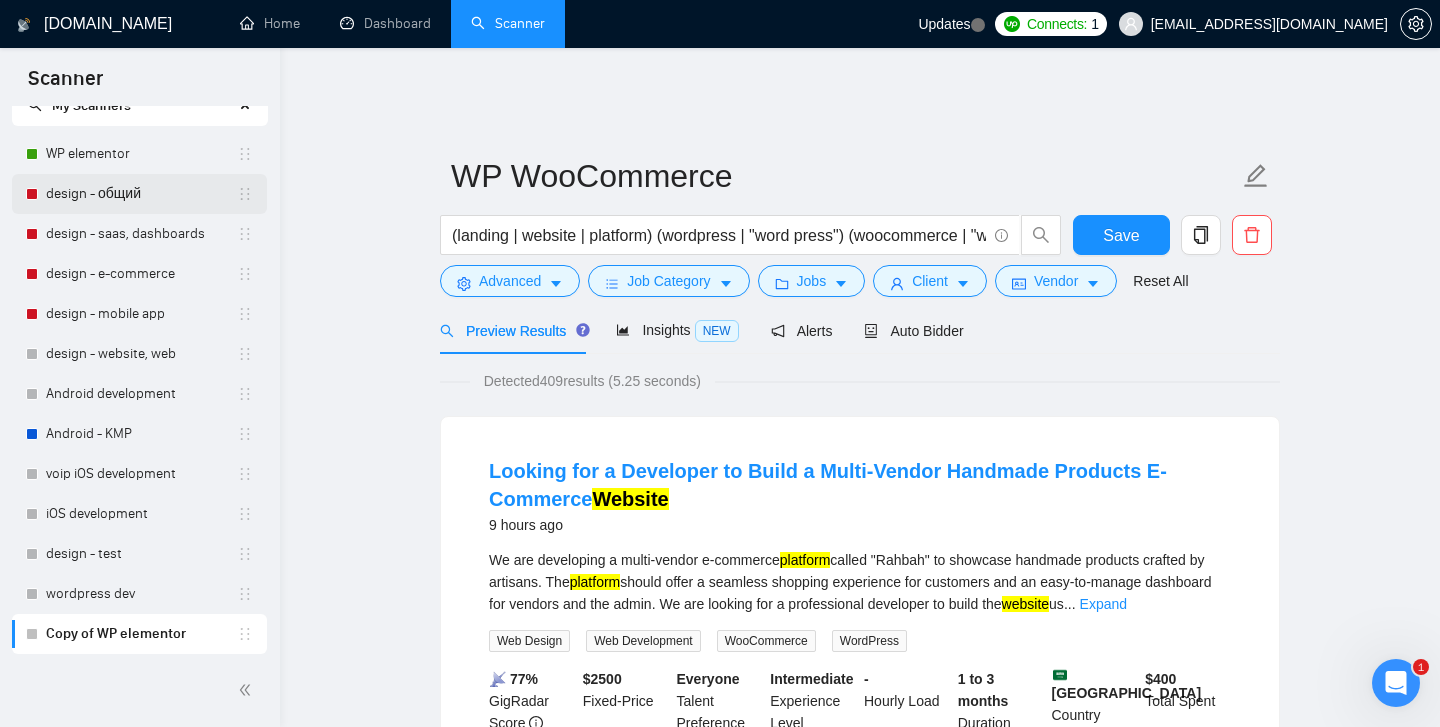 drag, startPoint x: 247, startPoint y: 636, endPoint x: 220, endPoint y: 178, distance: 458.79517 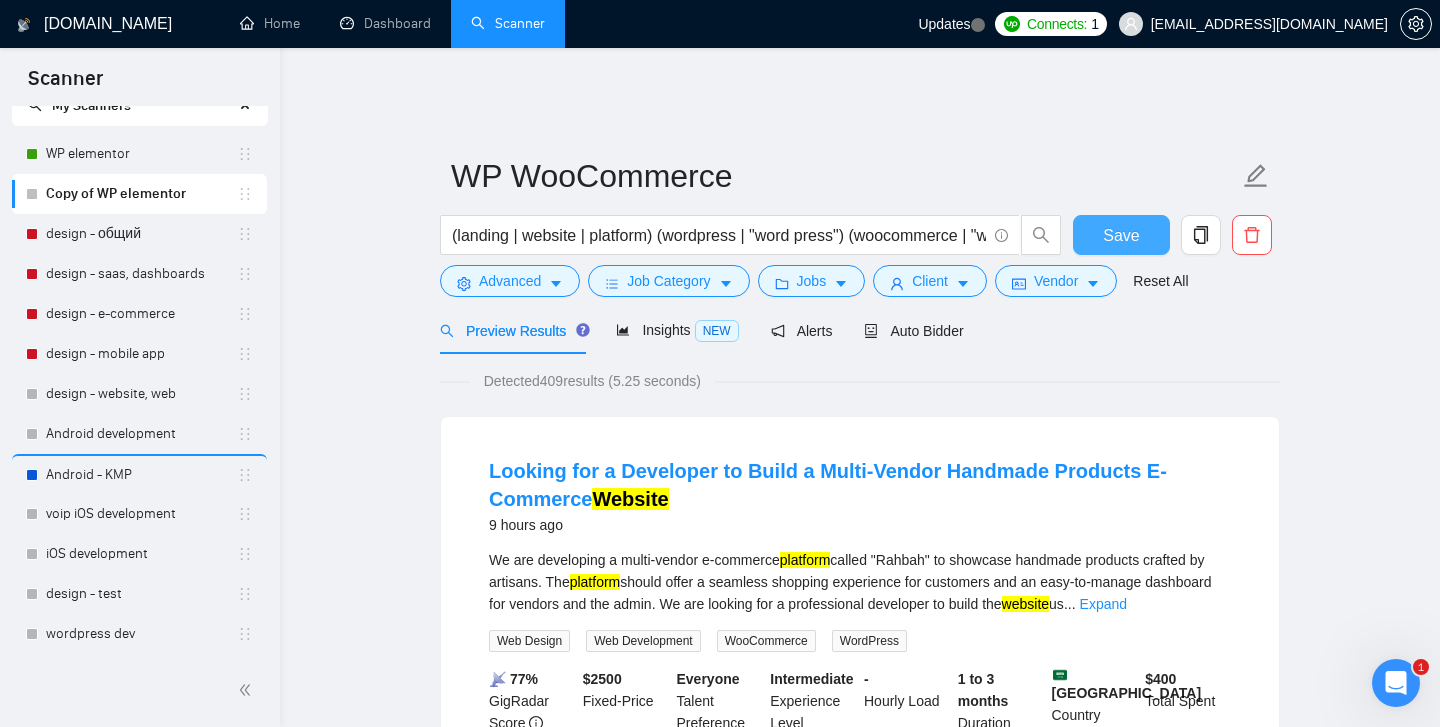 click on "Save" at bounding box center (1121, 235) 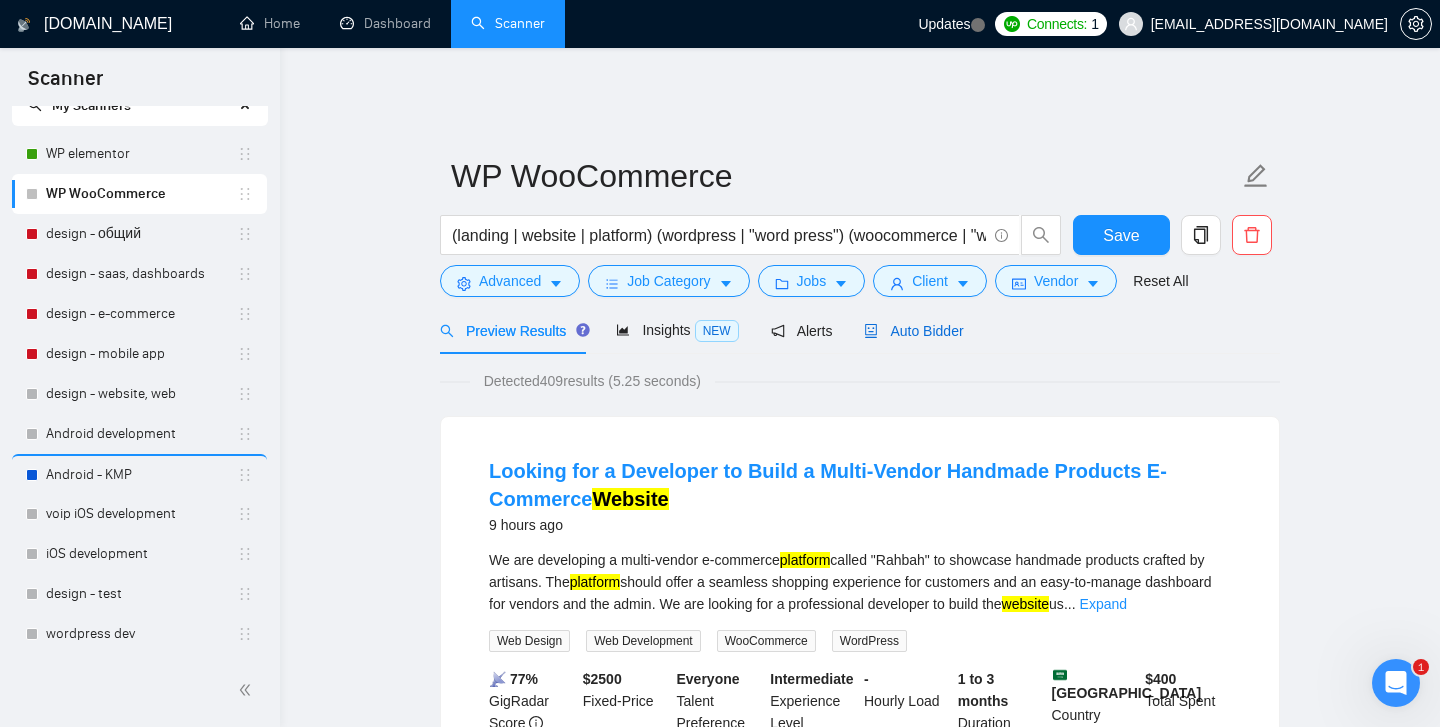 click on "Auto Bidder" at bounding box center [913, 331] 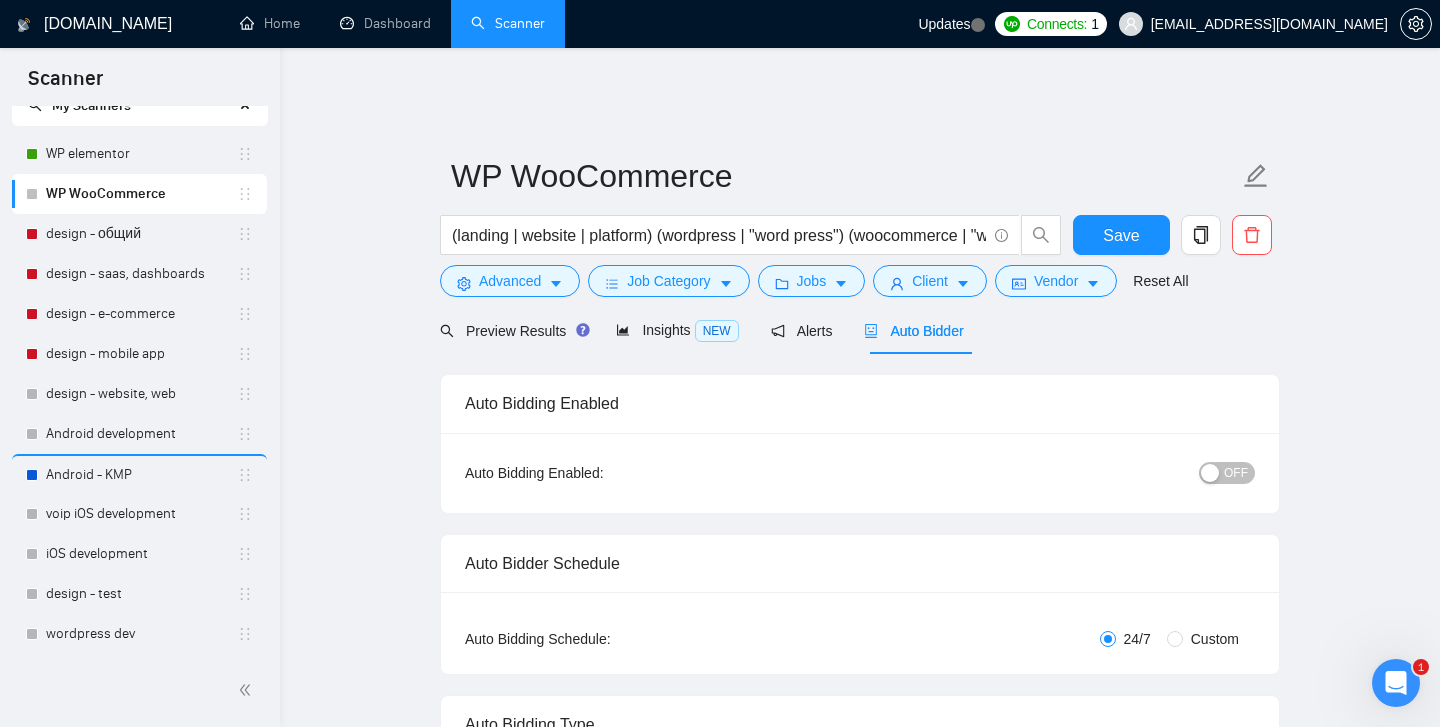 click at bounding box center [1210, 473] 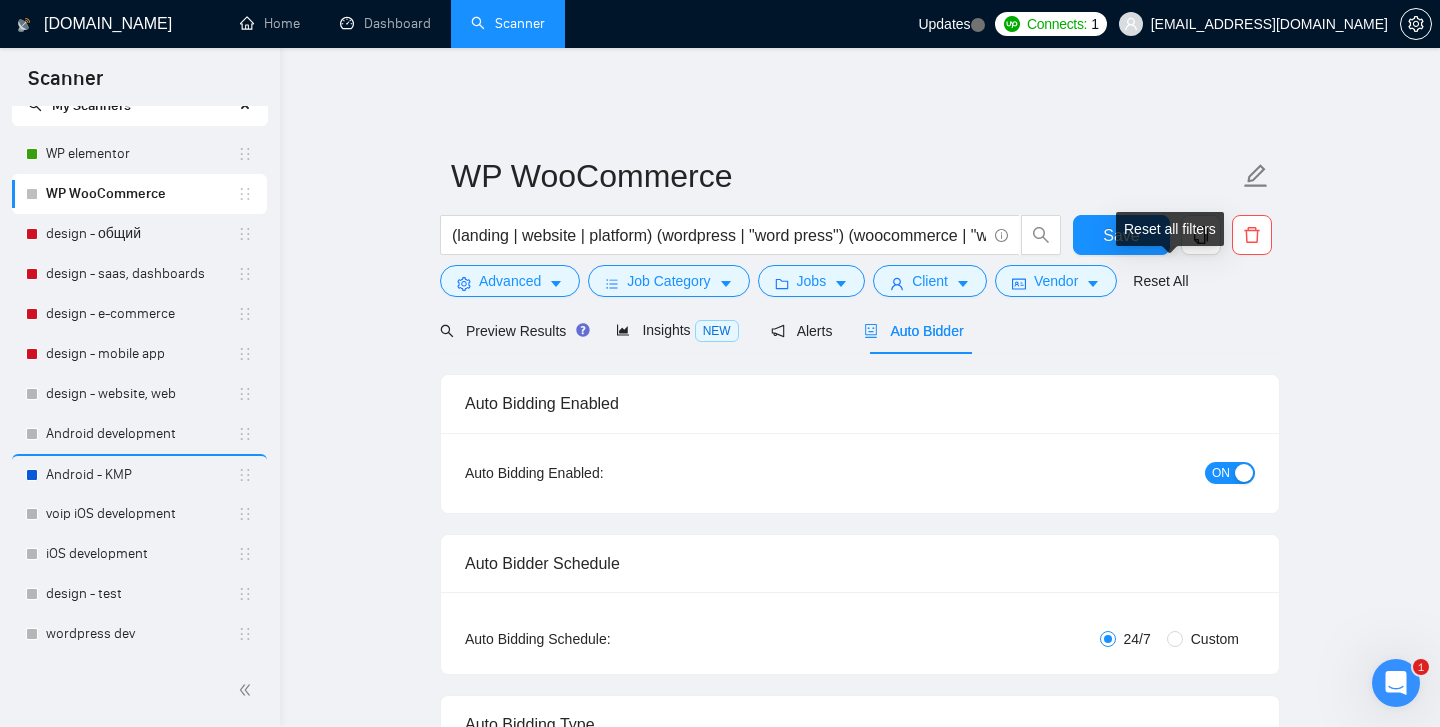 click on "Reset all filters" at bounding box center [1170, 229] 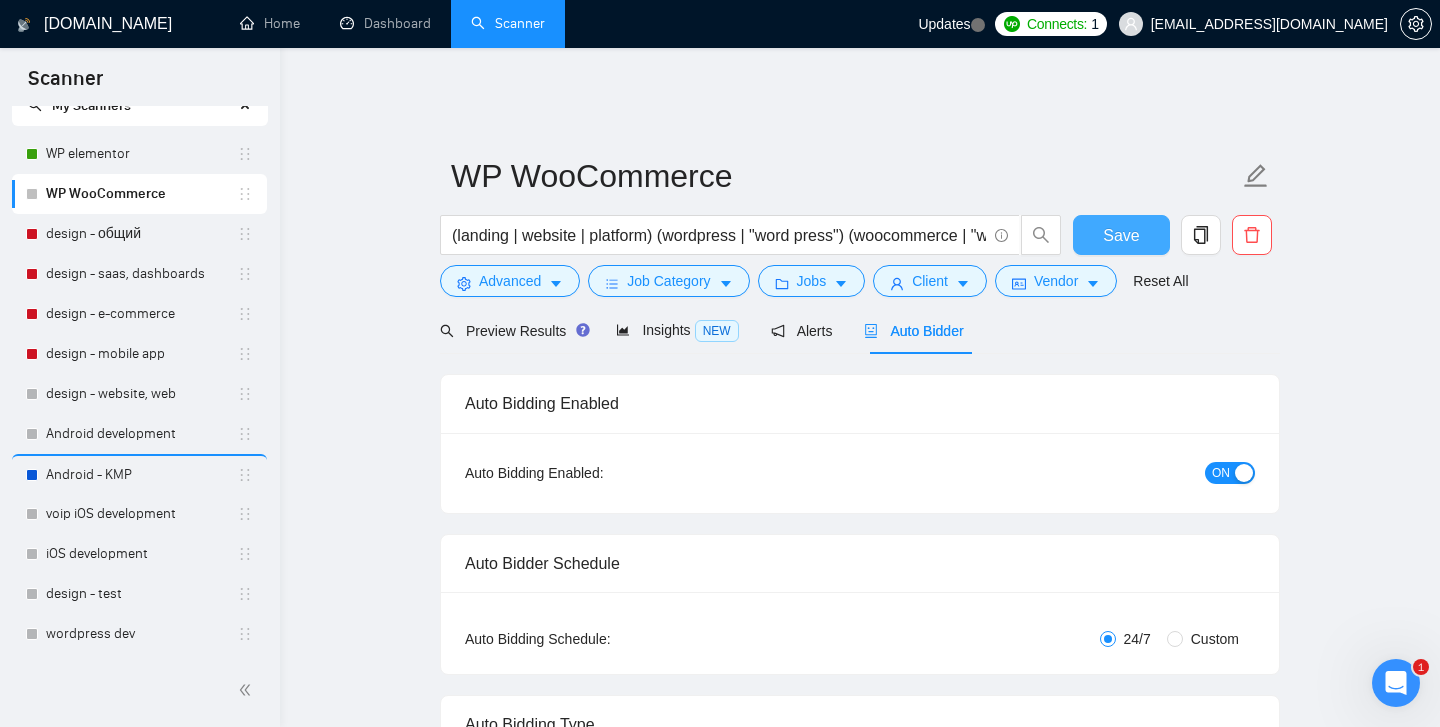 click on "Save" at bounding box center [1121, 235] 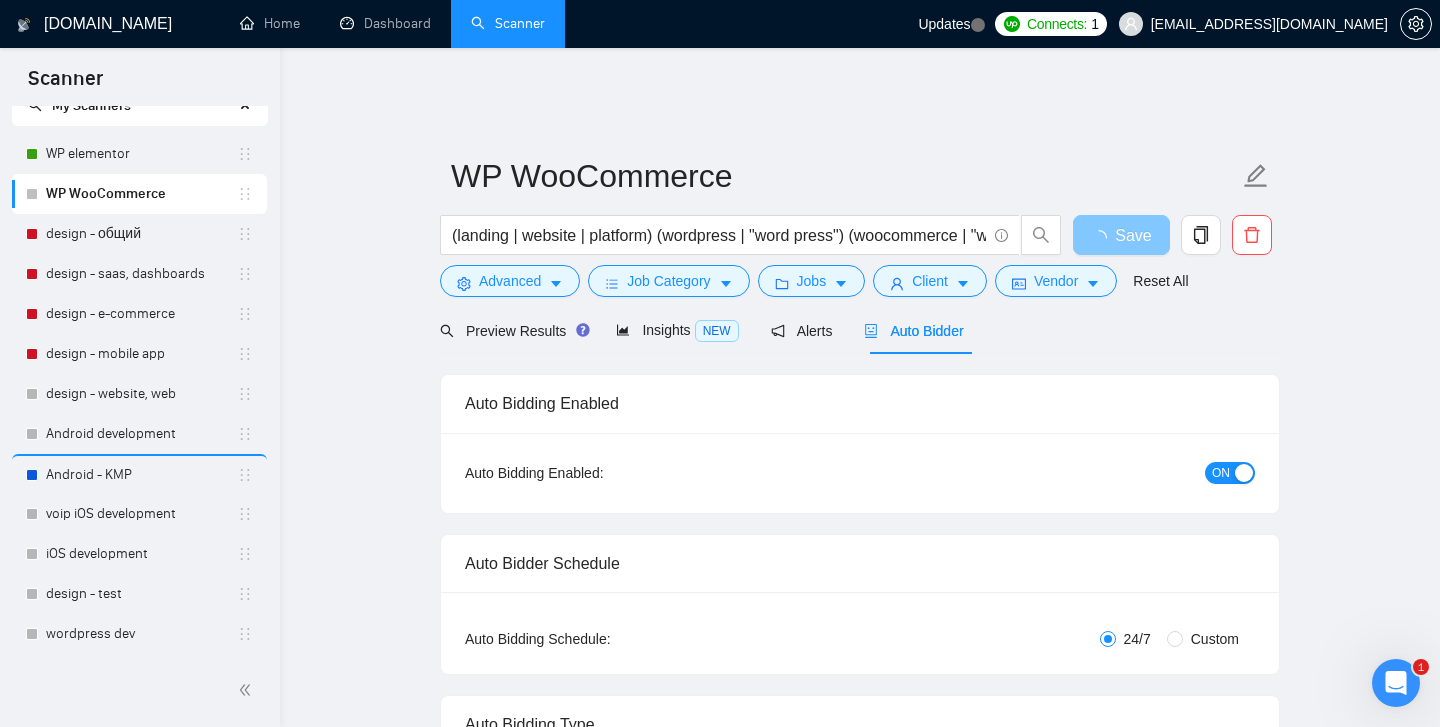 type 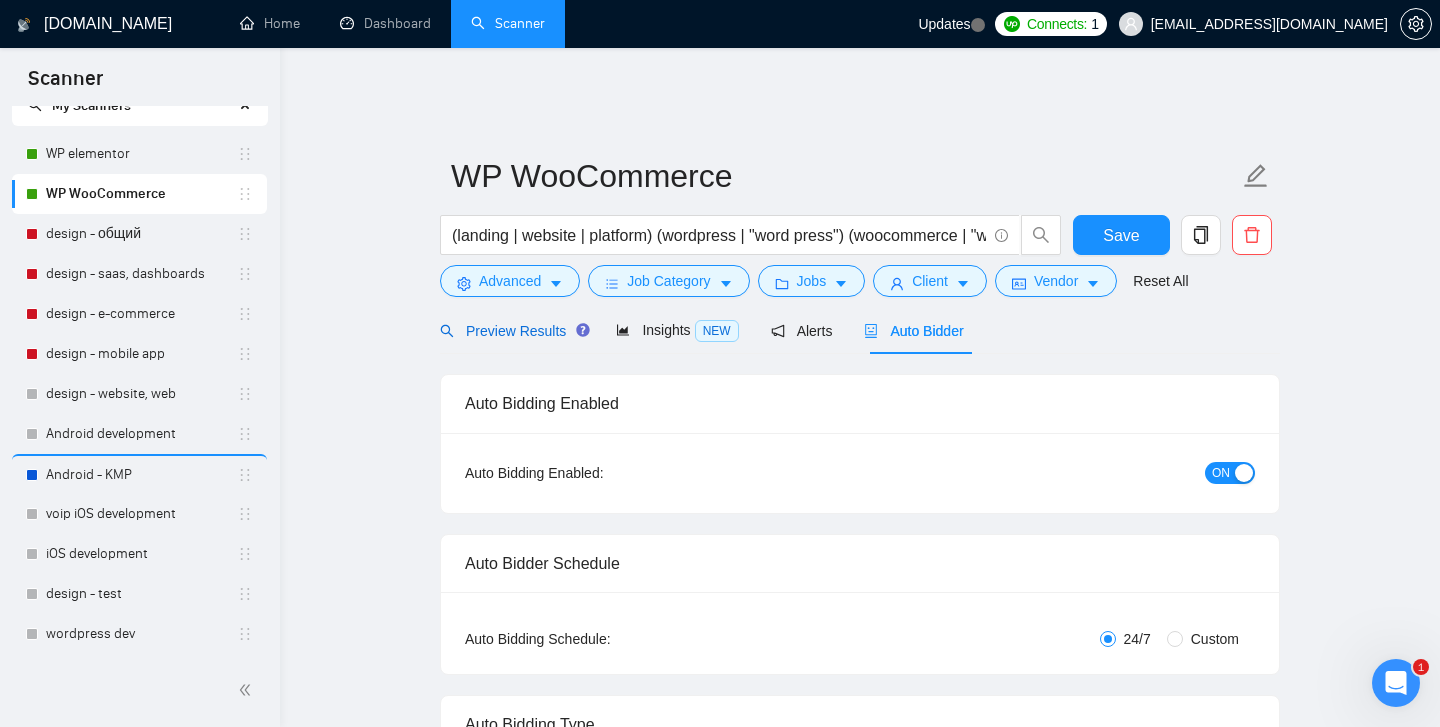 click on "Preview Results" at bounding box center (512, 331) 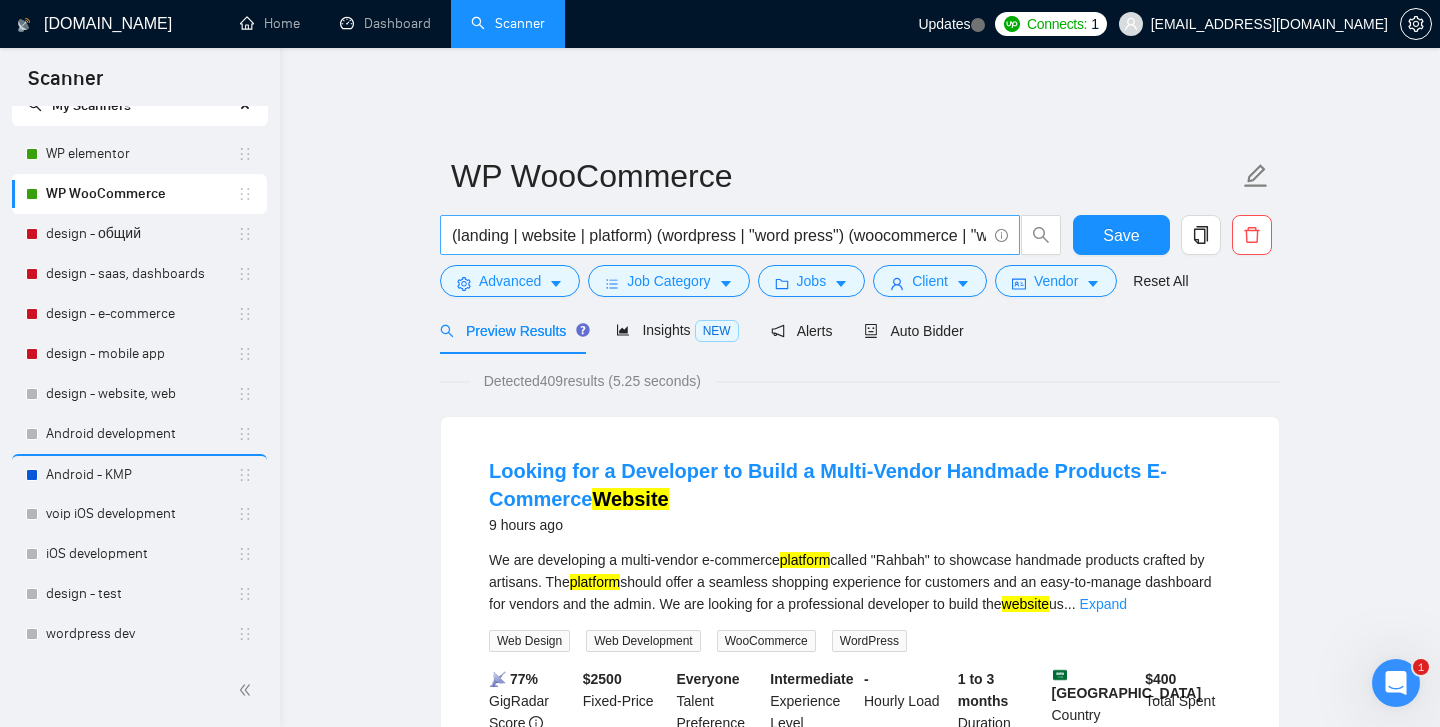 click on "(landing | website | platform) (wordpress | "word press") (woocommerce | "woo commerce")" at bounding box center (719, 235) 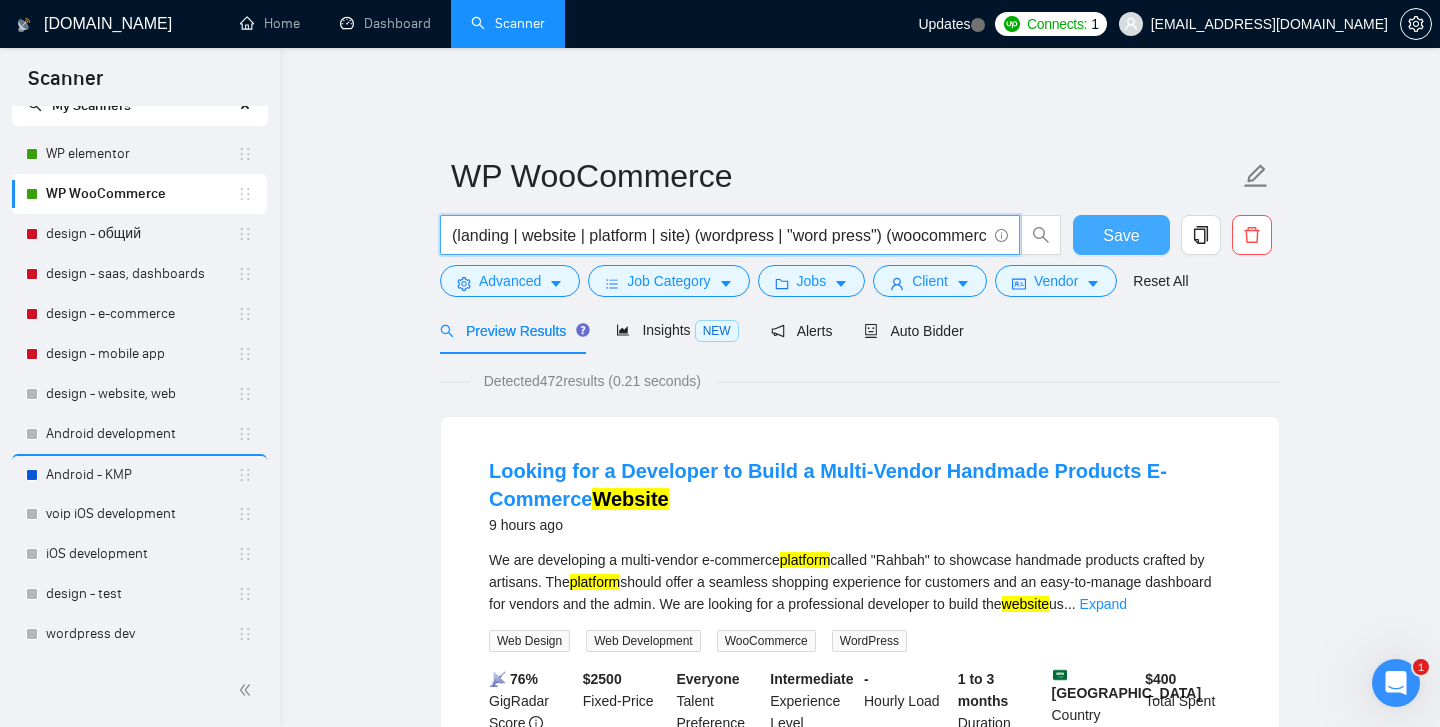 type on "(landing | website | platform | site) (wordpress | "word press") (woocommerce | "woo commerce")" 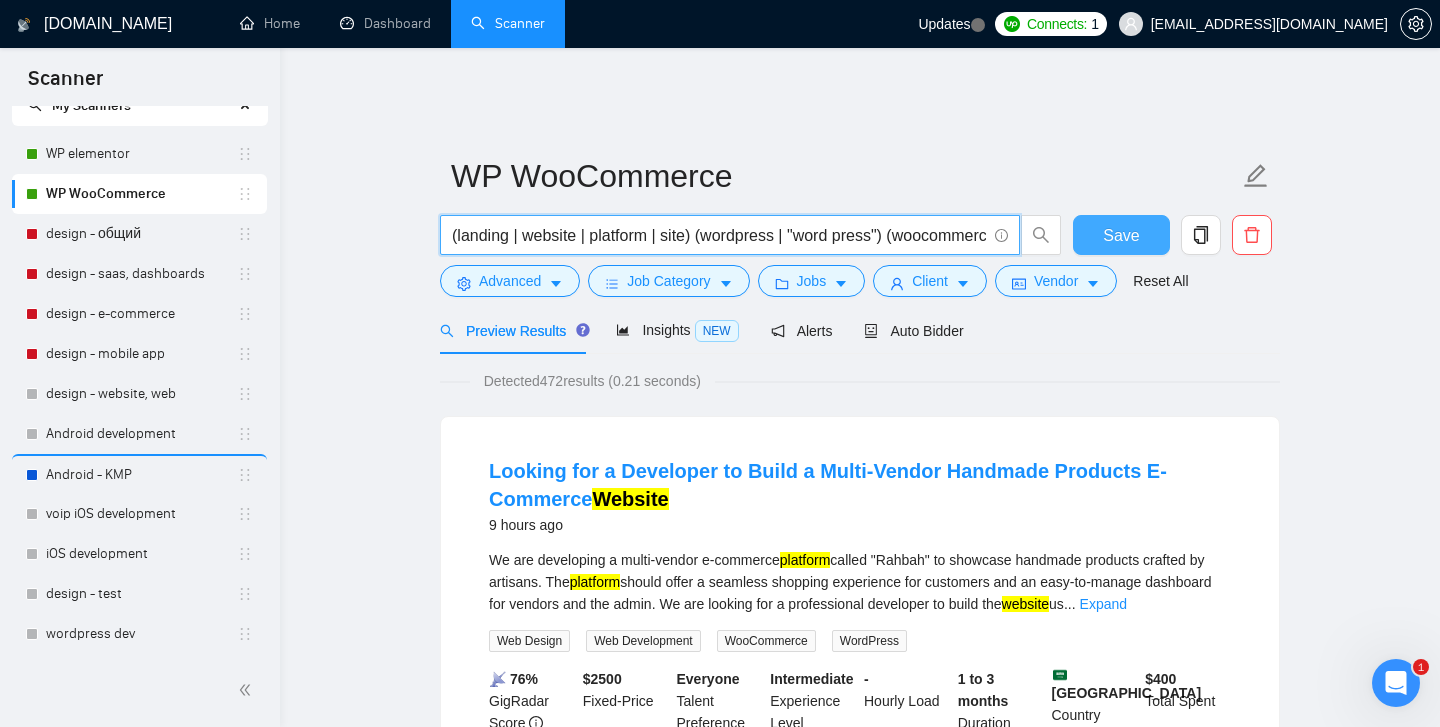 click on "Save" at bounding box center [1121, 235] 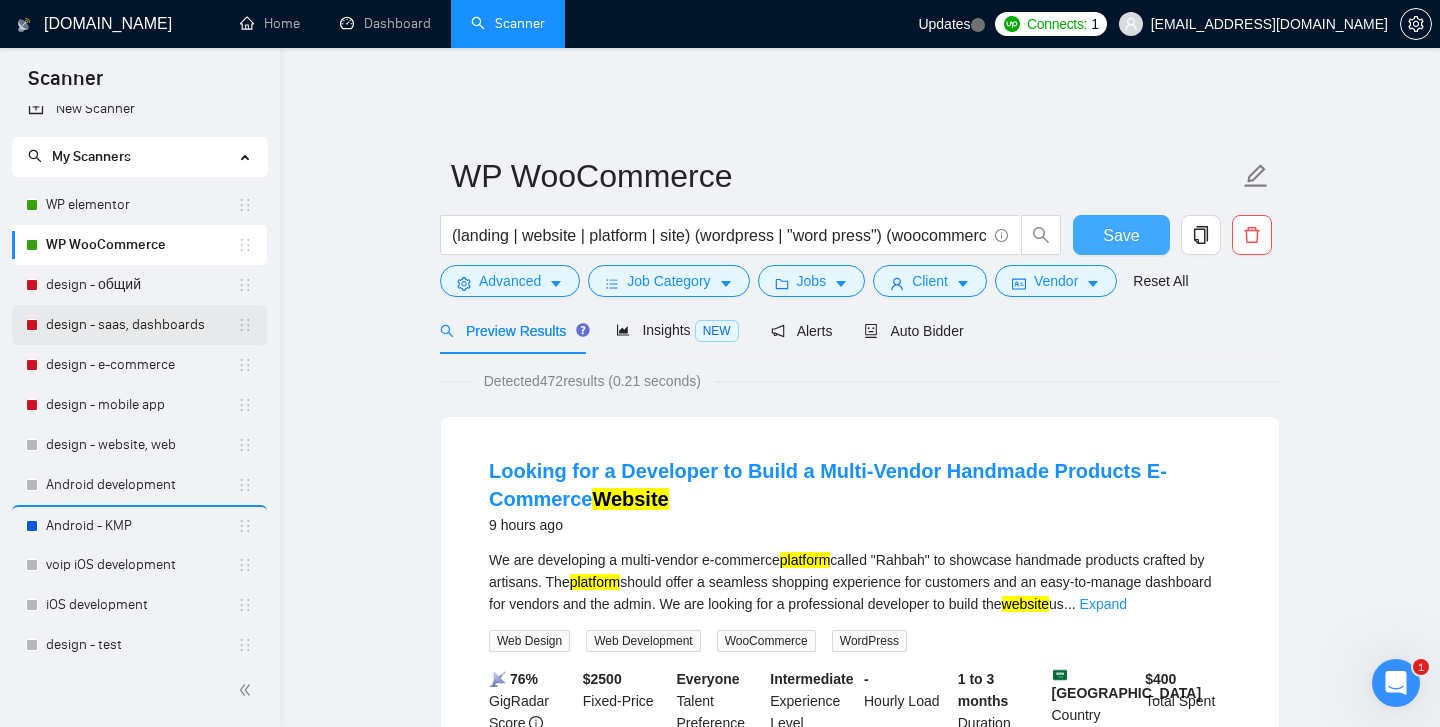 scroll, scrollTop: 14, scrollLeft: 0, axis: vertical 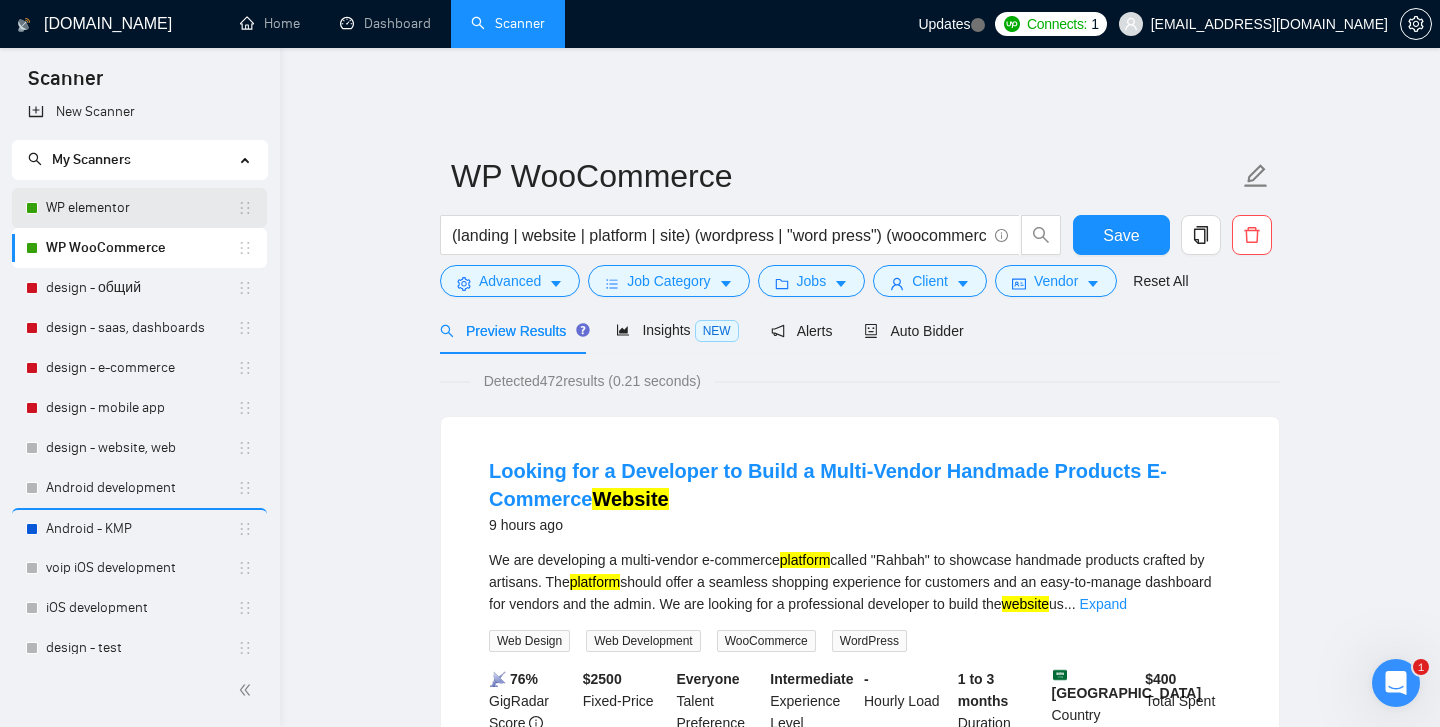 click on "WP elementor" at bounding box center (141, 208) 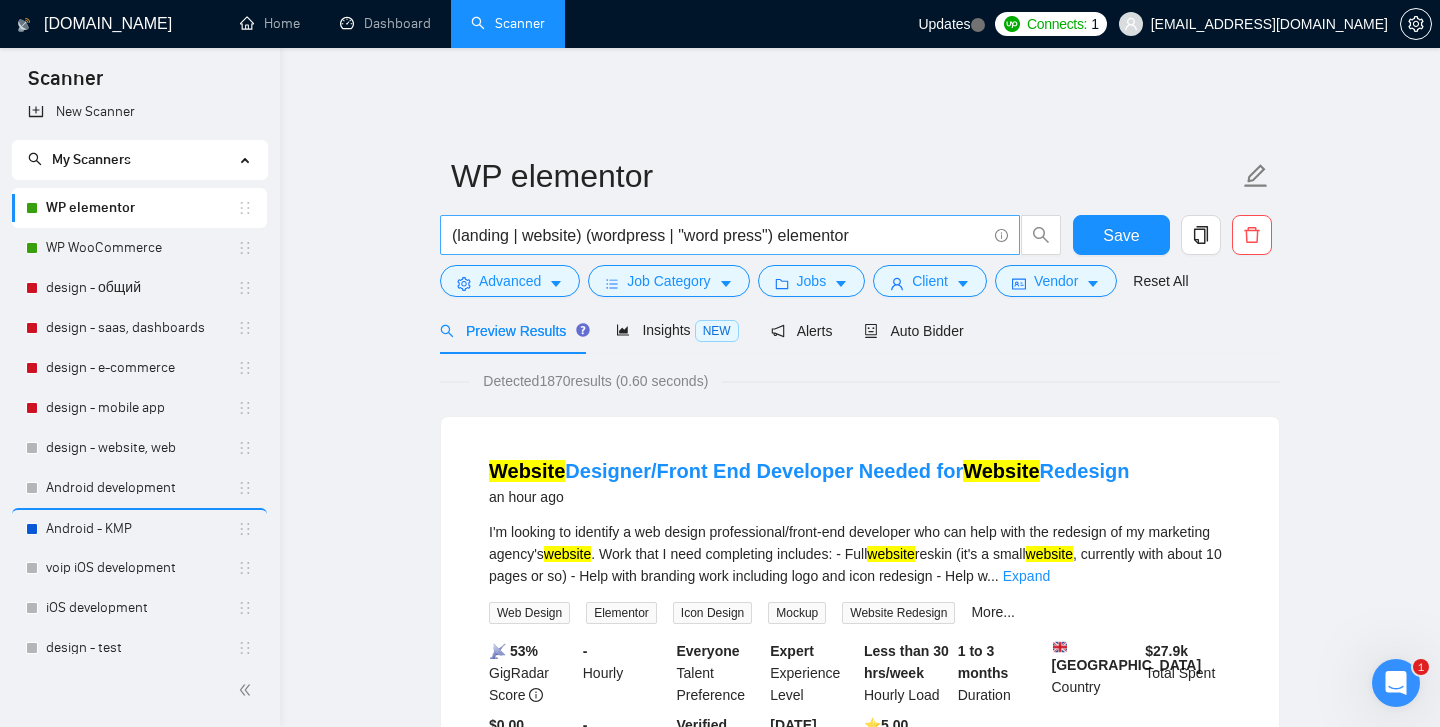 click on "(landing | website) (wordpress | "word press") elementor" at bounding box center [719, 235] 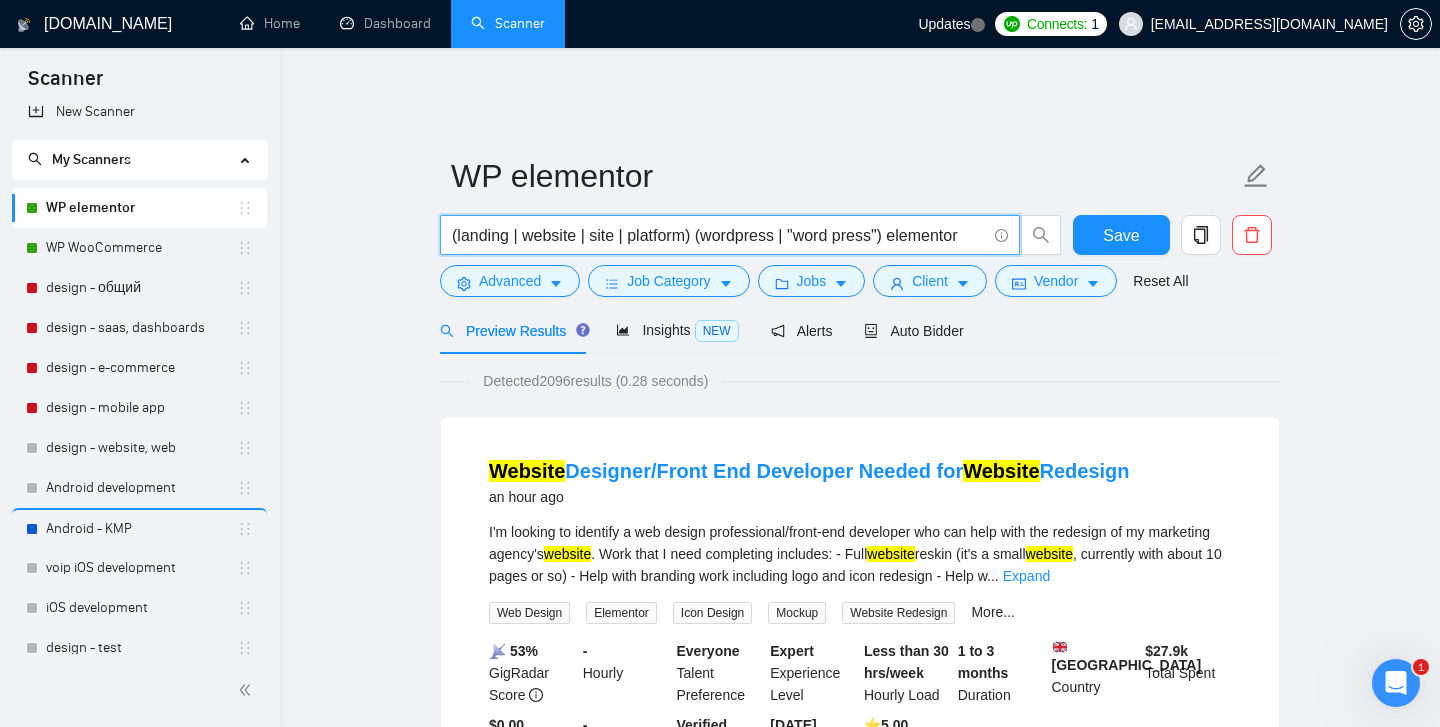 type on "(landing | website | site | platform) (wordpress | "word press") elementor" 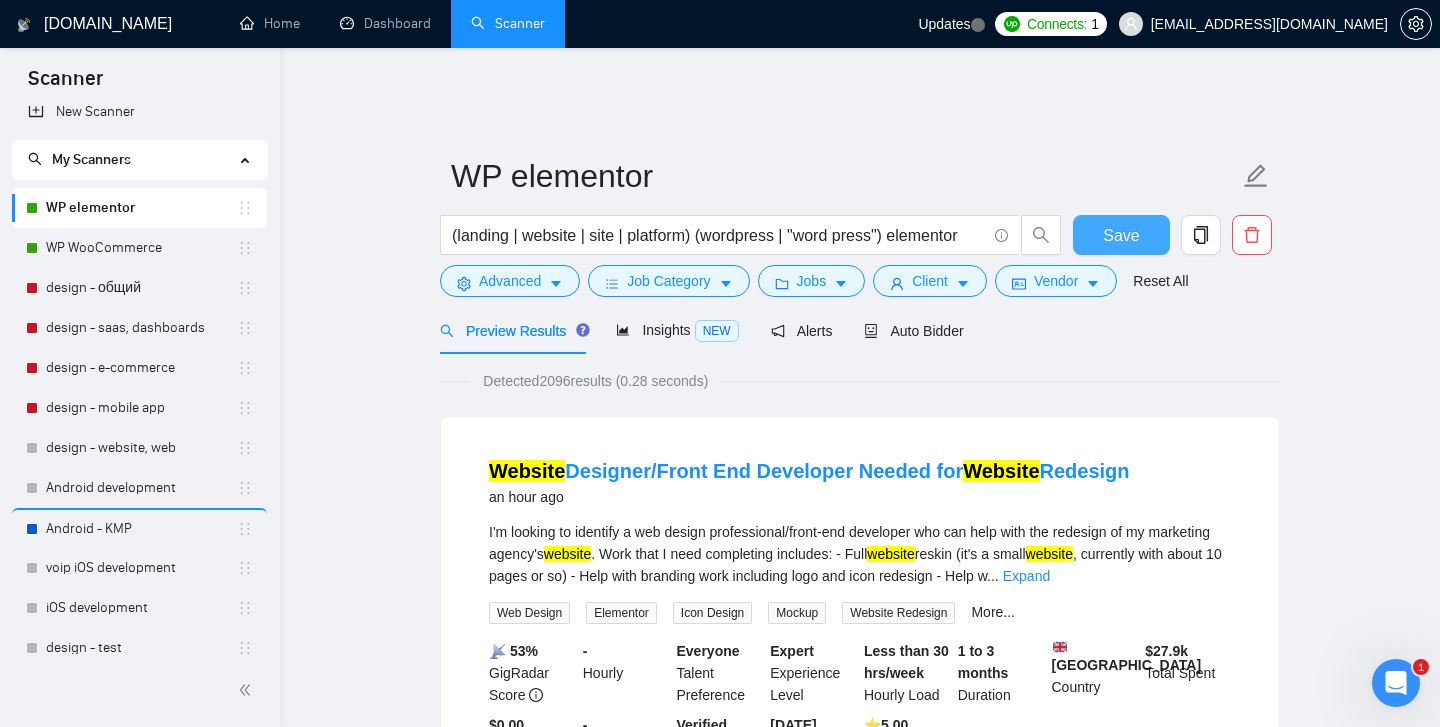 click on "Save" at bounding box center (1121, 235) 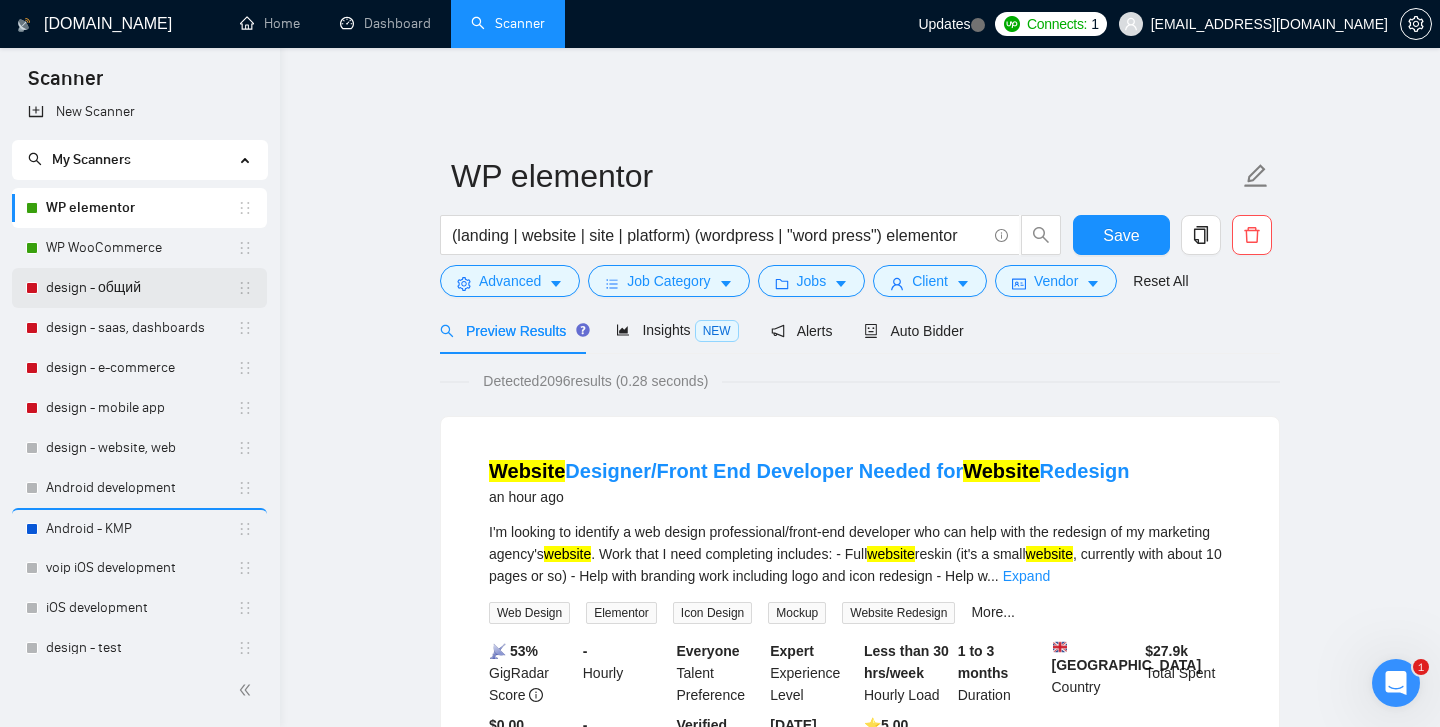click on "design - общий" at bounding box center (141, 288) 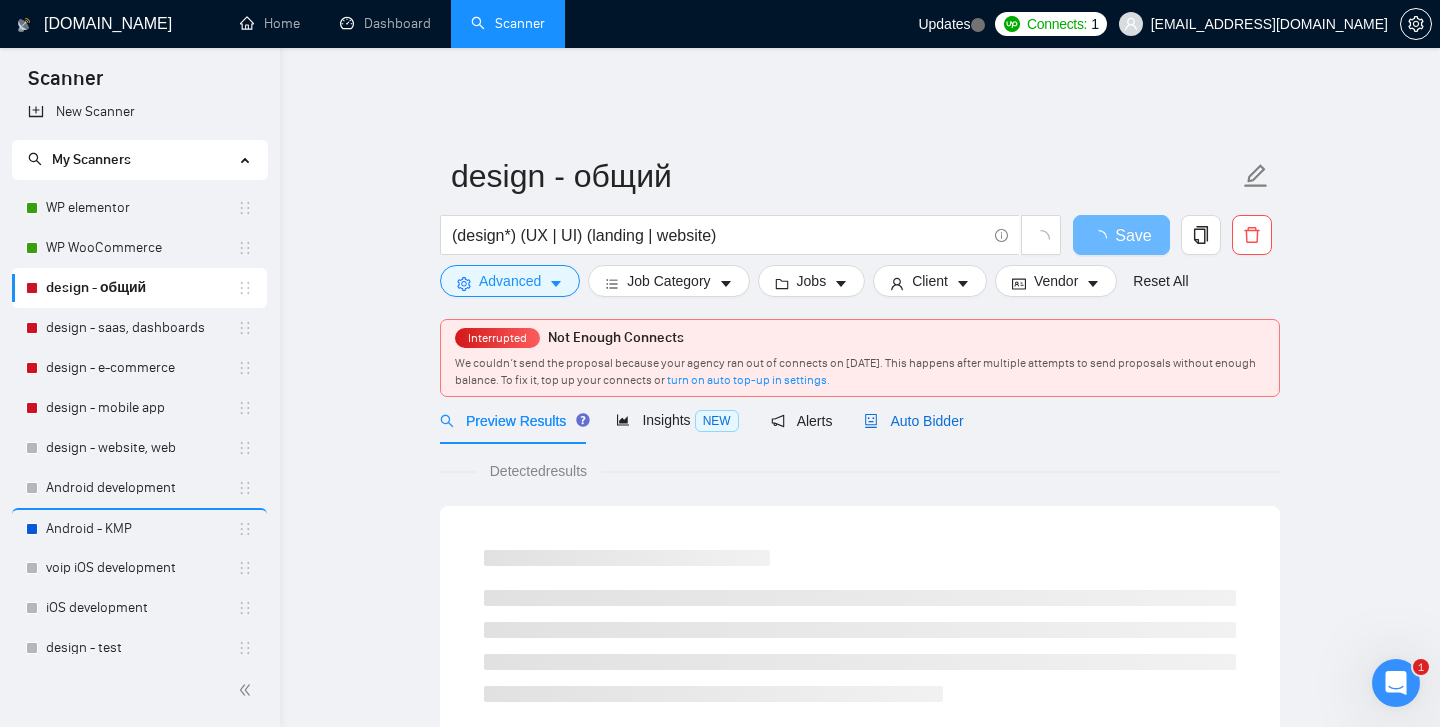 click on "Auto Bidder" at bounding box center [913, 421] 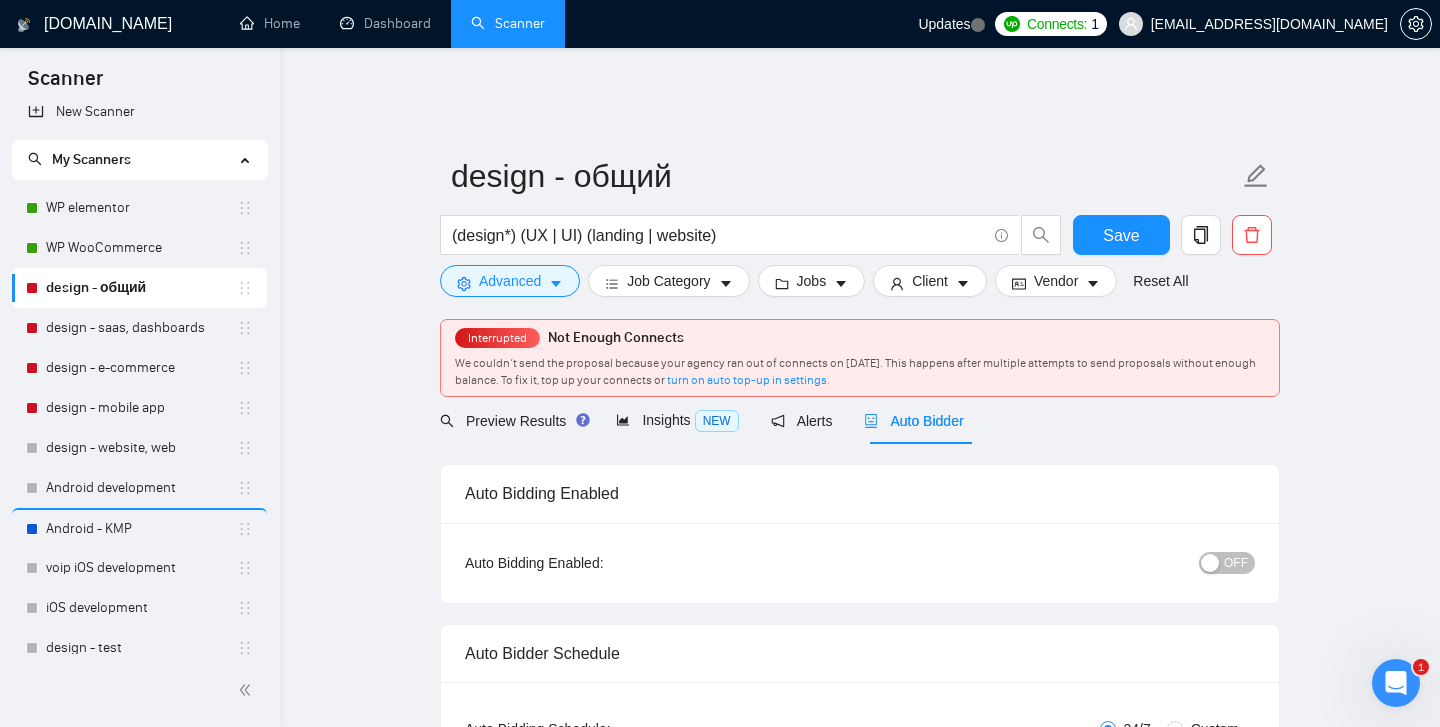click at bounding box center (1210, 563) 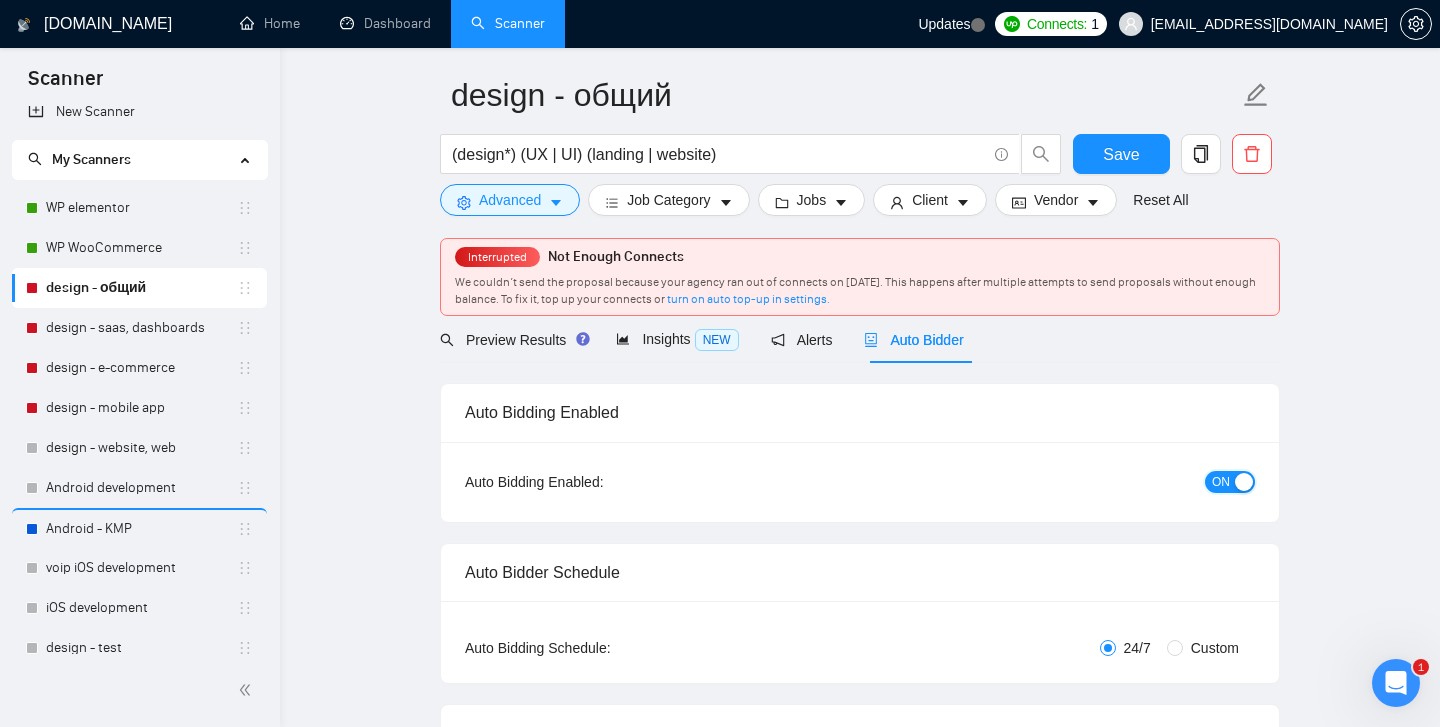 scroll, scrollTop: 0, scrollLeft: 0, axis: both 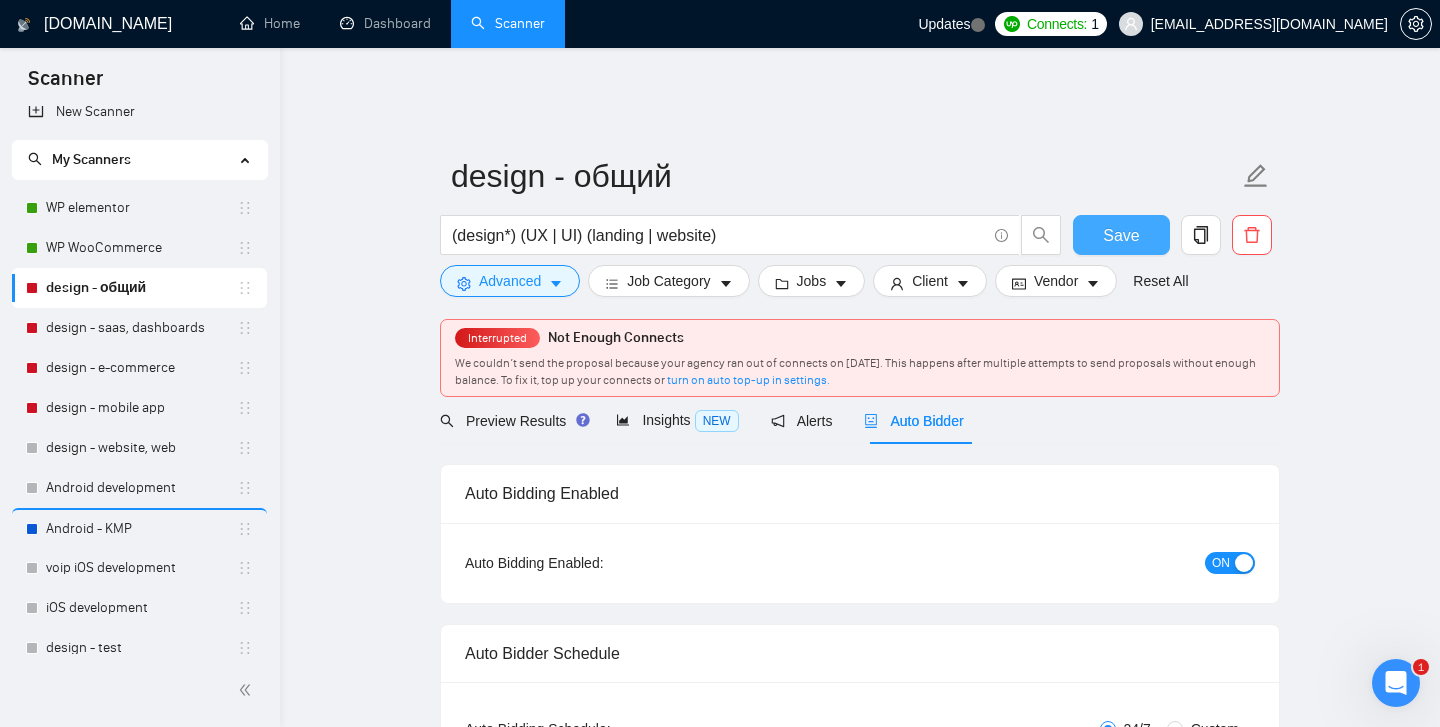 click on "Save" at bounding box center (1121, 235) 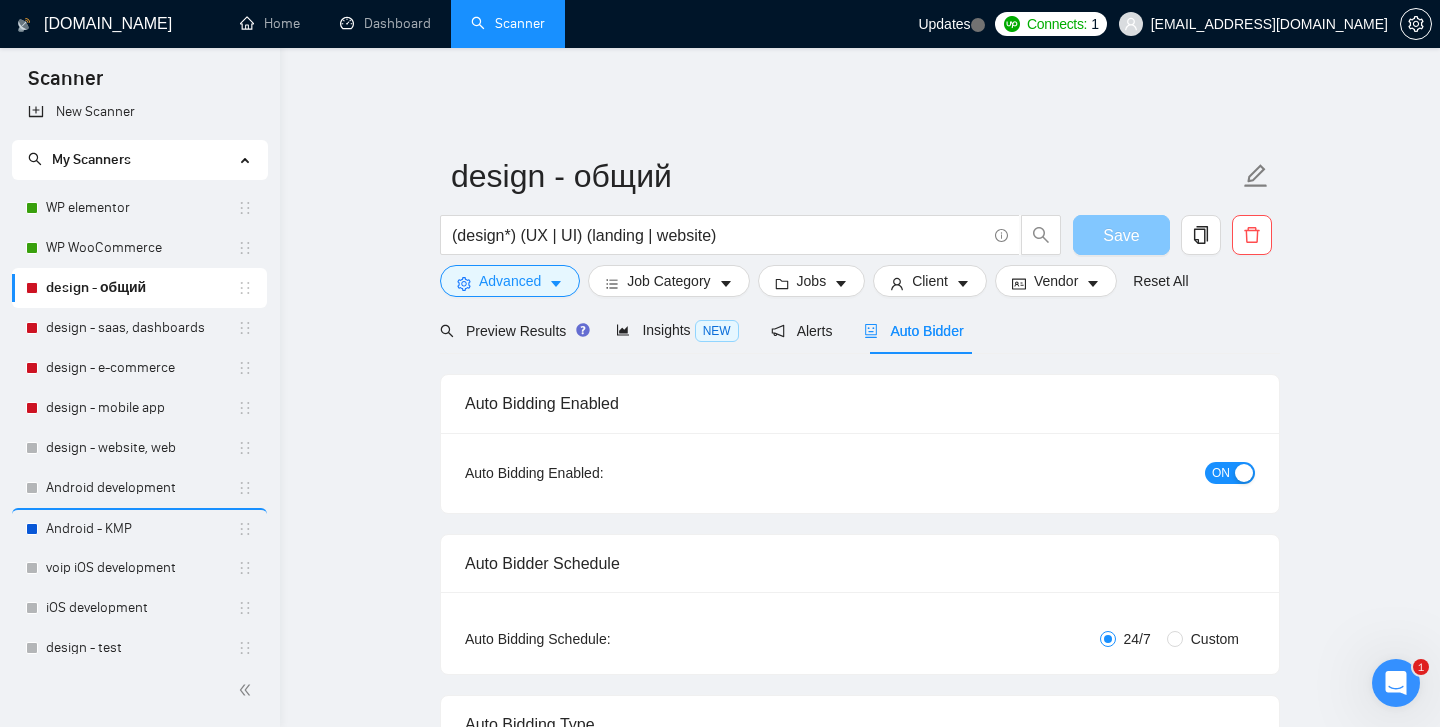 type 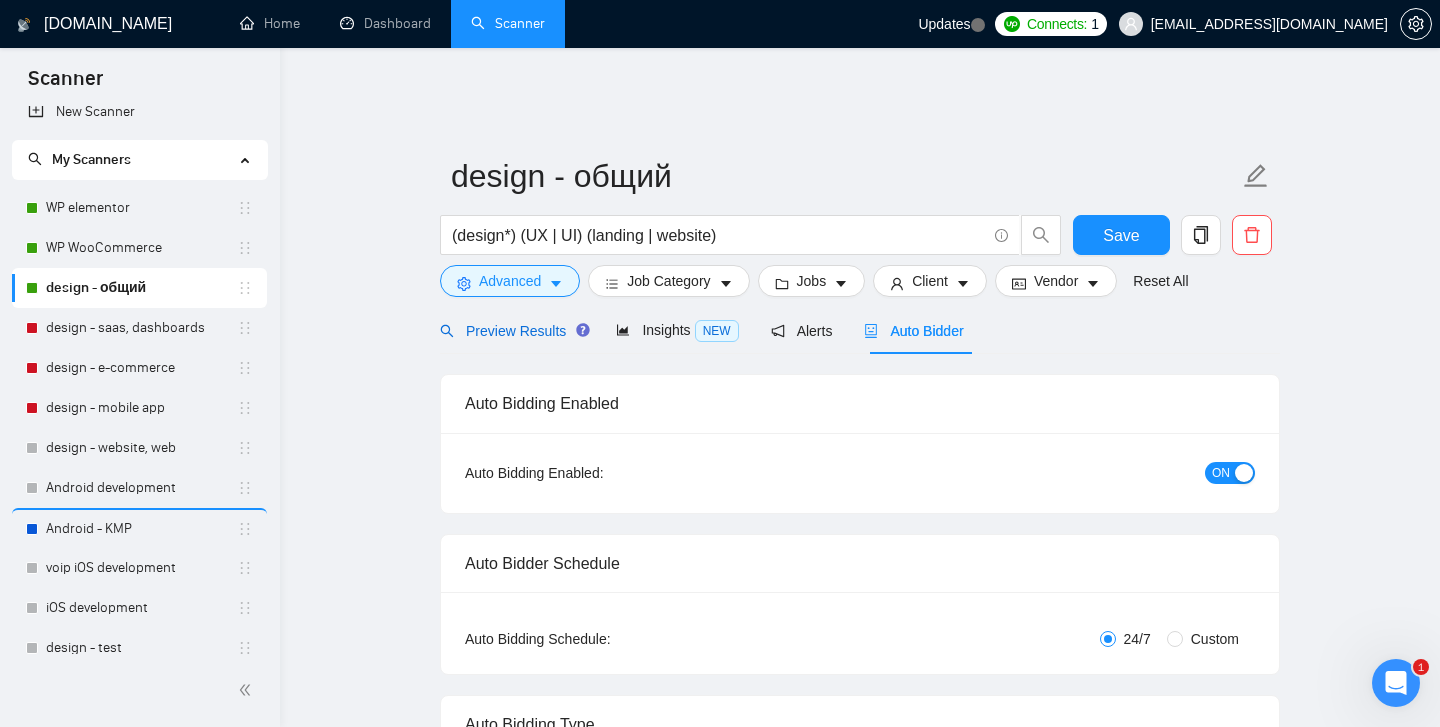 click on "Preview Results" at bounding box center (512, 331) 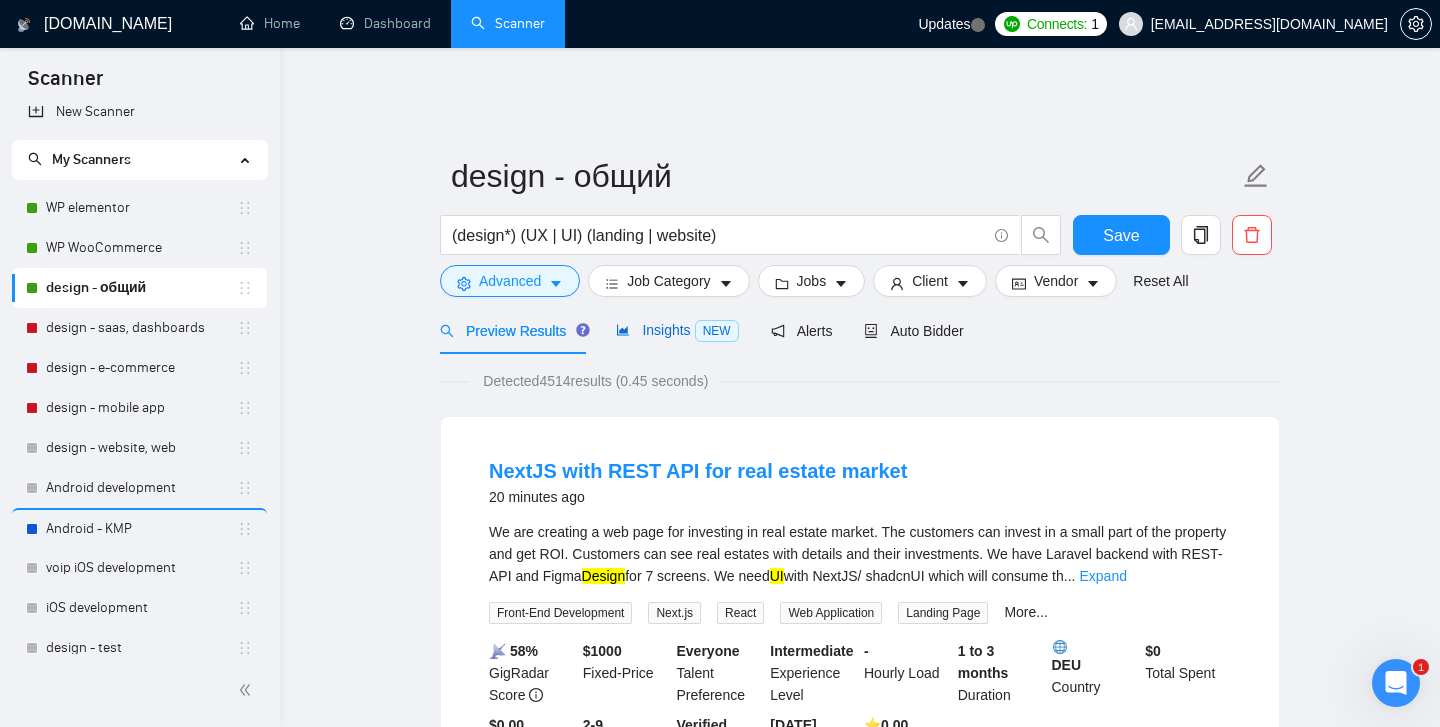 click on "Insights NEW" at bounding box center (677, 330) 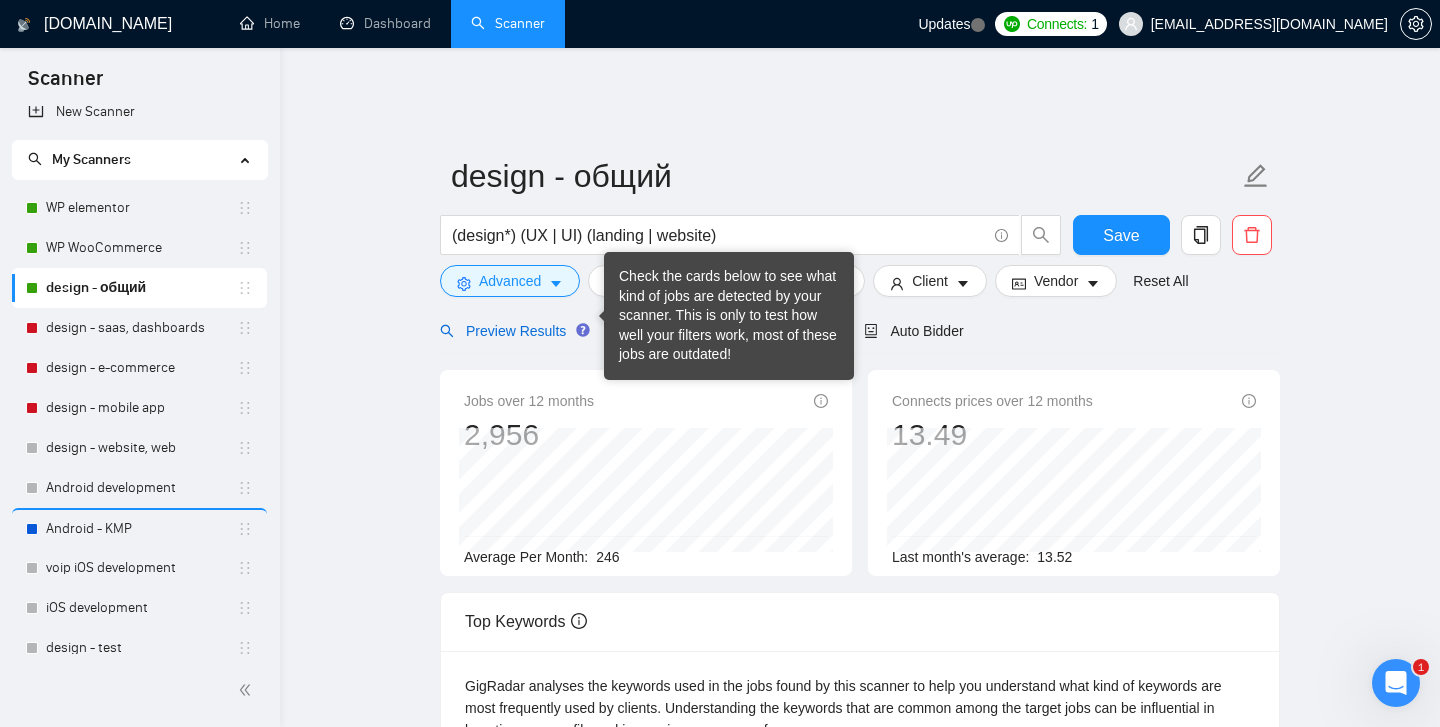 click on "Preview Results" at bounding box center (512, 331) 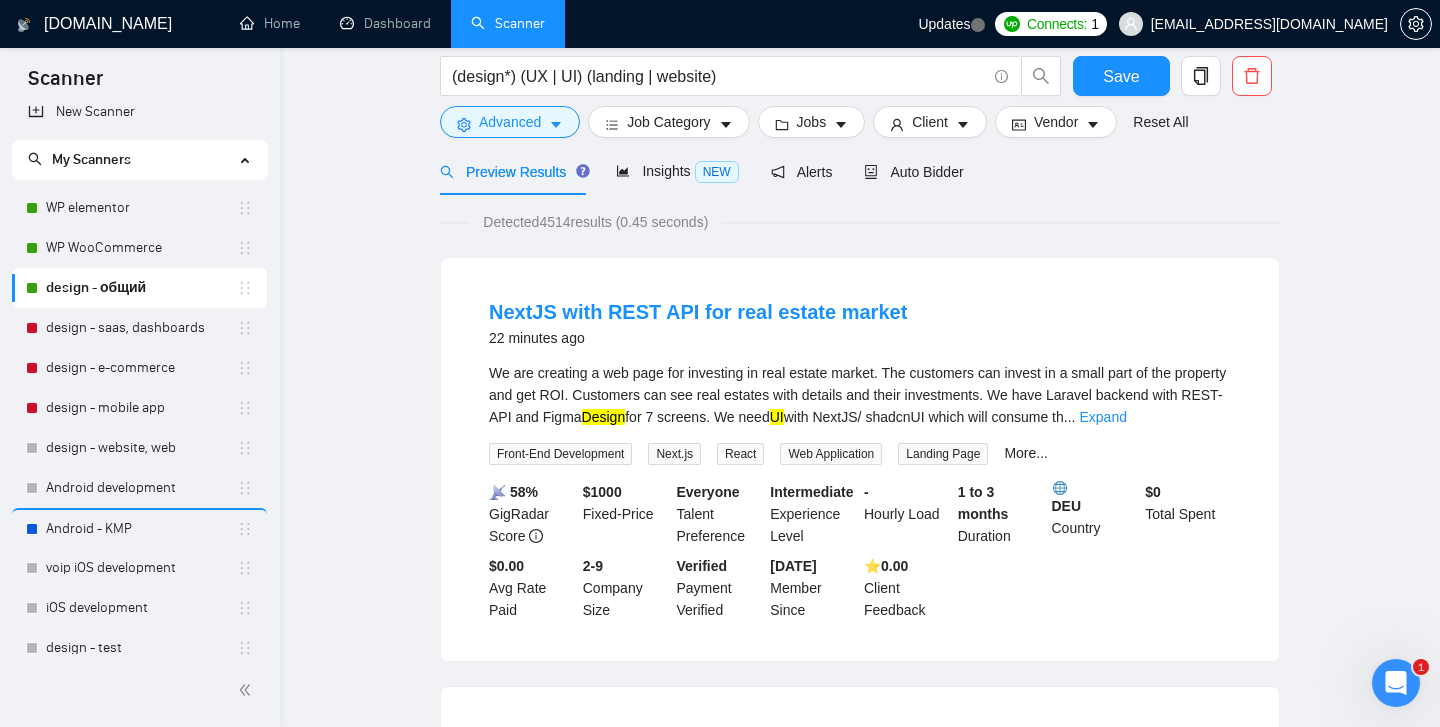 scroll, scrollTop: 0, scrollLeft: 0, axis: both 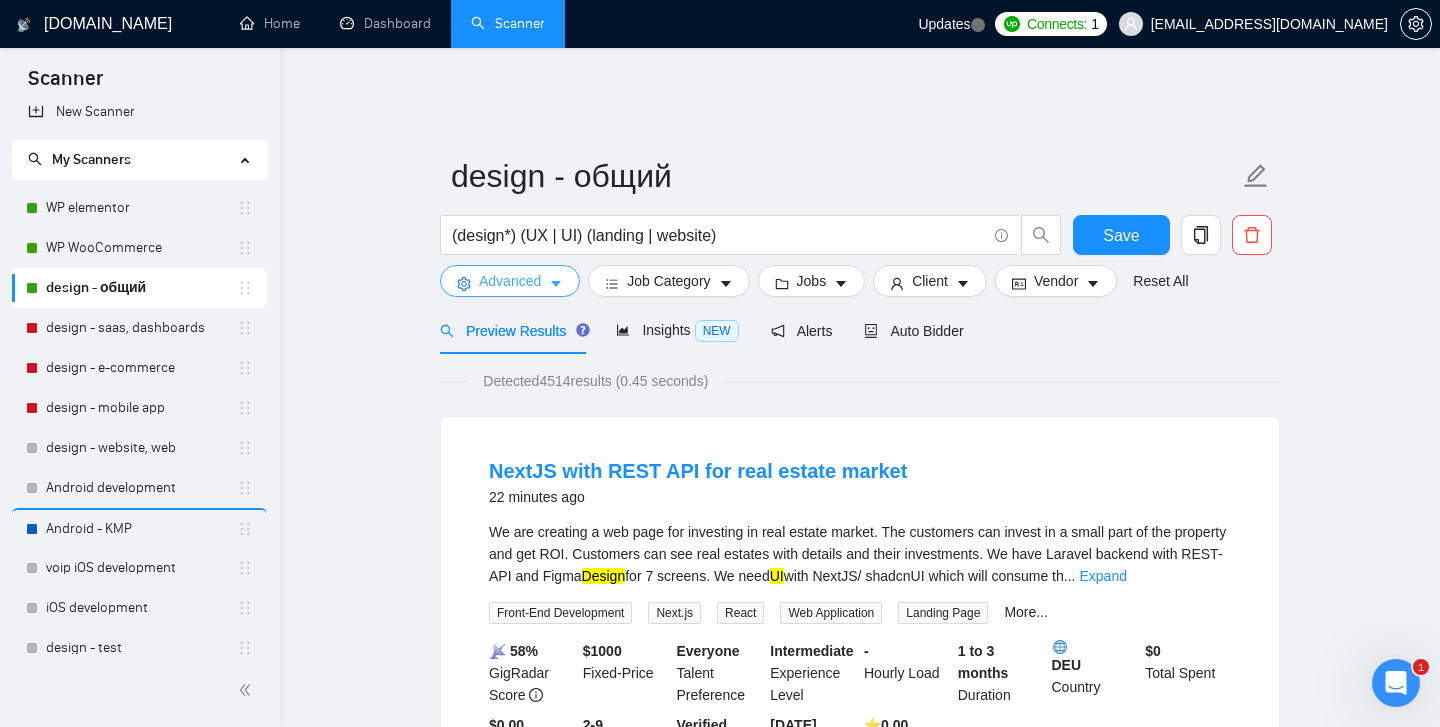 click 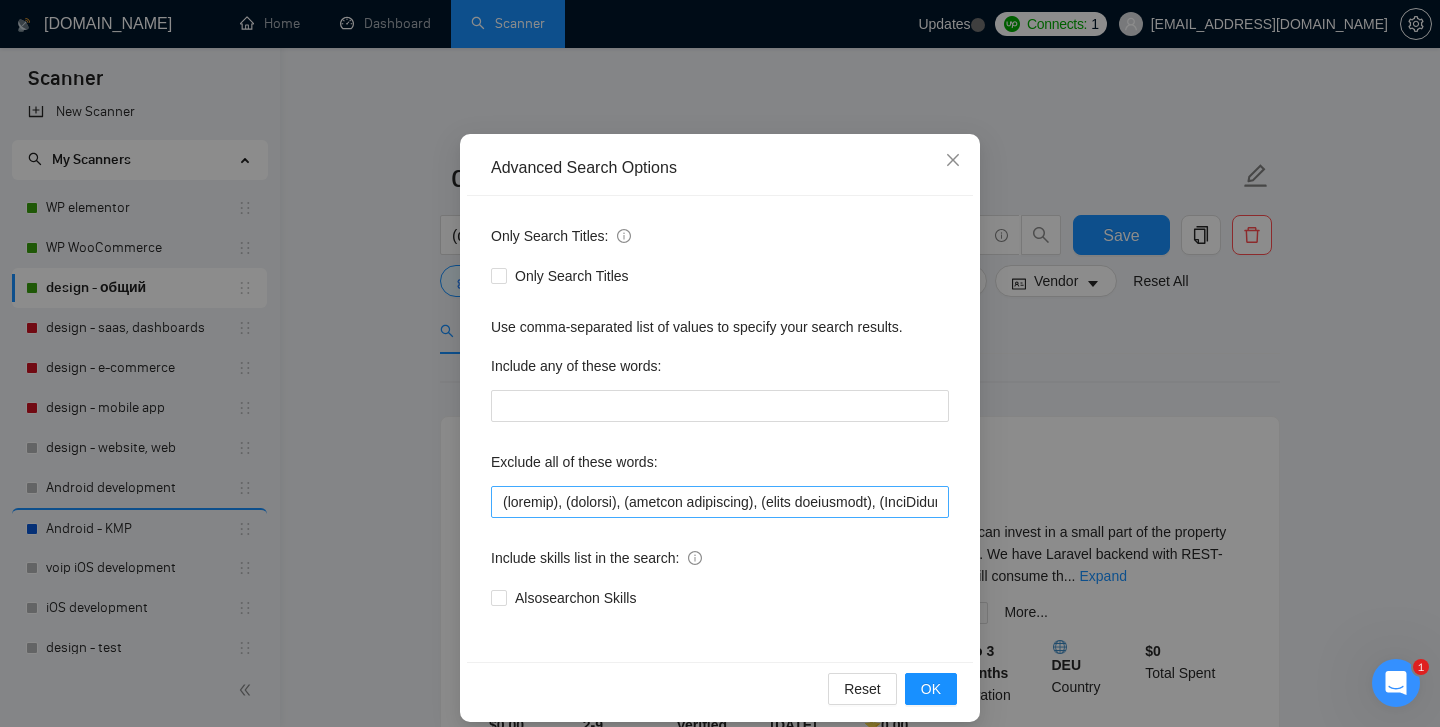 scroll, scrollTop: 105, scrollLeft: 0, axis: vertical 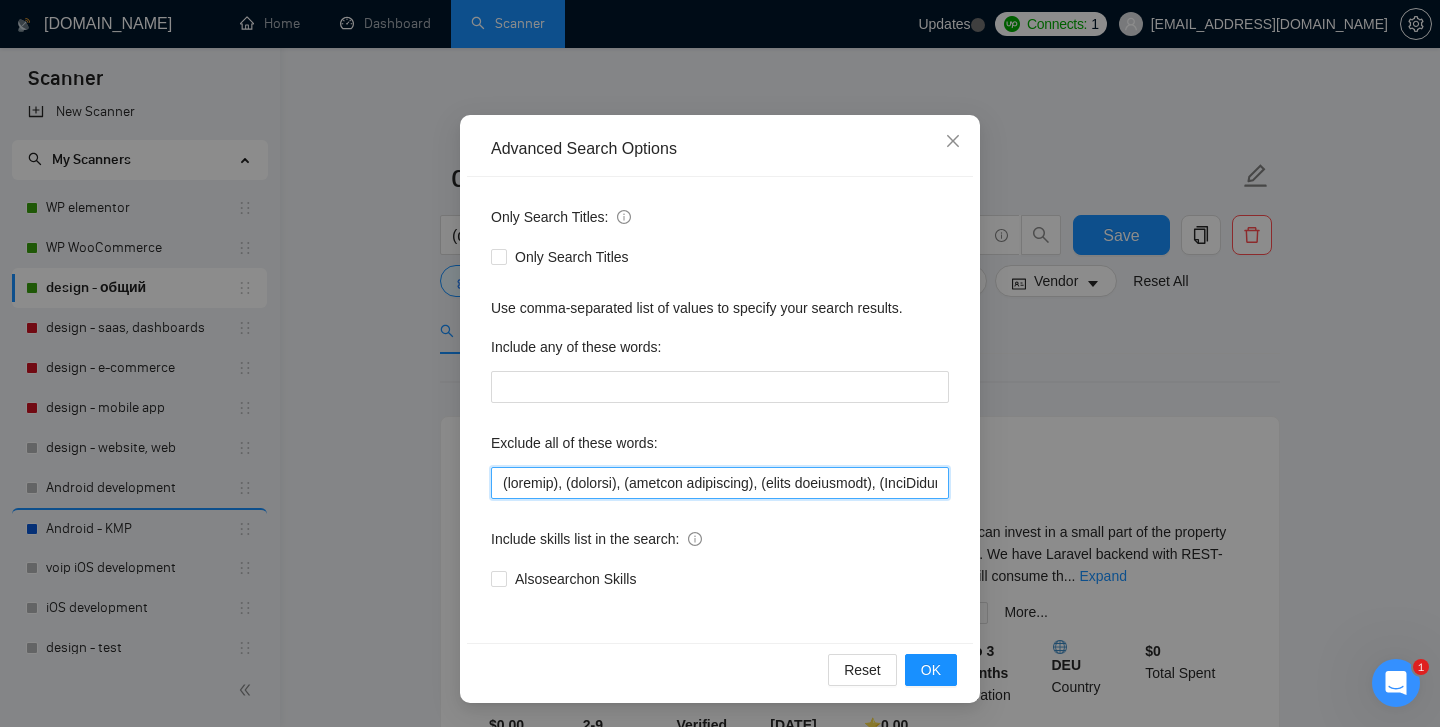 click at bounding box center (720, 483) 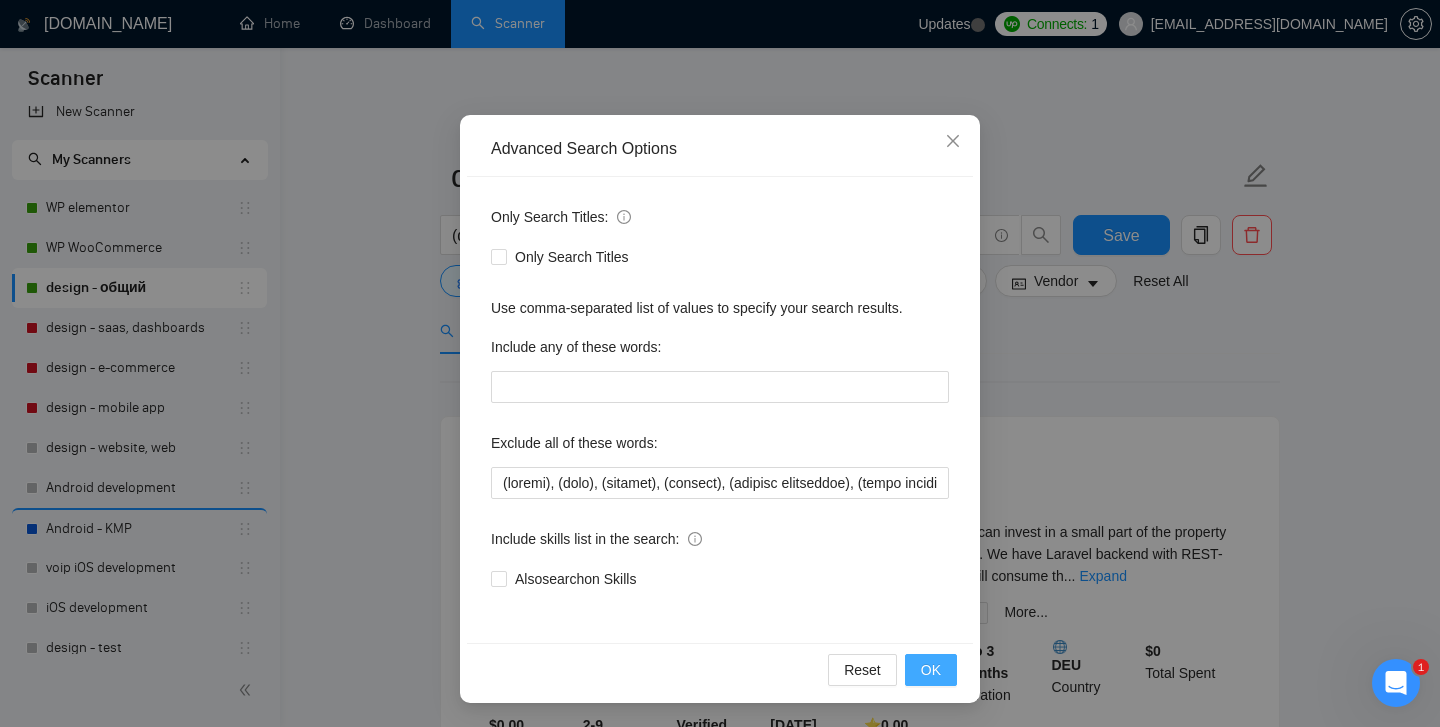 click on "OK" at bounding box center (931, 670) 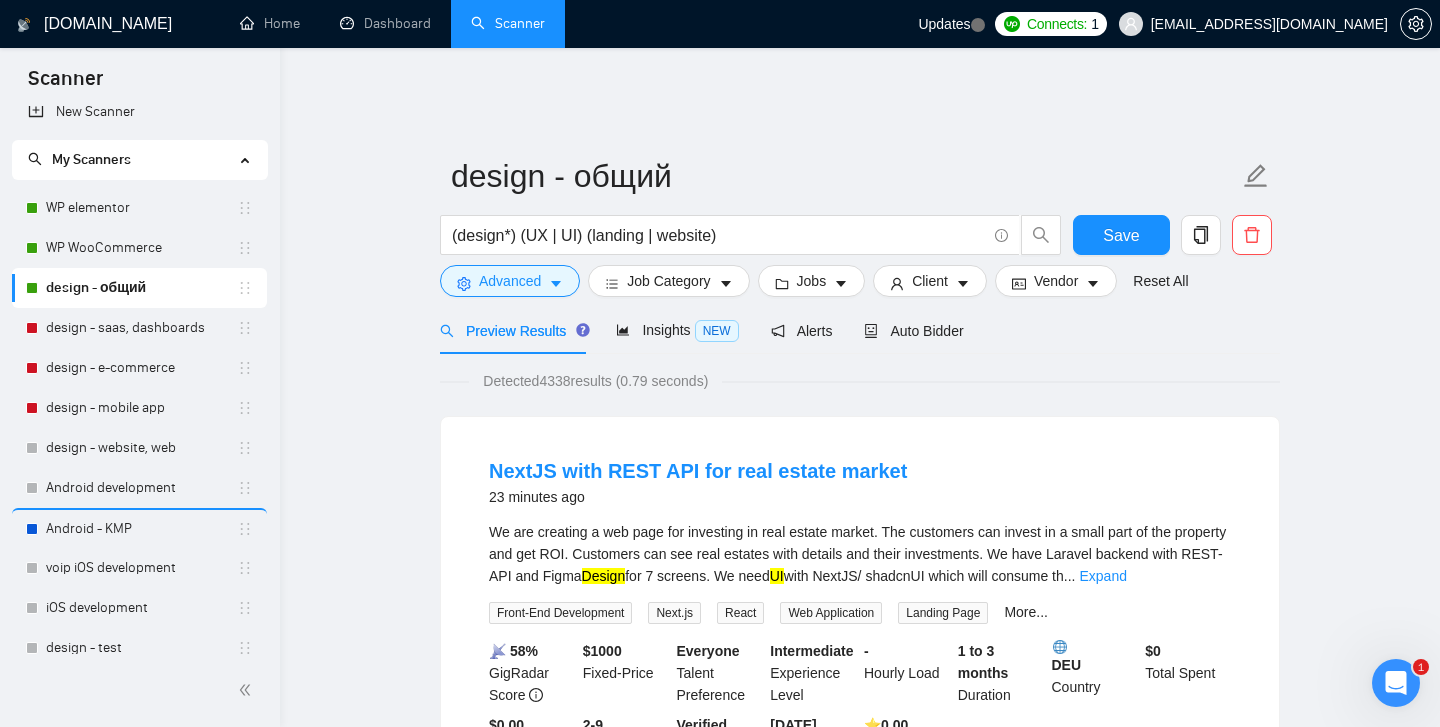 scroll, scrollTop: 0, scrollLeft: 0, axis: both 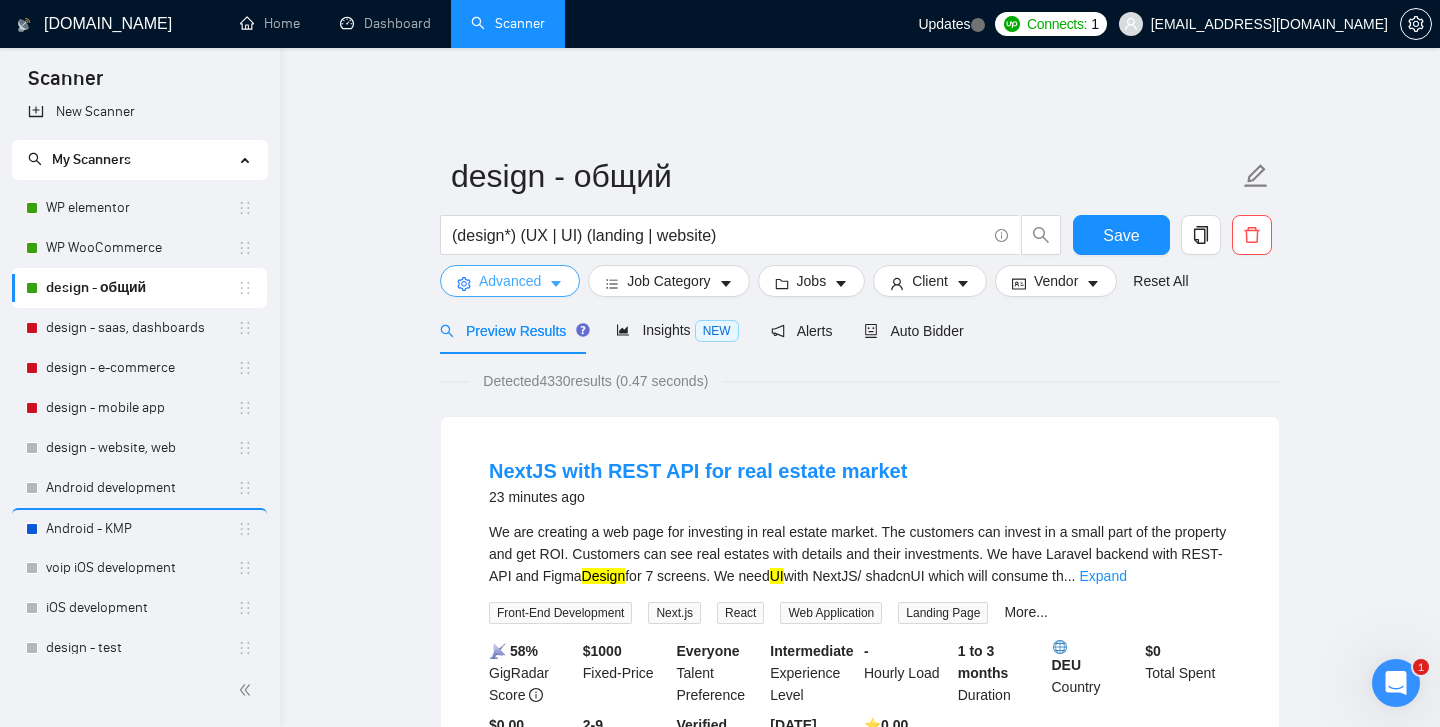 click 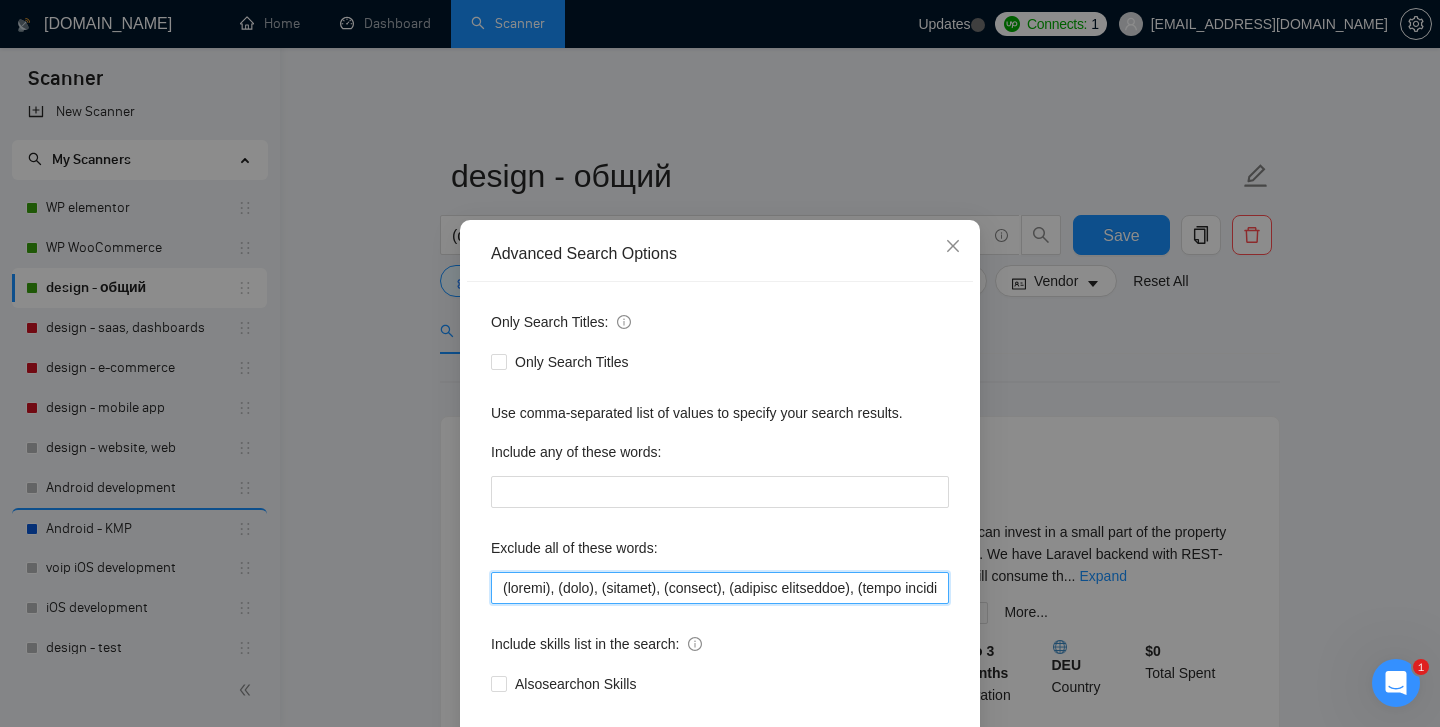 click at bounding box center [720, 588] 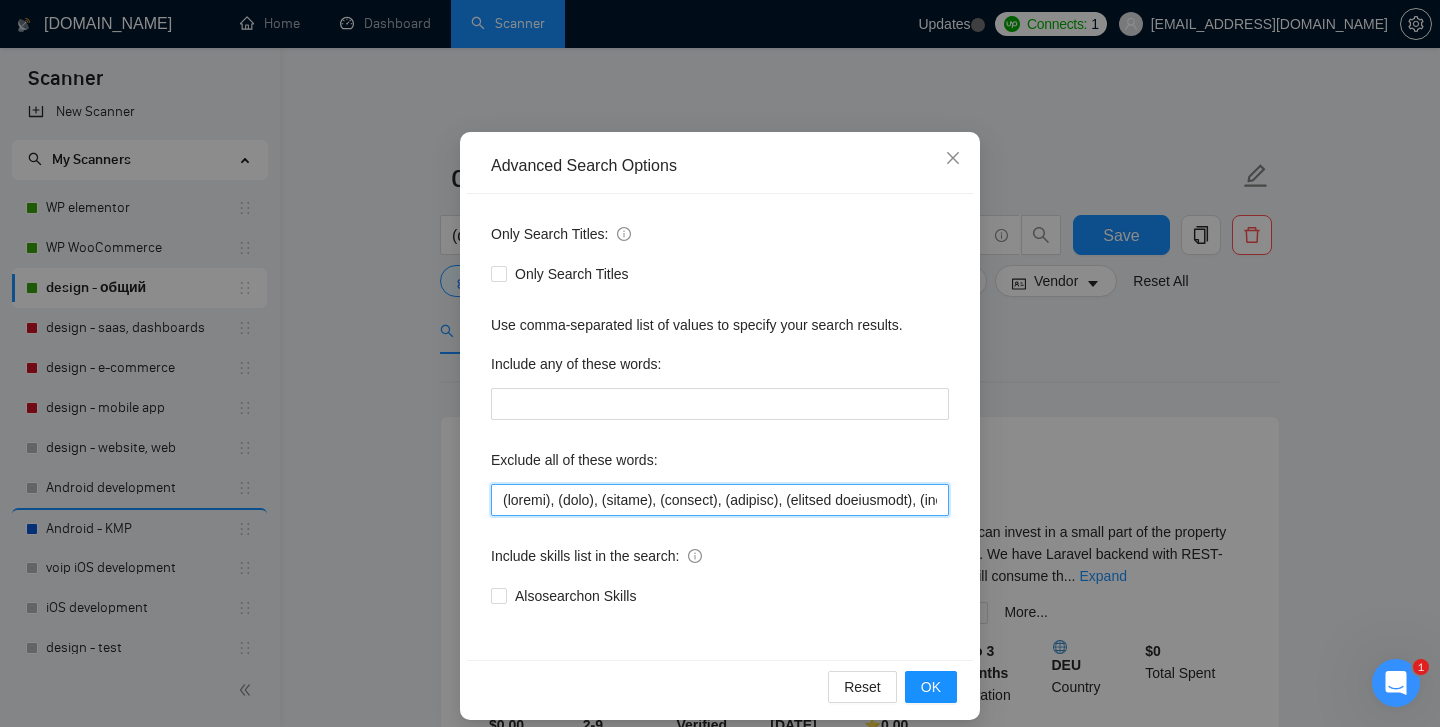 scroll, scrollTop: 100, scrollLeft: 0, axis: vertical 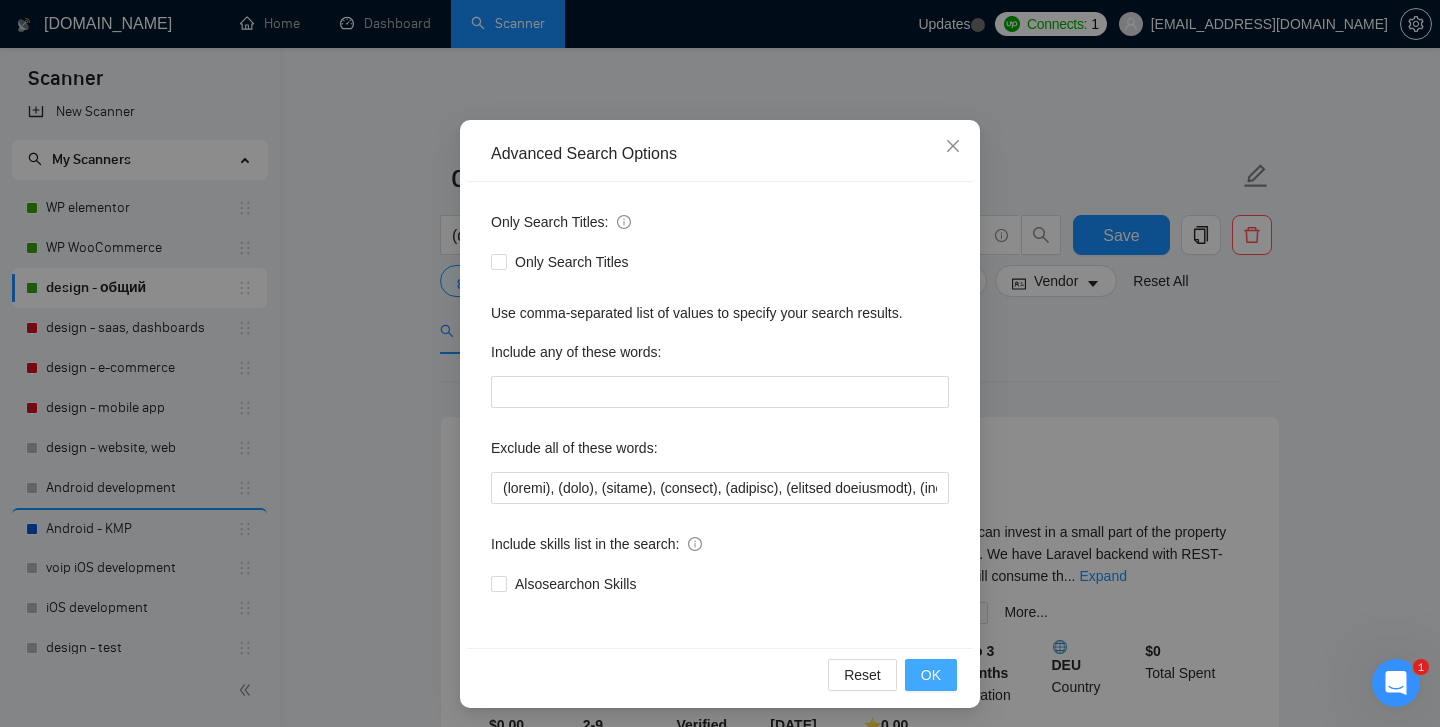 click on "OK" at bounding box center (931, 675) 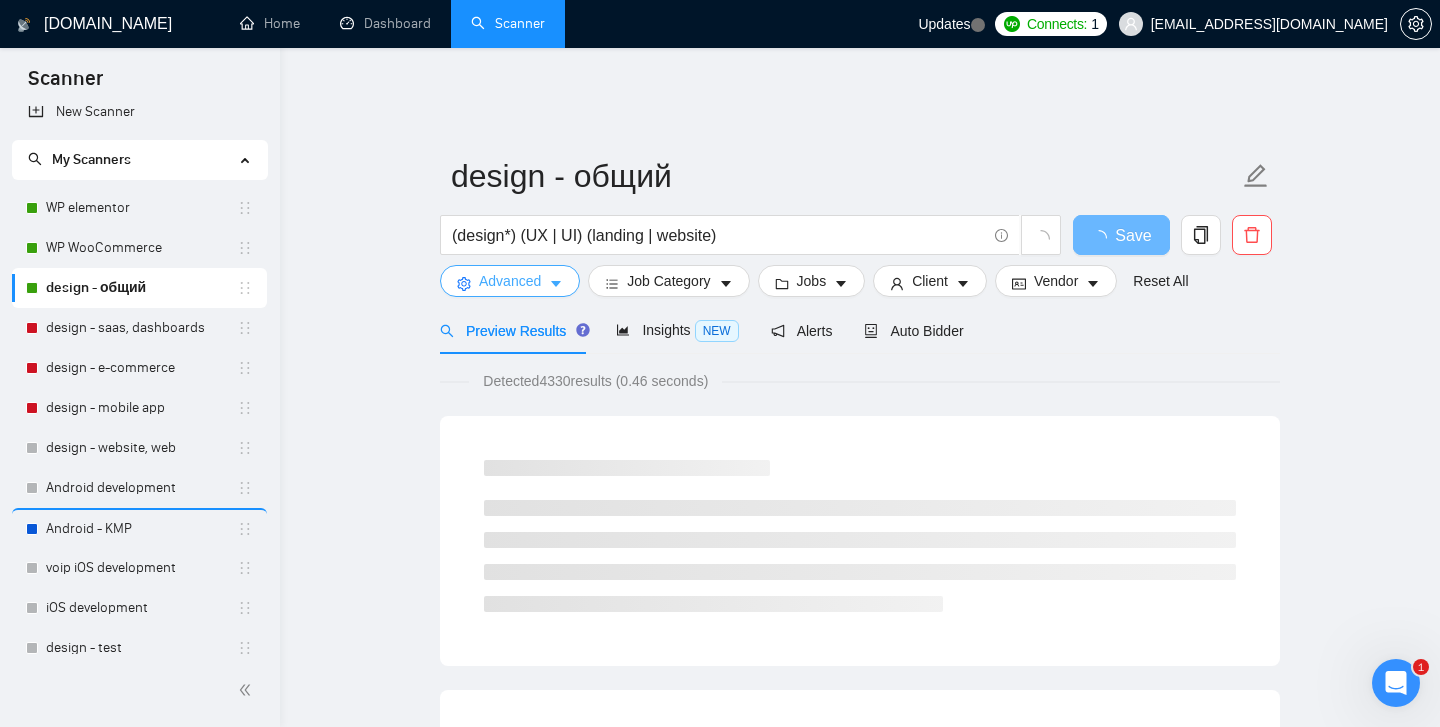 scroll, scrollTop: 0, scrollLeft: 0, axis: both 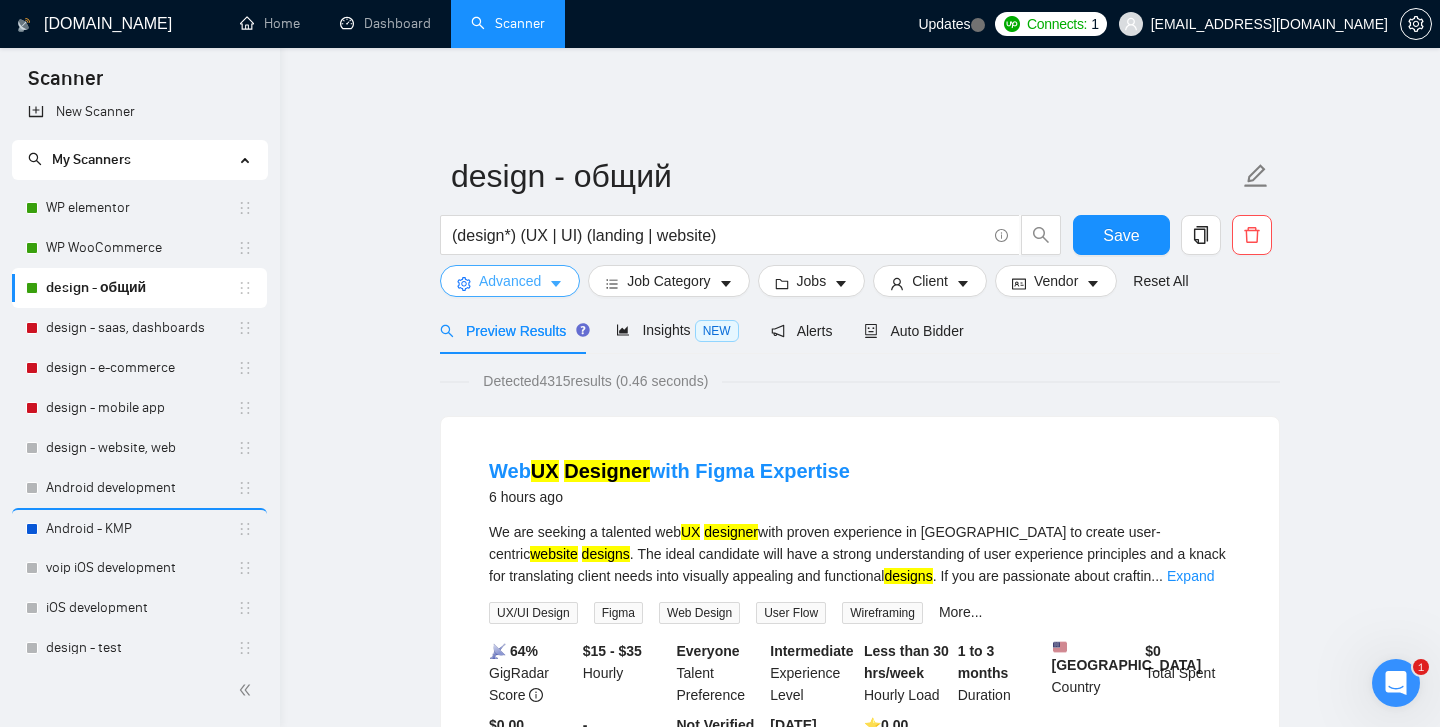 click 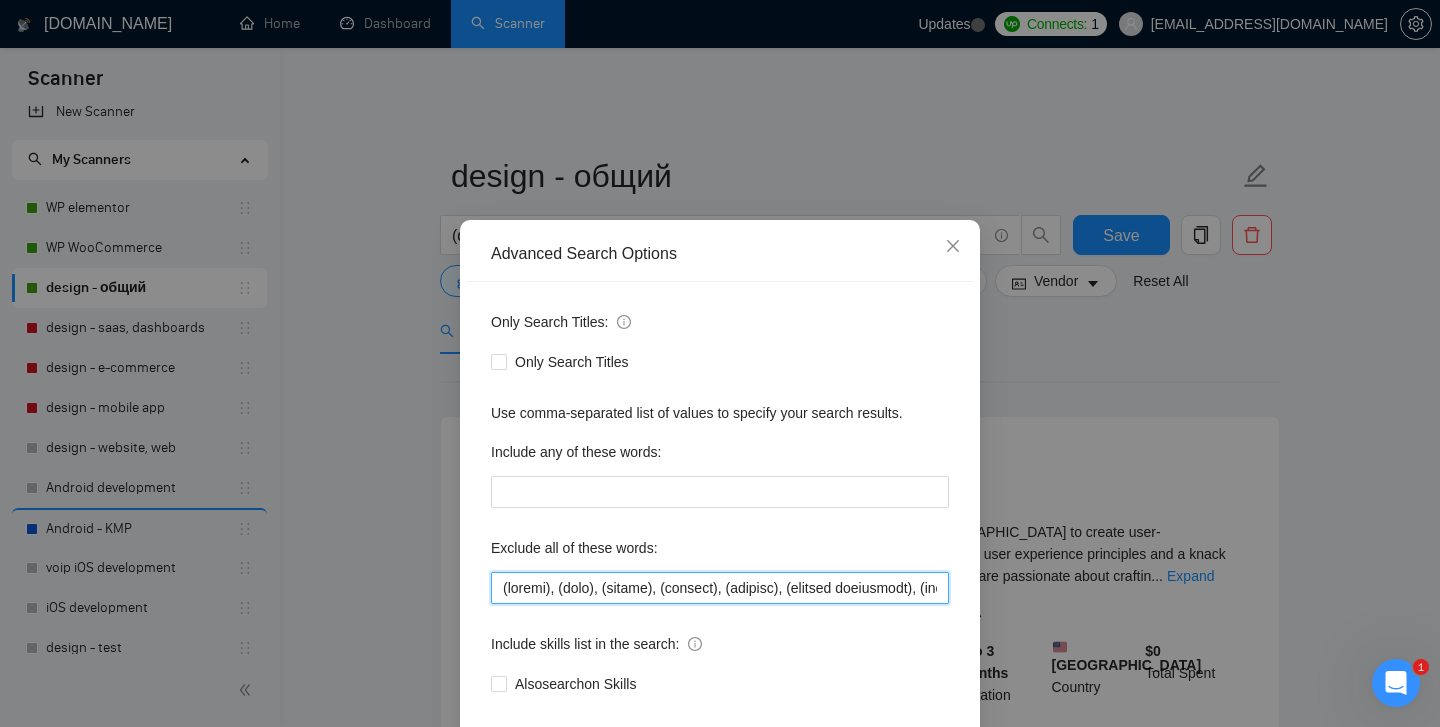 click at bounding box center (720, 588) 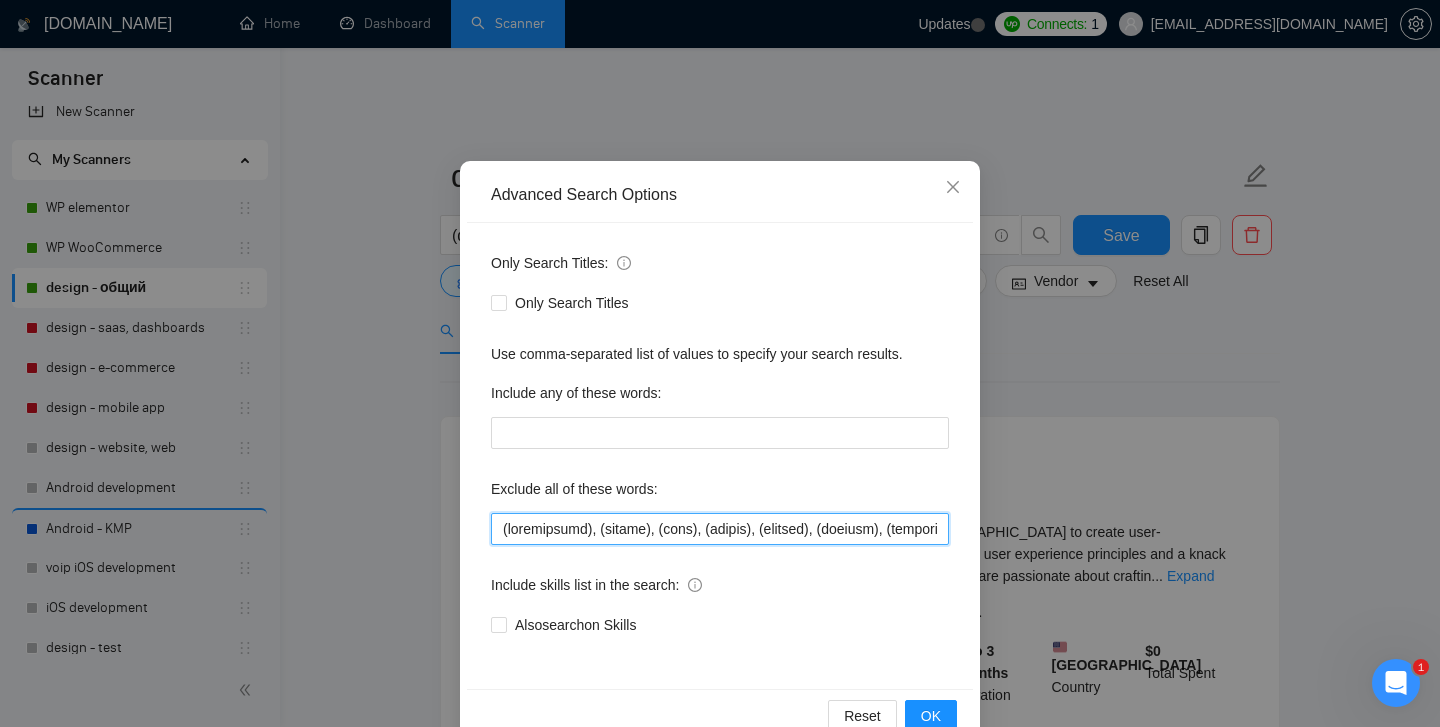 scroll, scrollTop: 105, scrollLeft: 0, axis: vertical 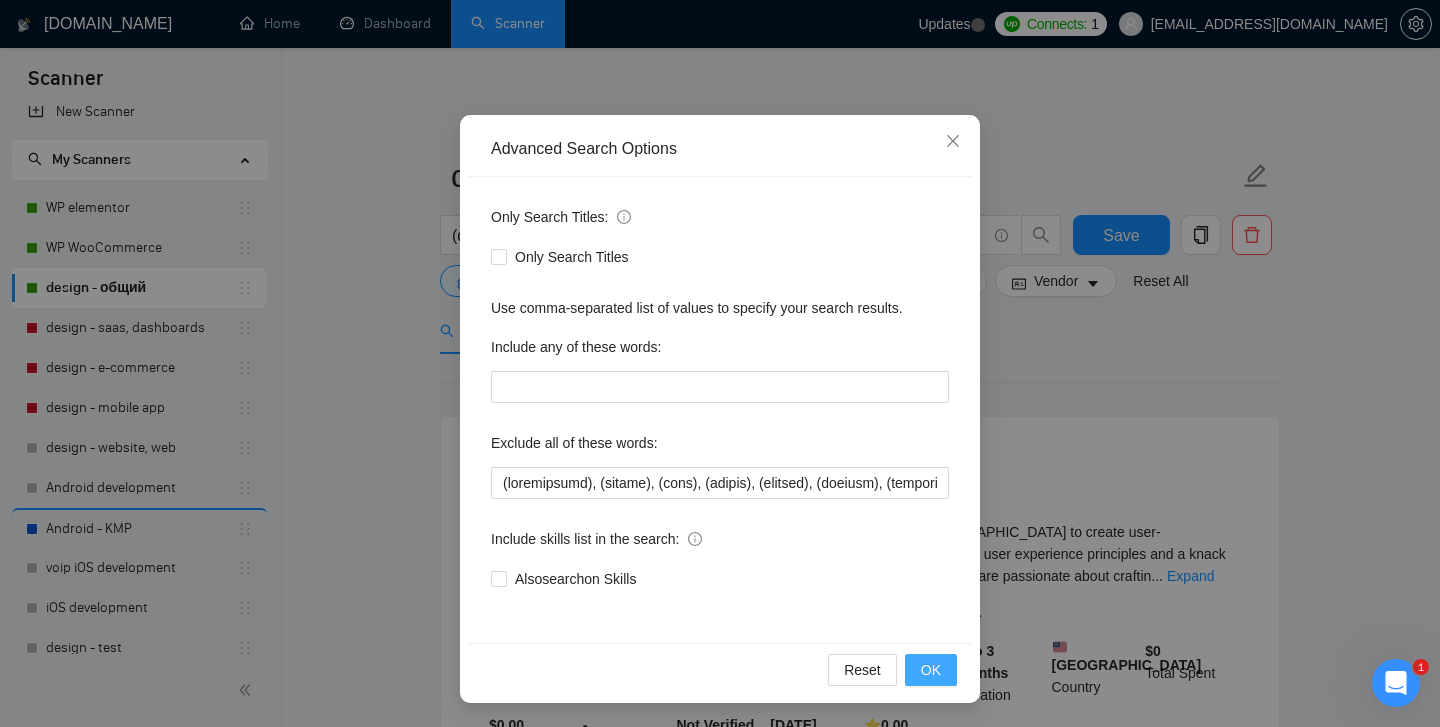 click on "OK" at bounding box center (931, 670) 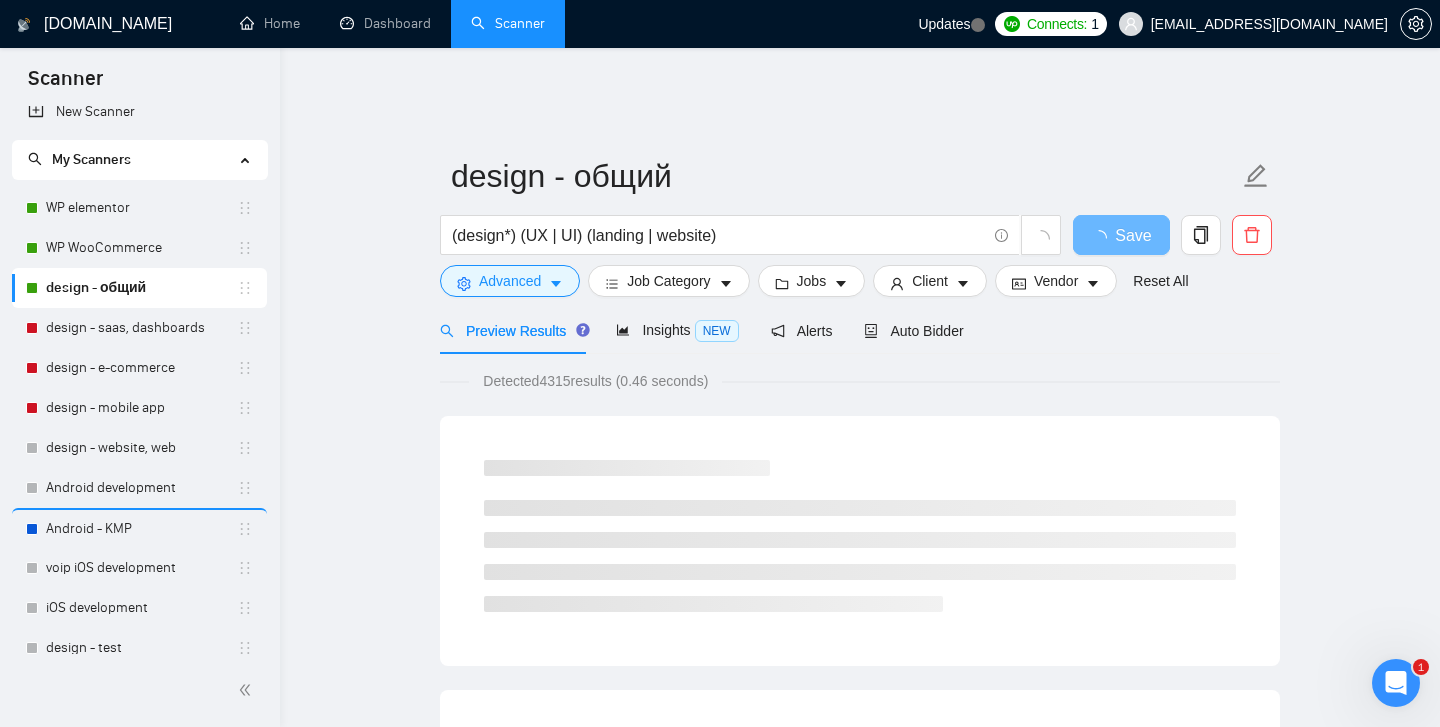 scroll, scrollTop: 5, scrollLeft: 0, axis: vertical 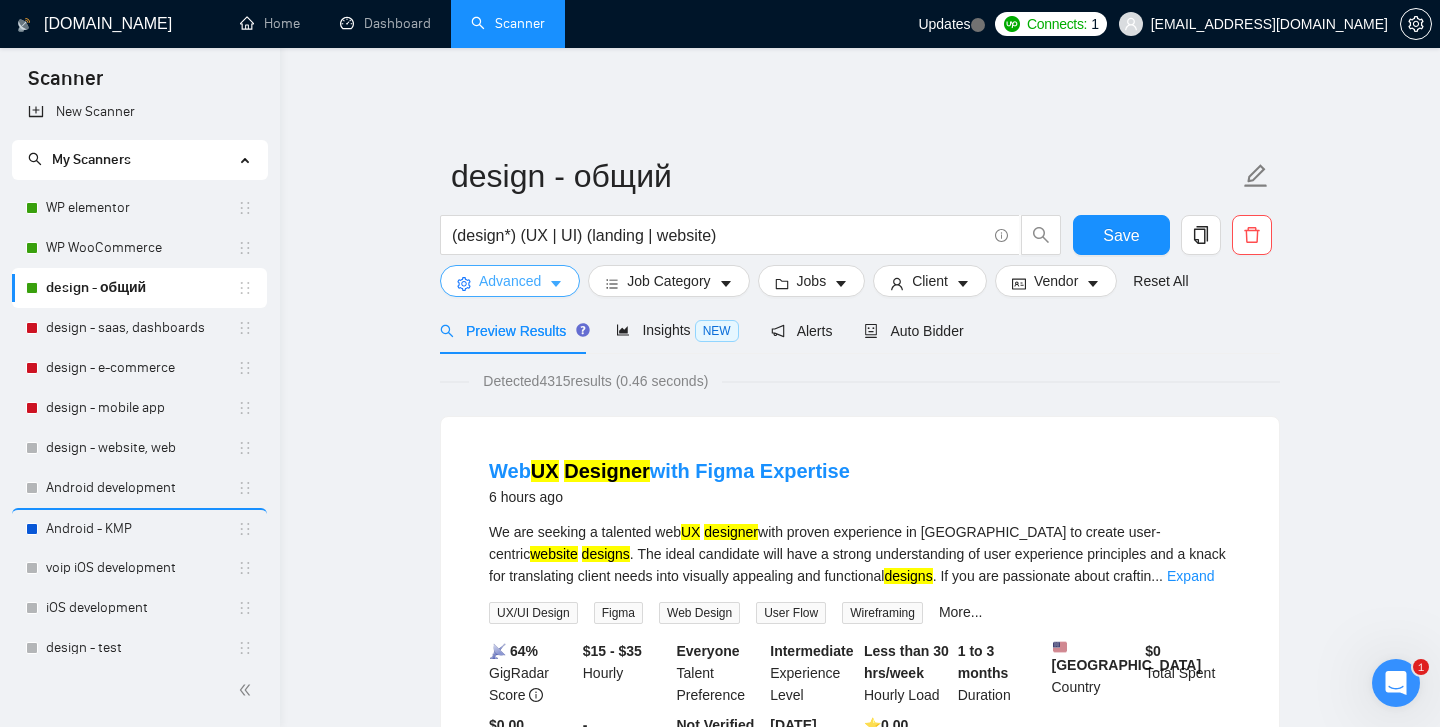 click 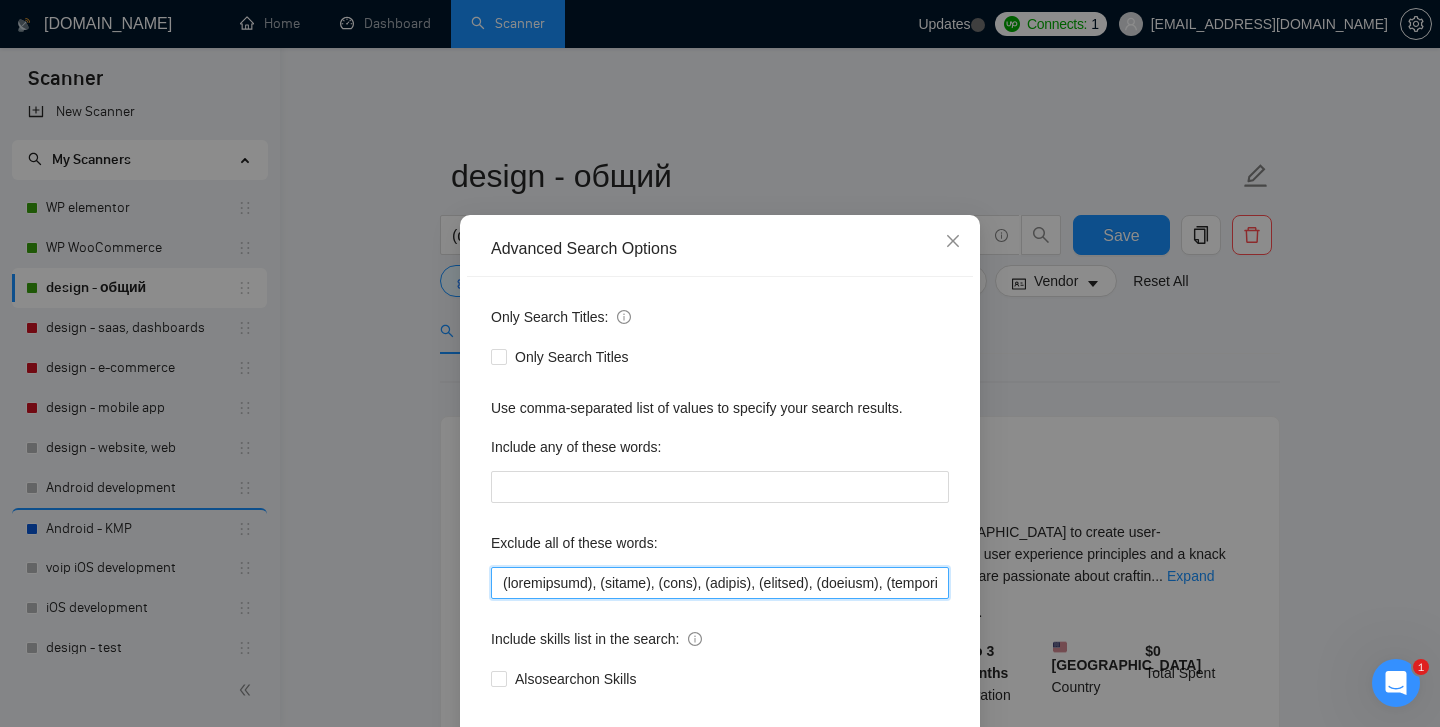 click at bounding box center [720, 583] 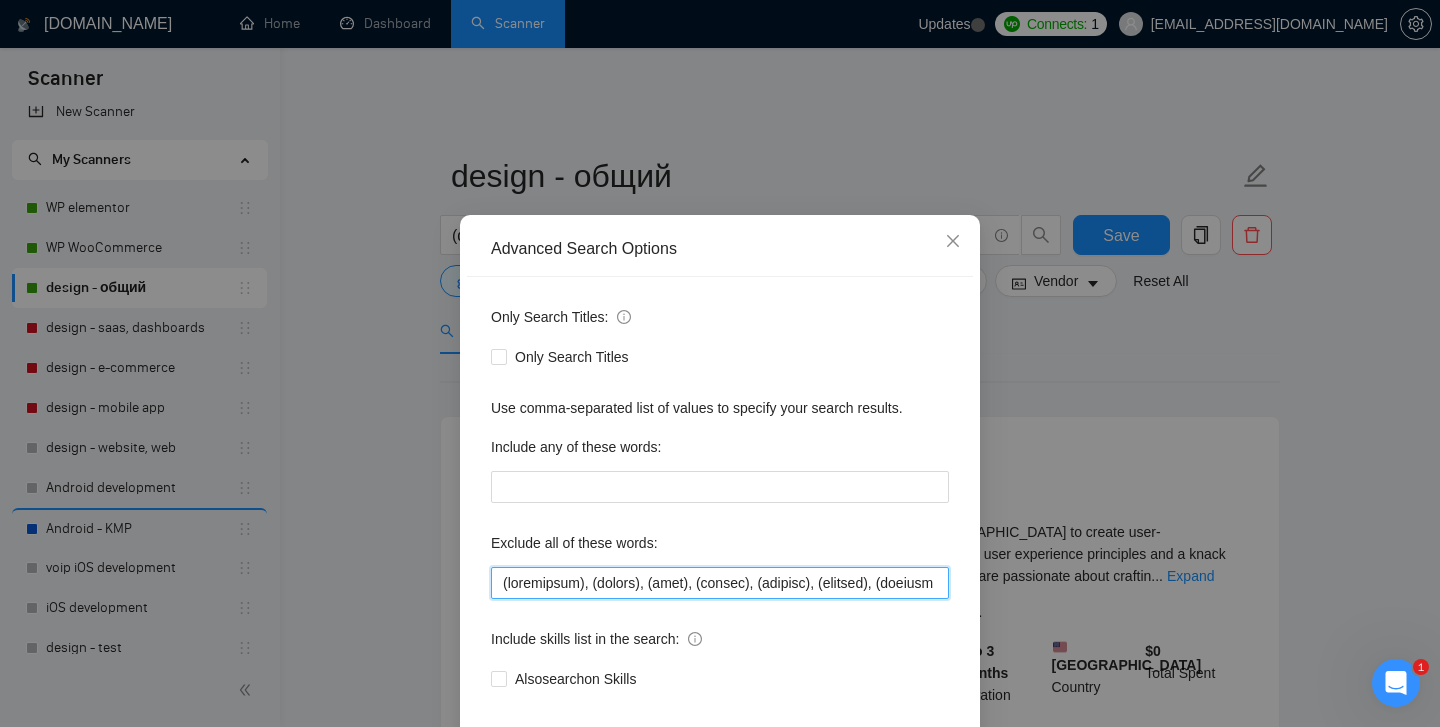 scroll, scrollTop: 105, scrollLeft: 0, axis: vertical 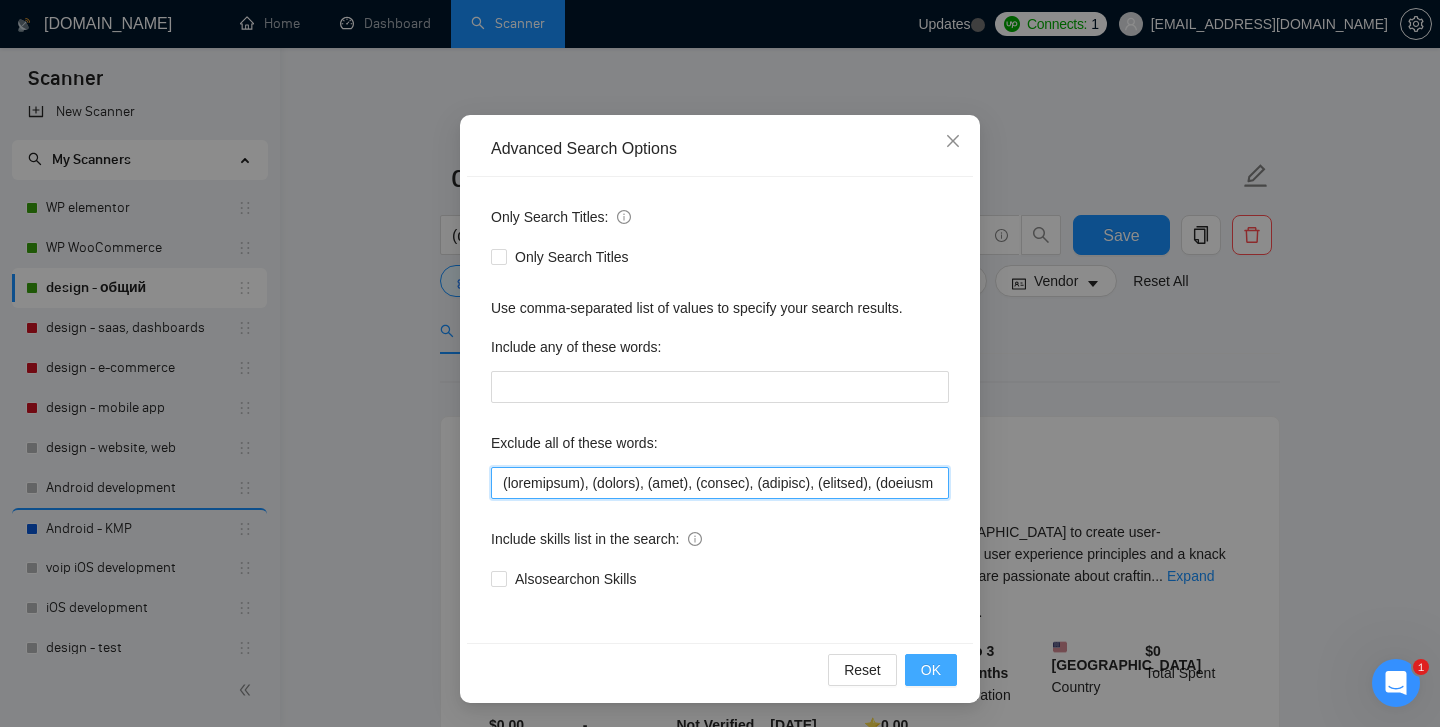 type on "(copywriter), (kajabi), (next), (nextjs), (shopify), (lovable), (content strategist), (brand guidelines), (WordPress), (Word press), (WP), (build), (motion), (NO AGENCIES), (Square Online), (optimizing Shopify sites), (Video Editor), (Wix Expert), (based in [GEOGRAPHIC_DATA]), (Shopify Developer), (implement design), (website developer), (website migration), (WordPress Developer), (Please fill in the application form here), (Meta Ads Specialist), (site development), (Framer), (Email Marketing Expert), (website development), (Full Stack Developer), (Lead Generation), (Project Manager), (Webflow*), "Web flow", (Squarespace*), "Square space", (Bubble*), "[DOMAIN_NAME]", "Bubble io", "No agency", "No agencies", "[No agency]", "(No agency)", "[No agencies]", "(No agencies)", "[No agency", "No agency]", "(No agency", "No agency)", "[No agencies", "No agencies]", "(No agencies", "No agencies)", "No-agency", "no-agencies", "no-agency -", "no agencies -", "no agency/", "no agencies/", "no-agency/", "no agencies/", "no agency."..." 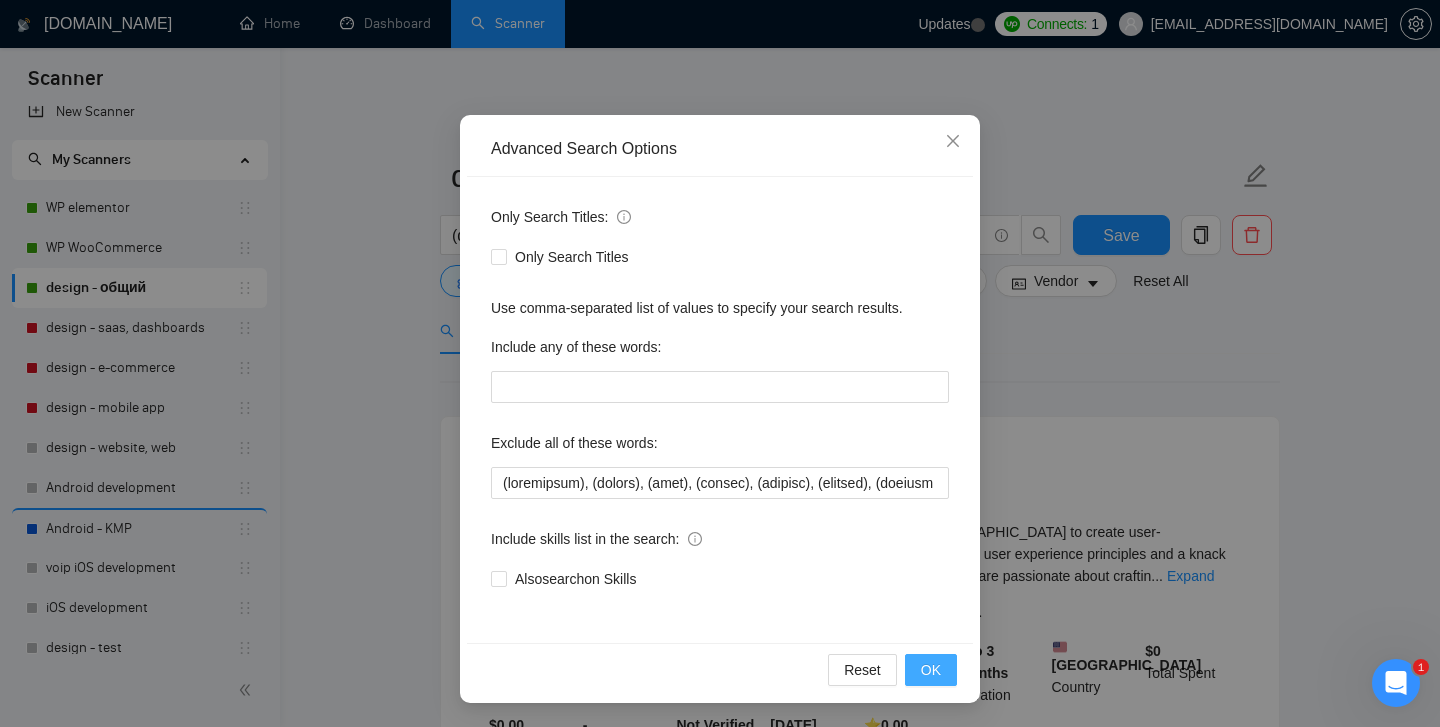 click on "OK" at bounding box center (931, 670) 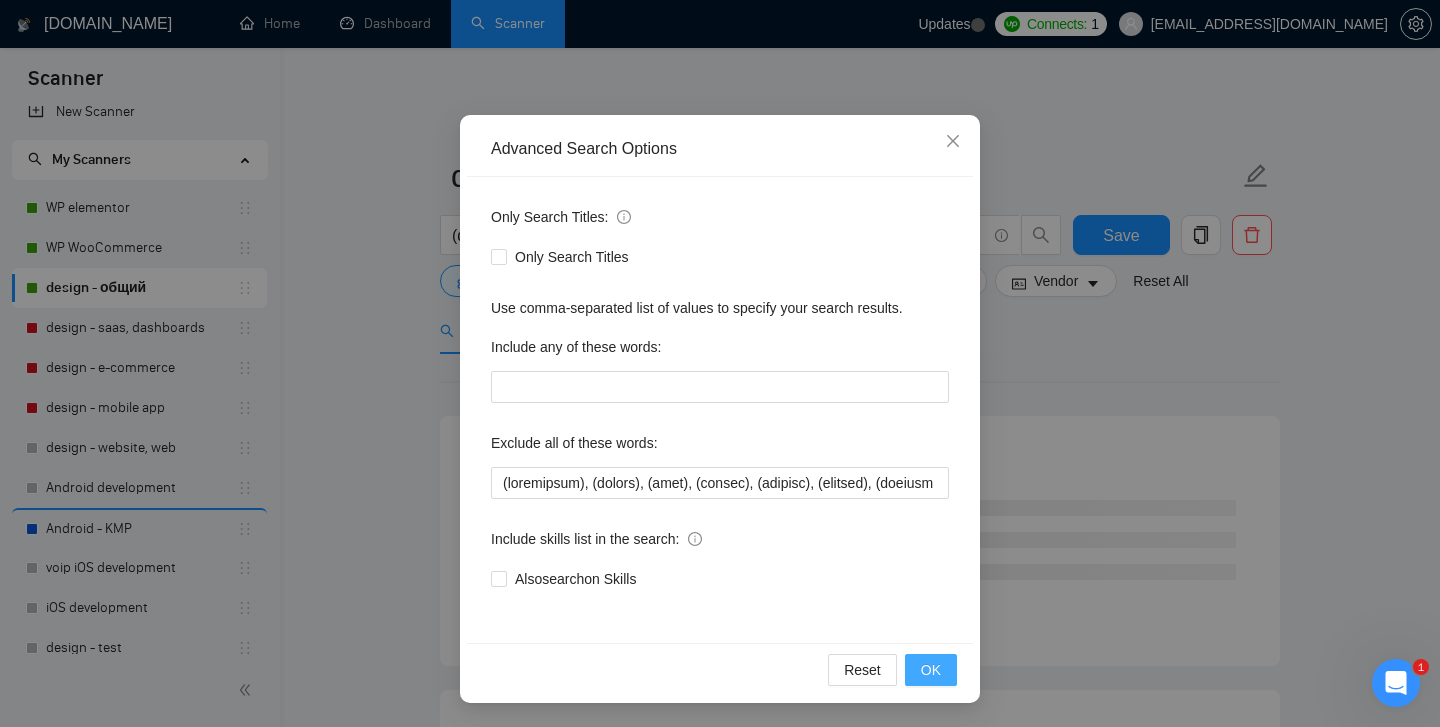 scroll, scrollTop: 5, scrollLeft: 0, axis: vertical 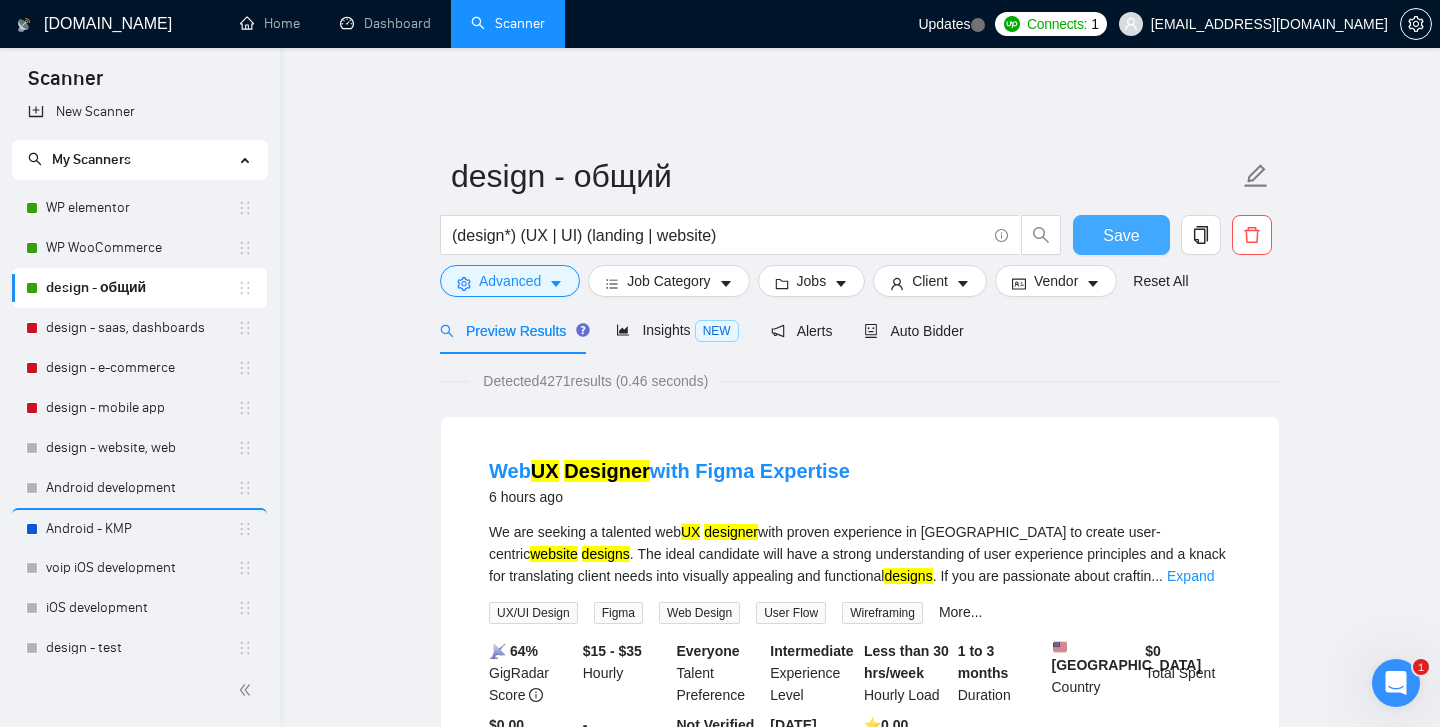 click on "Save" at bounding box center [1121, 235] 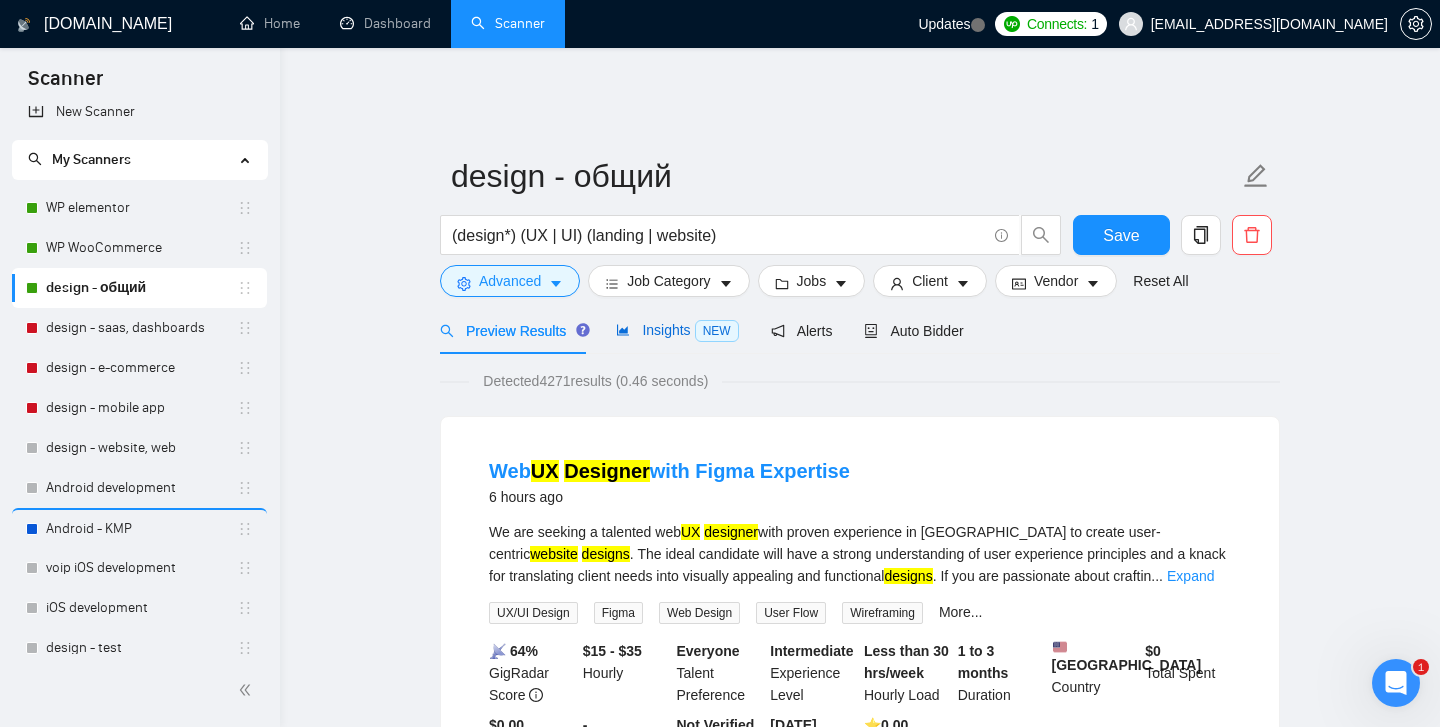 click on "Insights NEW" at bounding box center [677, 330] 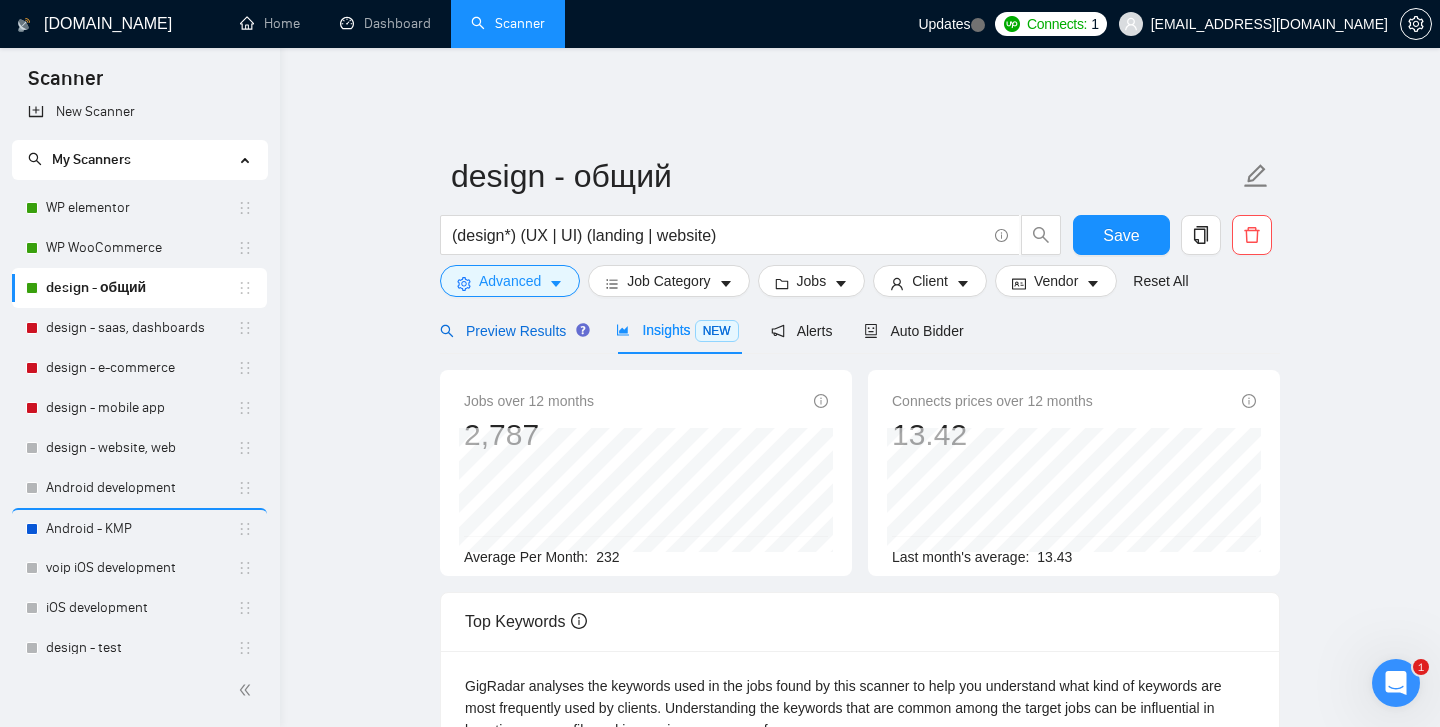 click on "Preview Results" at bounding box center (512, 331) 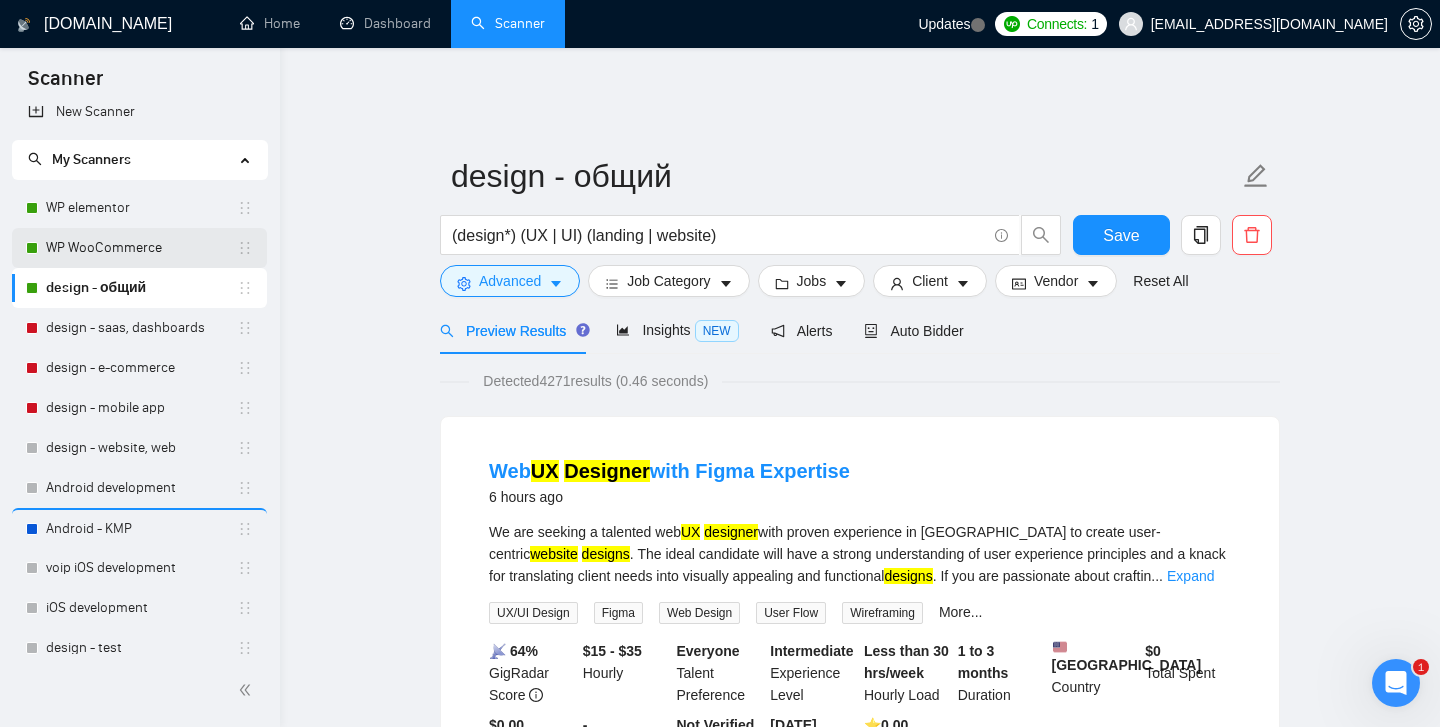 click on "WP WooCommerce" at bounding box center [141, 248] 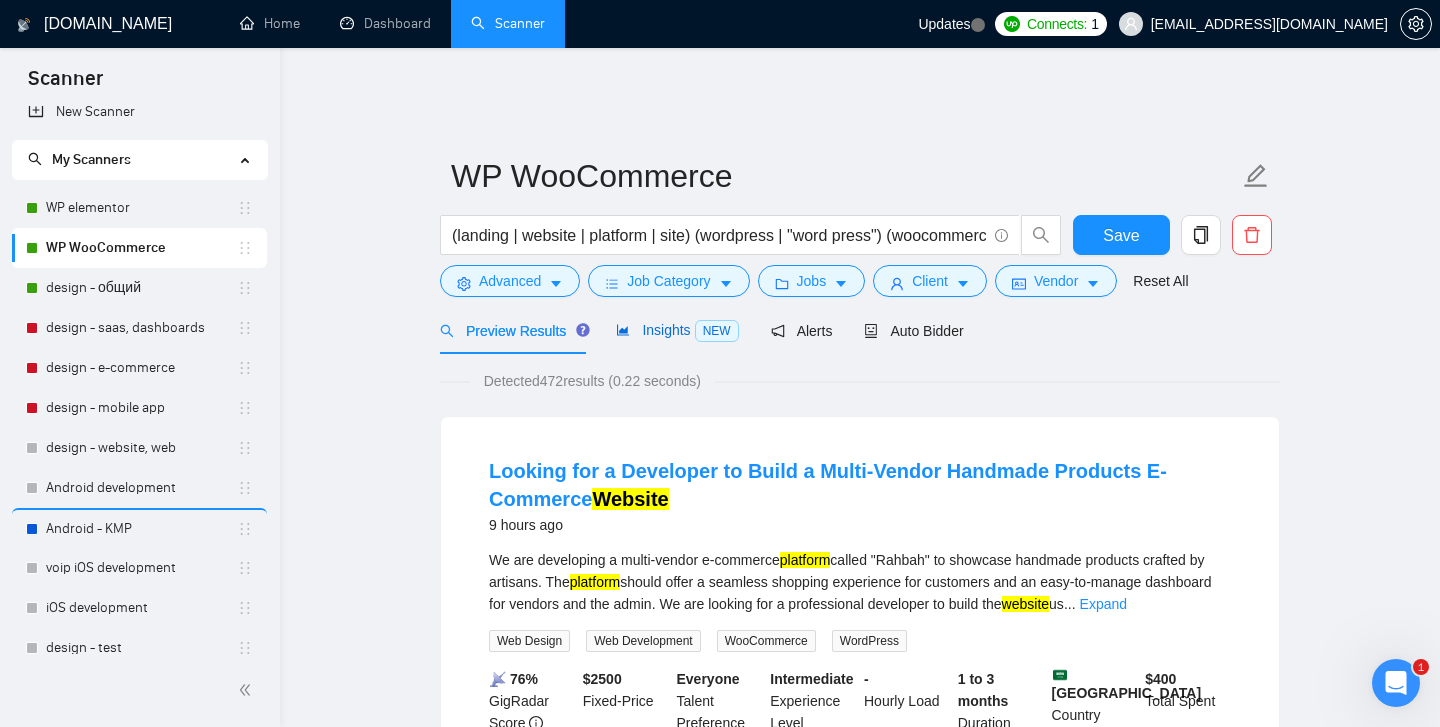 click on "Insights NEW" at bounding box center [677, 330] 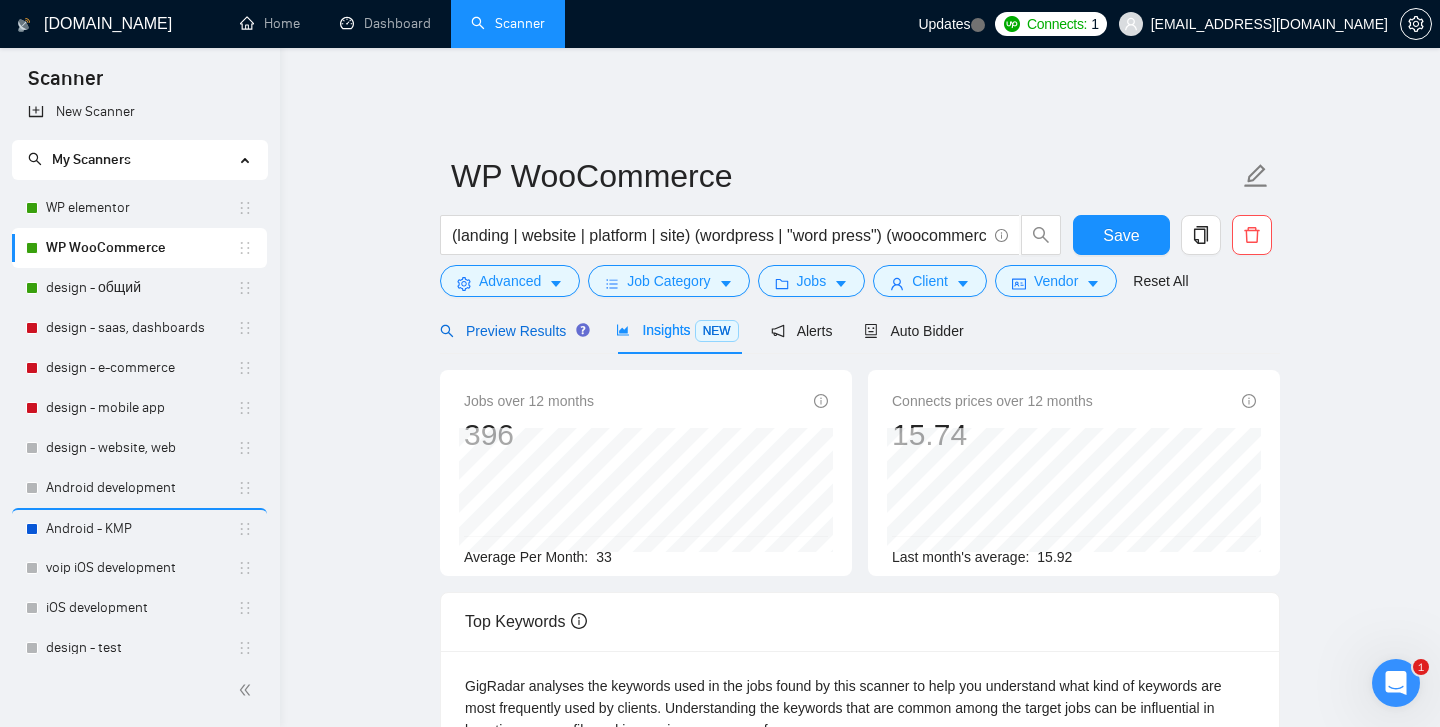 click on "Preview Results" at bounding box center [512, 331] 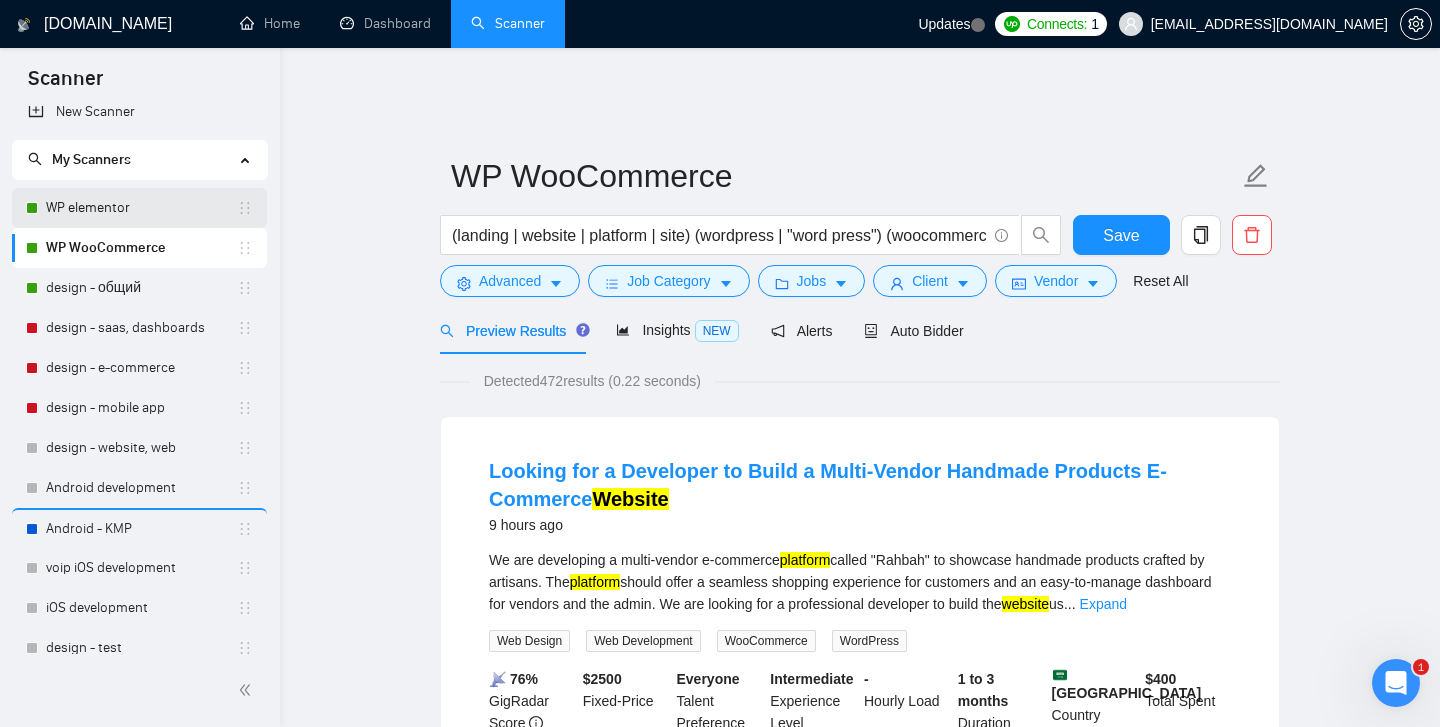 click on "WP elementor" at bounding box center [141, 208] 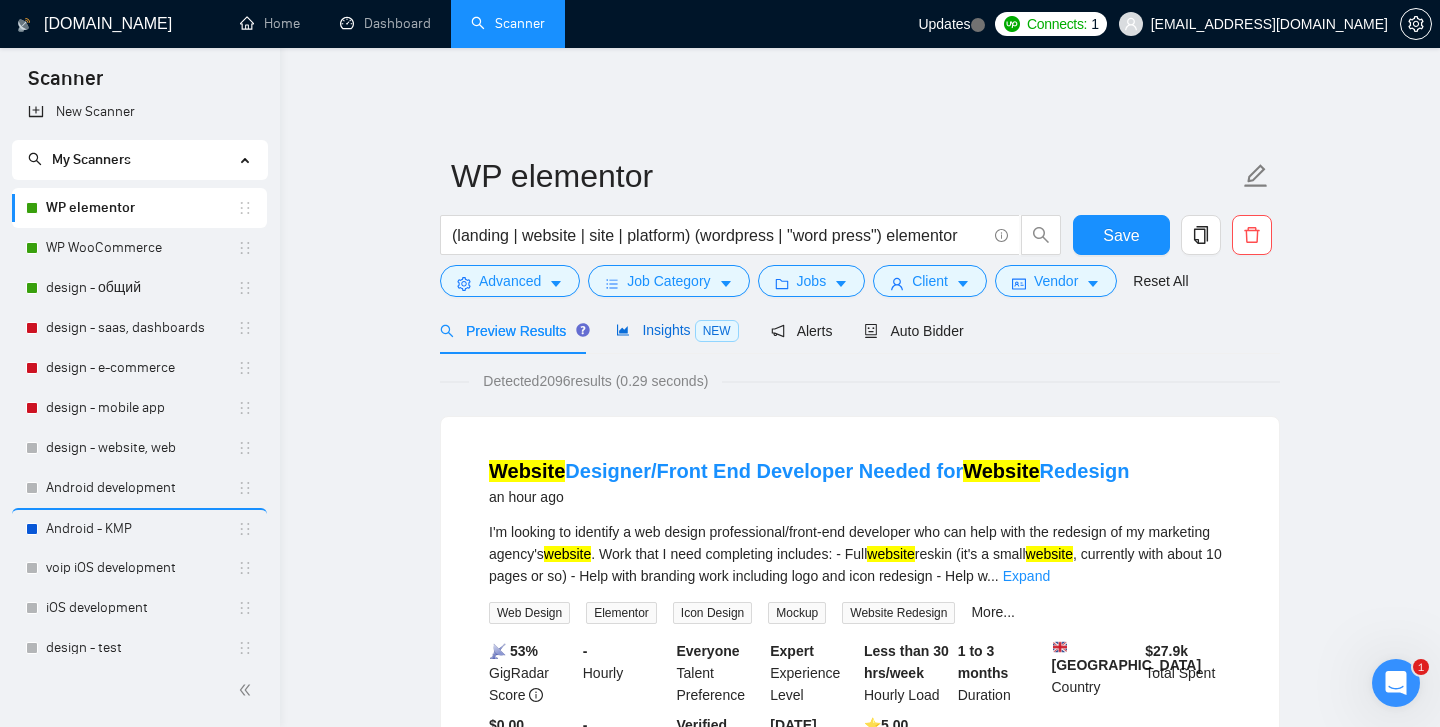 click on "Insights NEW" at bounding box center (677, 330) 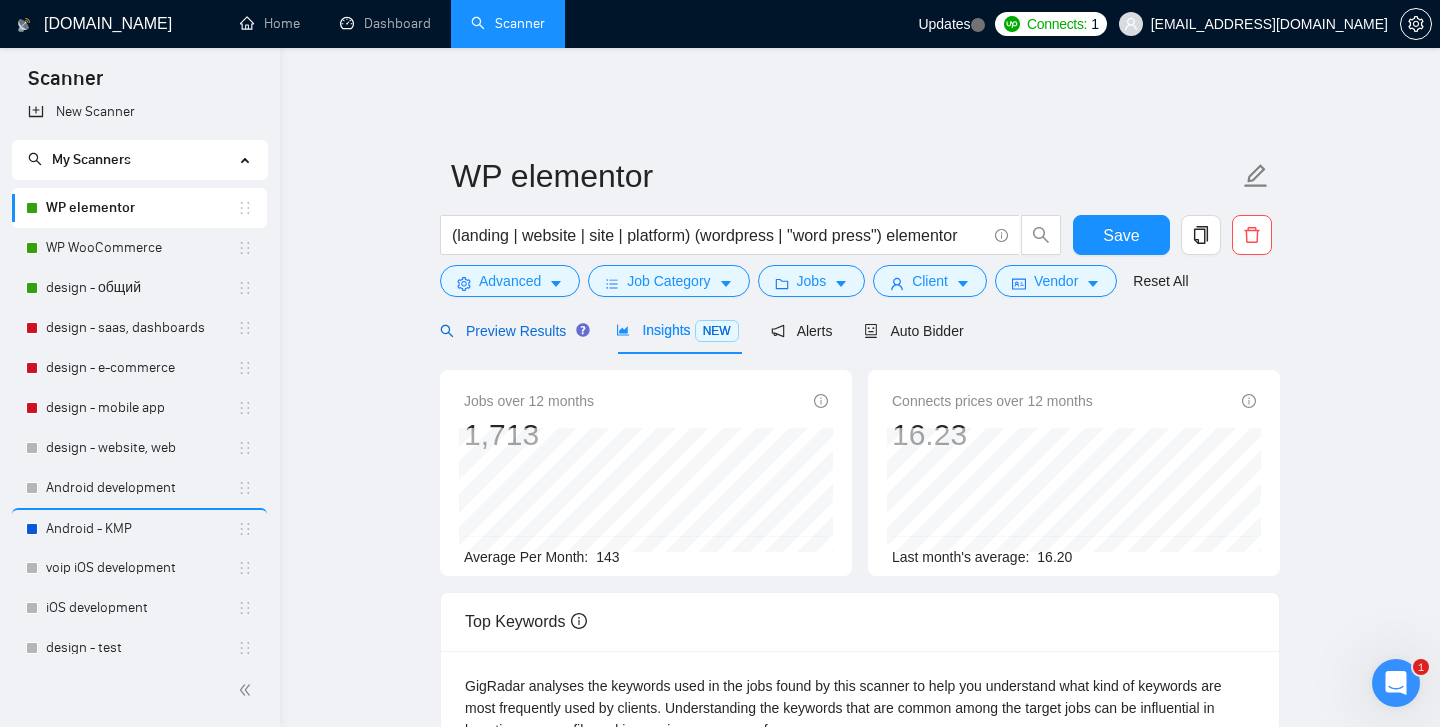 click on "Preview Results" at bounding box center [512, 331] 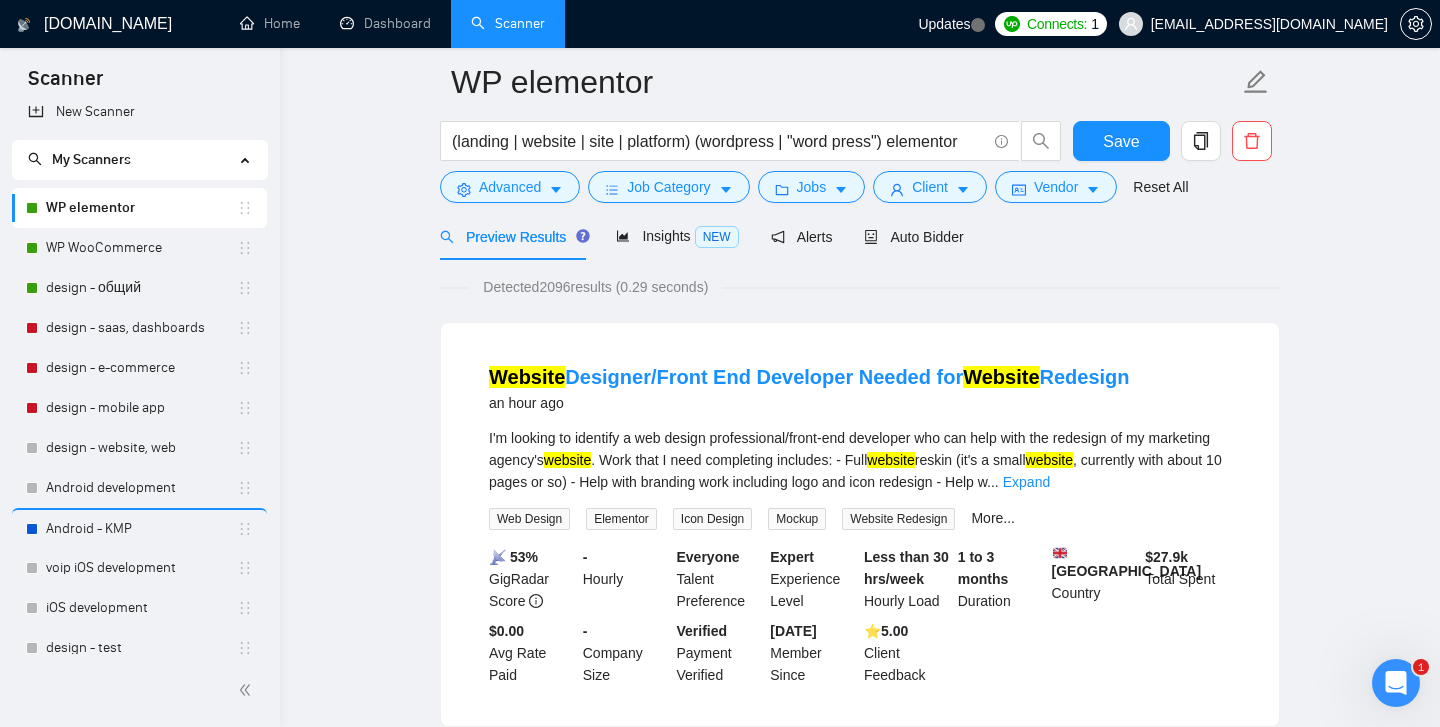 scroll, scrollTop: 0, scrollLeft: 0, axis: both 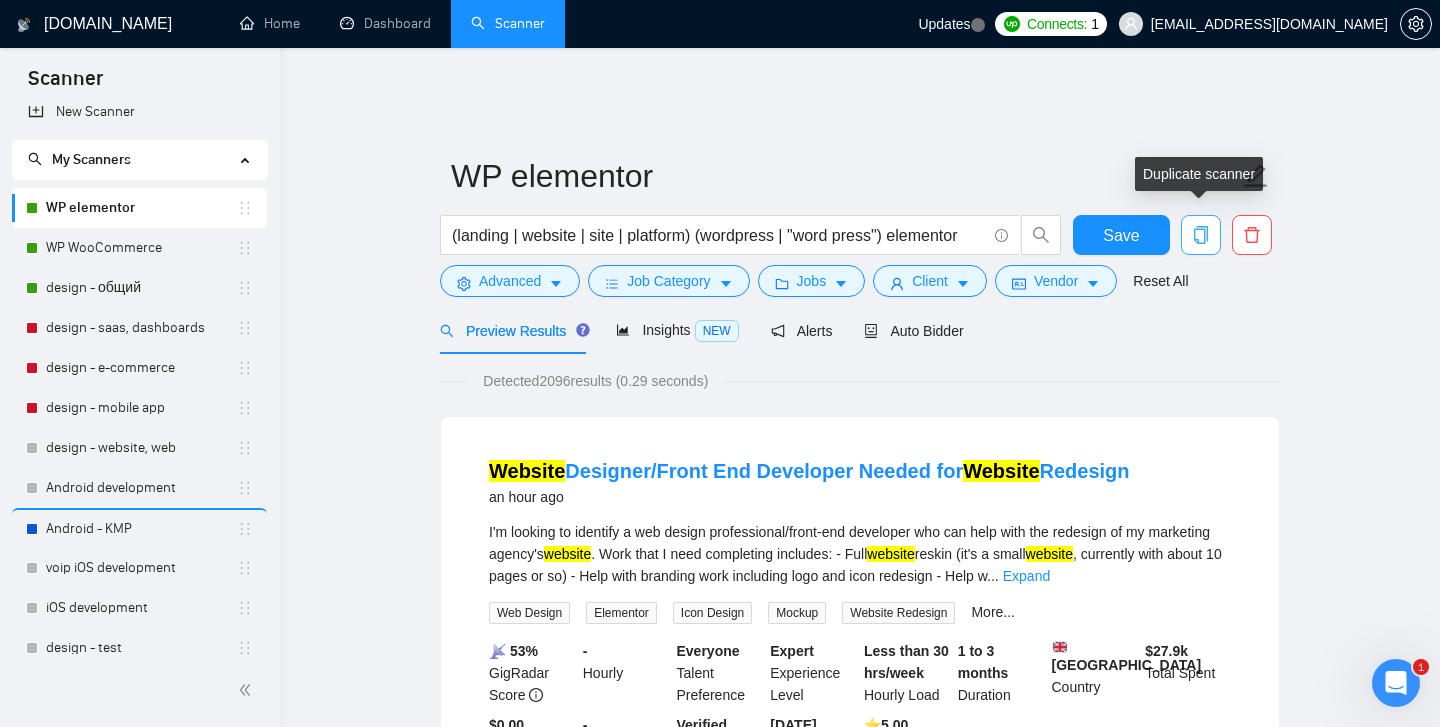 click 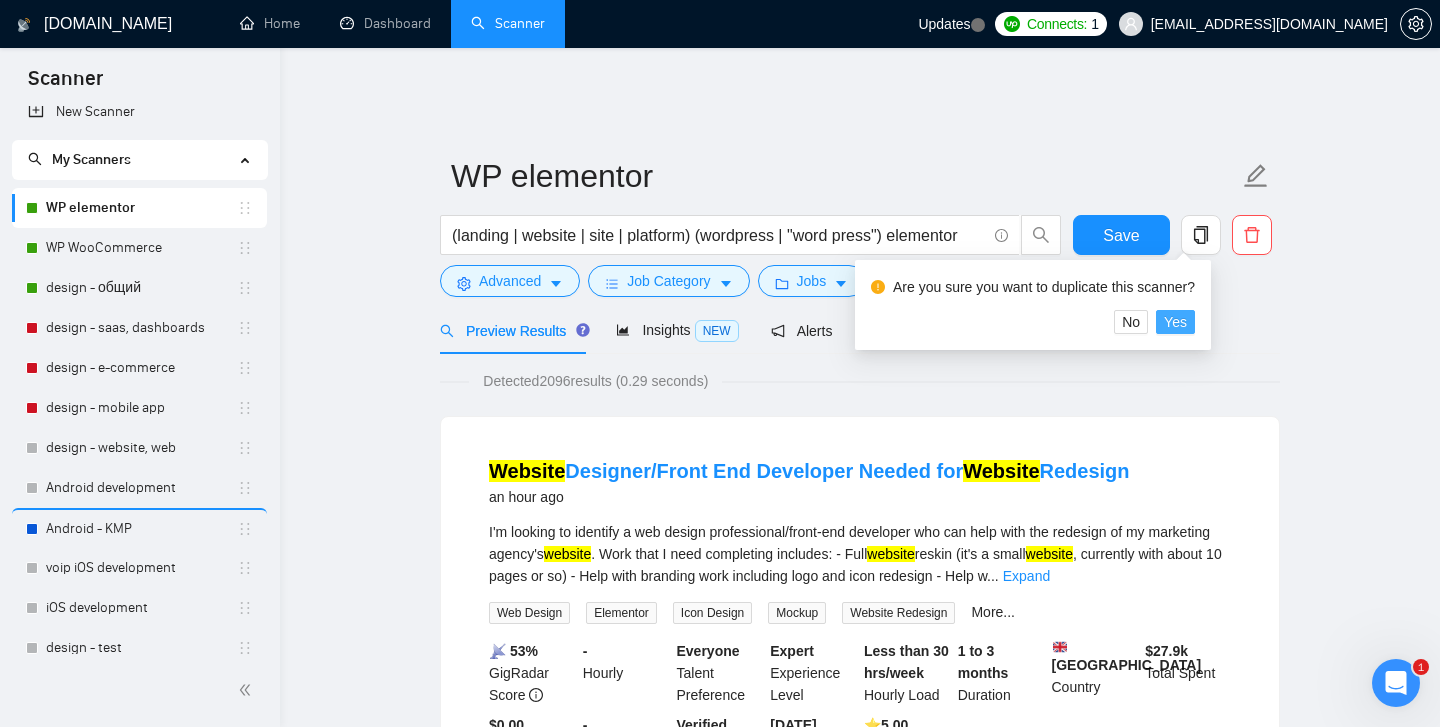 click on "Yes" at bounding box center (1175, 322) 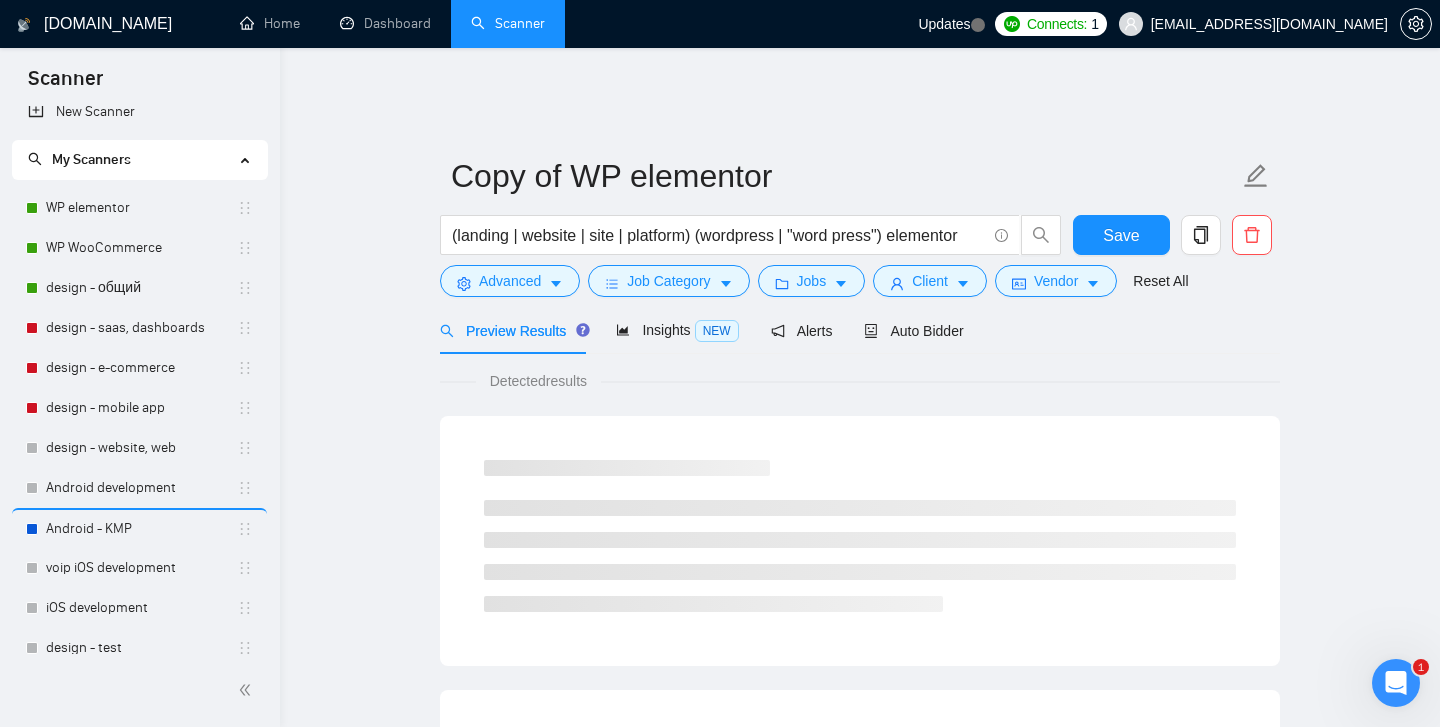 scroll, scrollTop: 108, scrollLeft: 0, axis: vertical 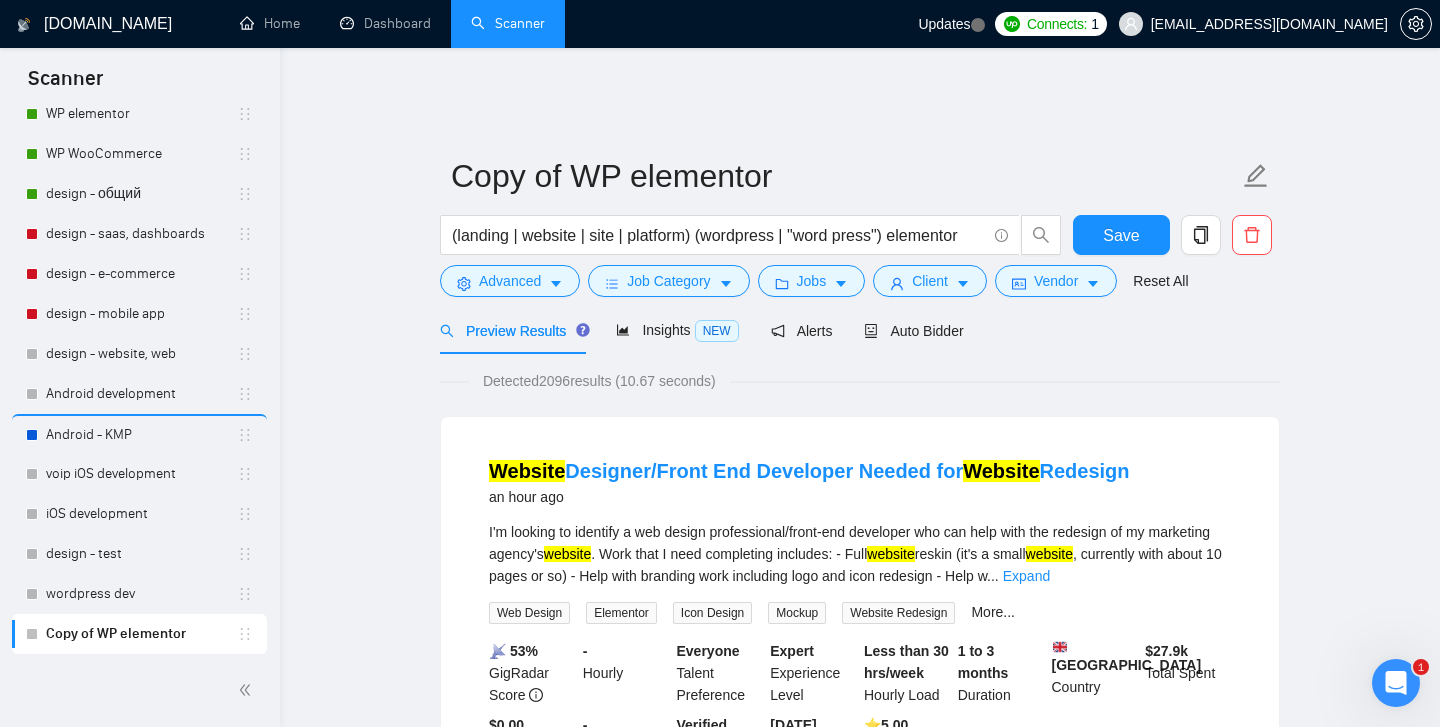 click 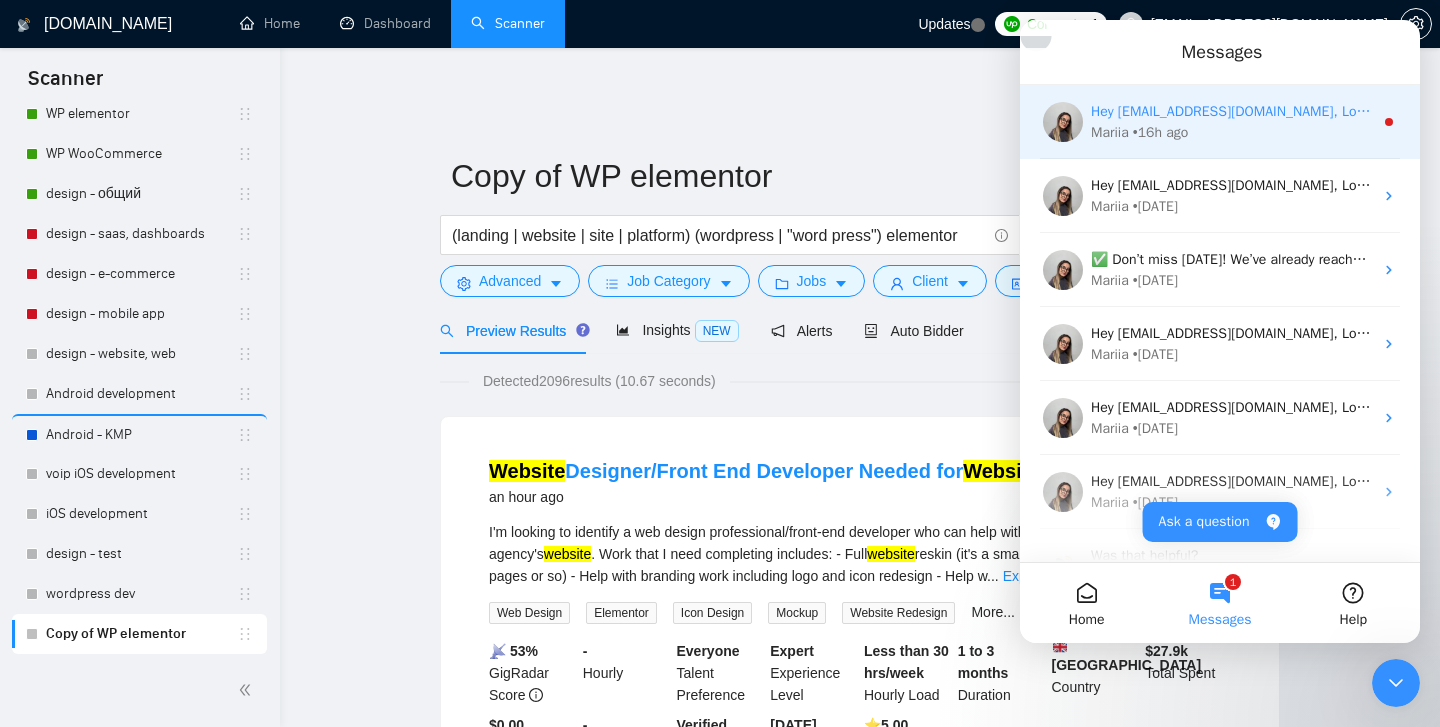 scroll, scrollTop: 0, scrollLeft: 0, axis: both 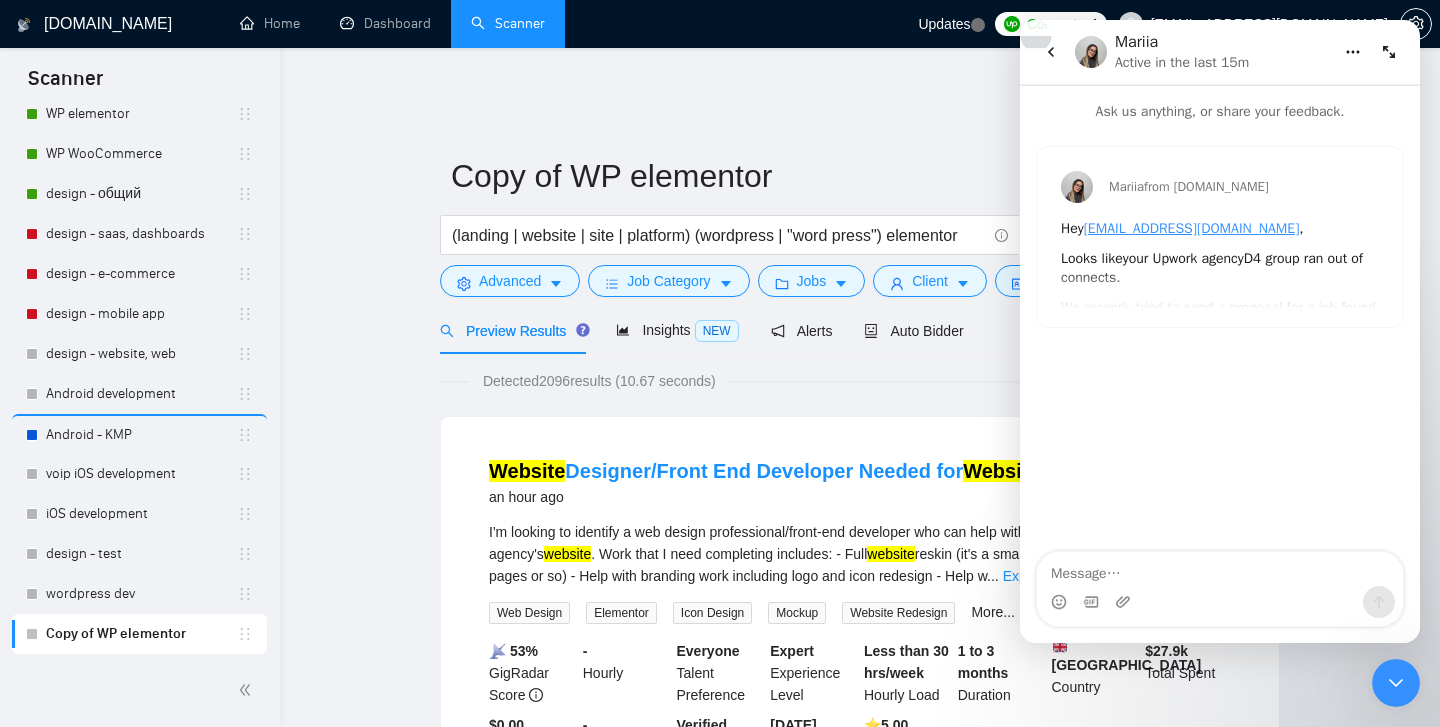 click 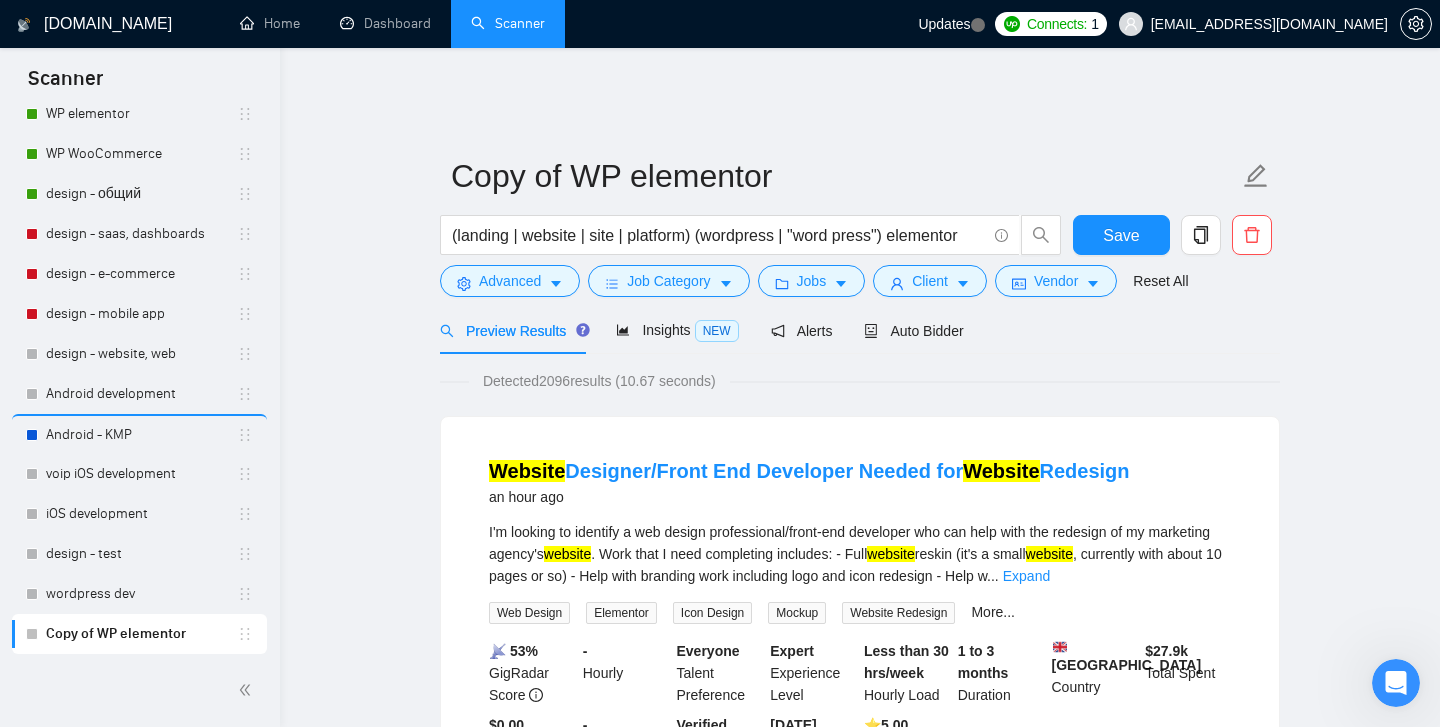 scroll, scrollTop: 0, scrollLeft: 0, axis: both 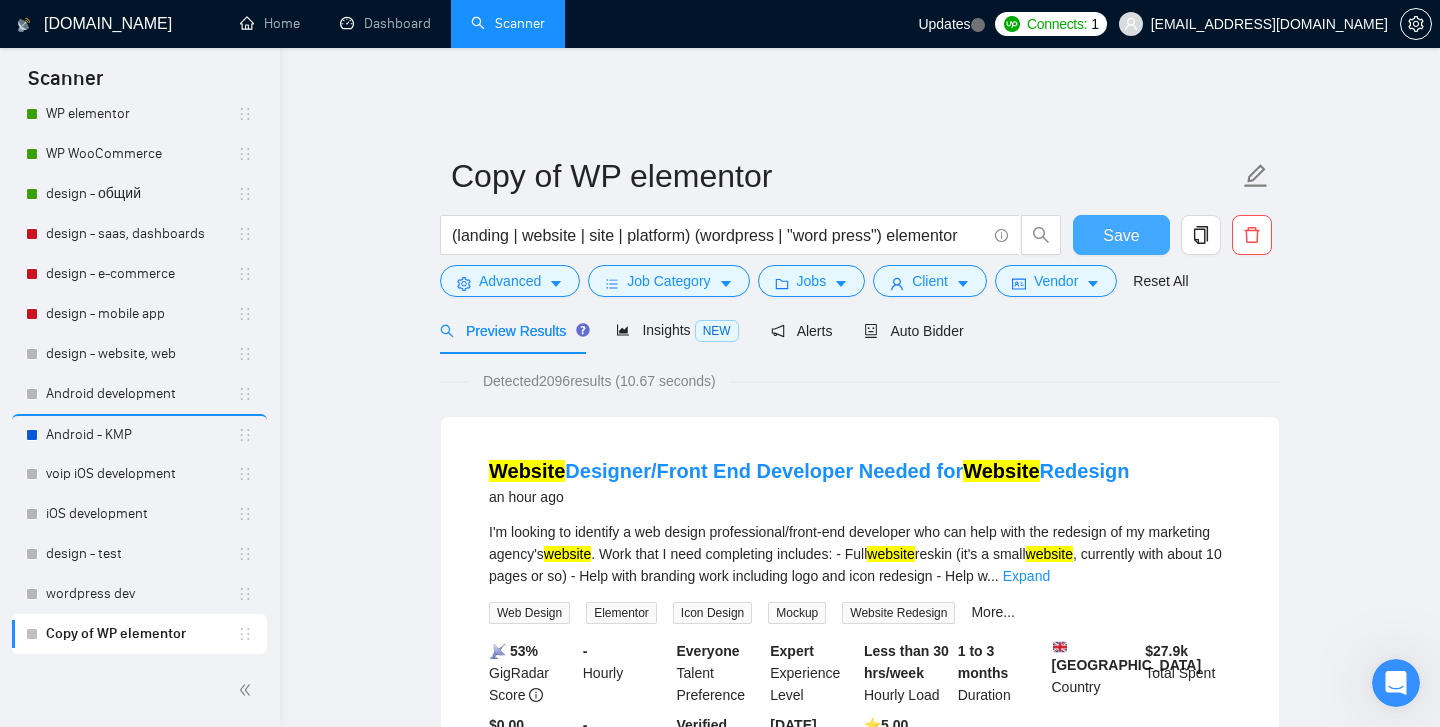 click on "Save" at bounding box center (1121, 235) 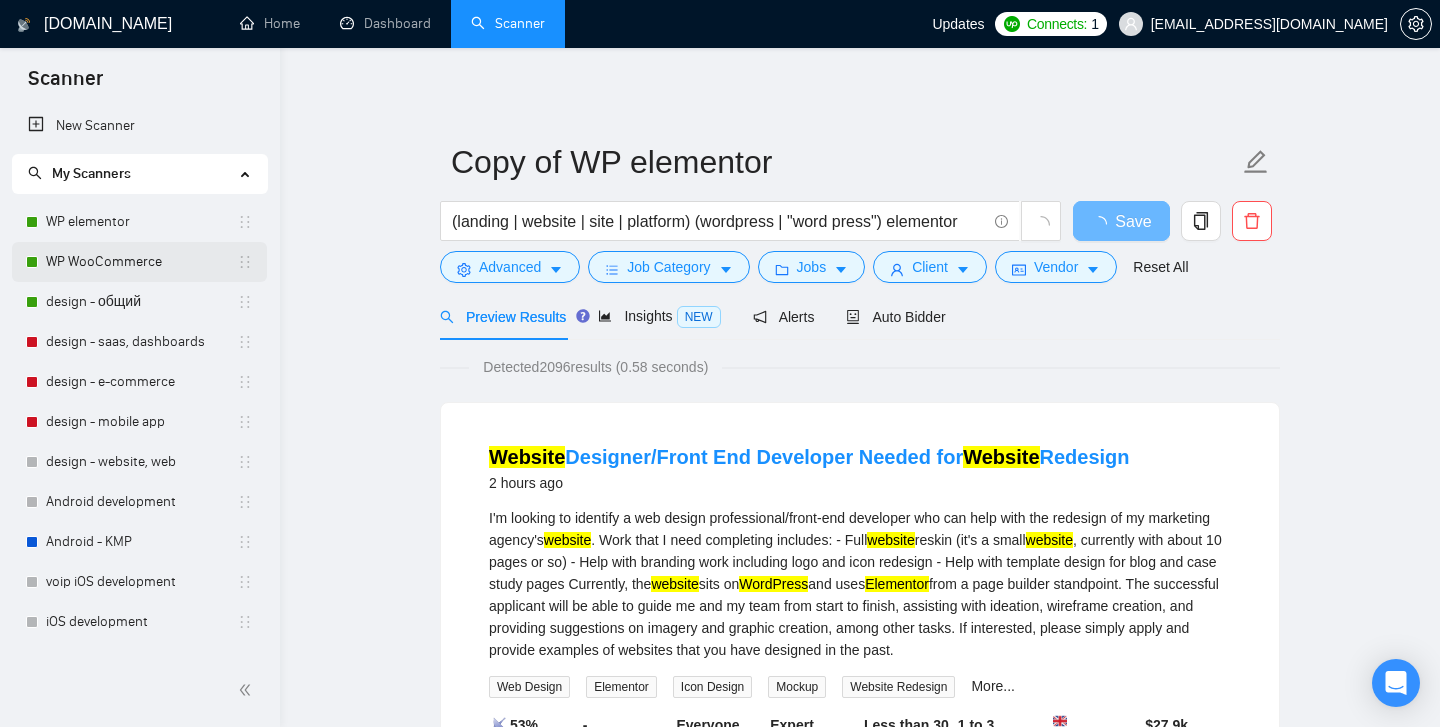 click on "WP WooCommerce" at bounding box center [141, 262] 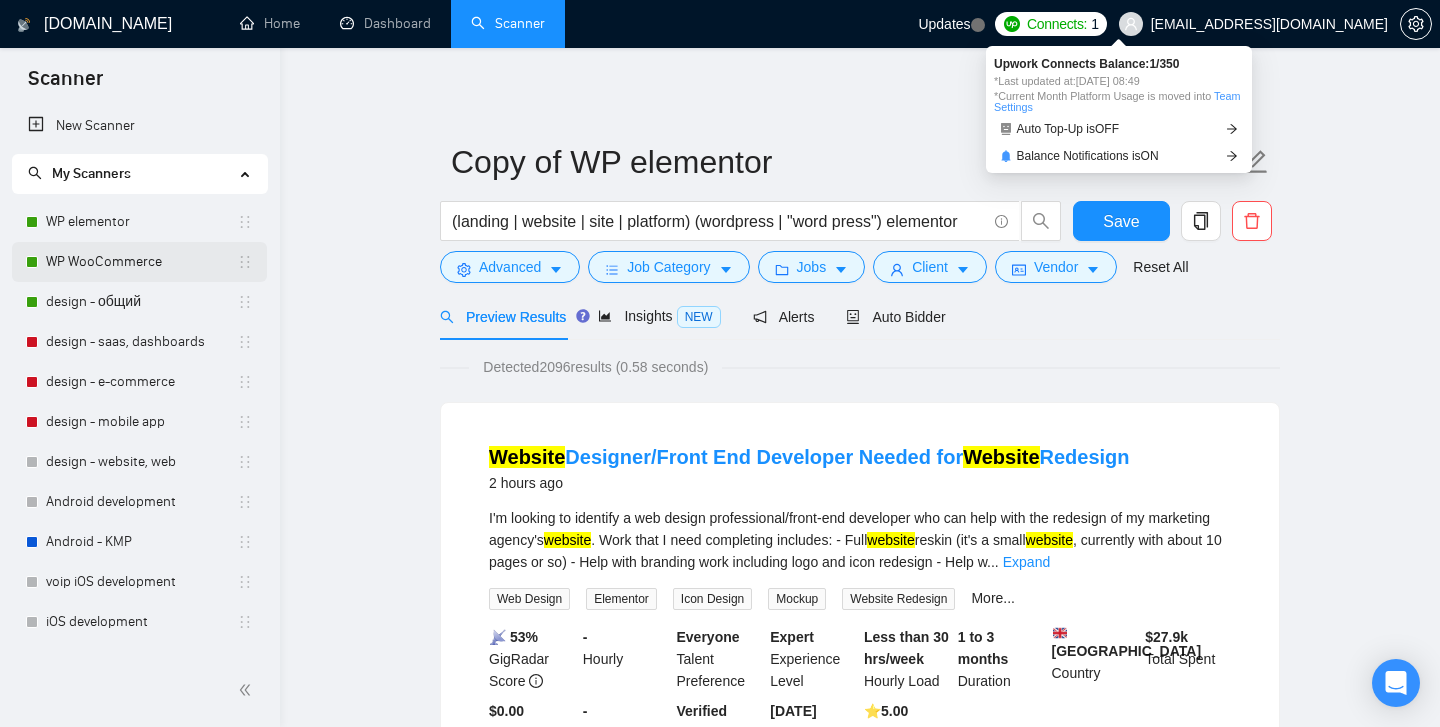 scroll, scrollTop: 0, scrollLeft: 0, axis: both 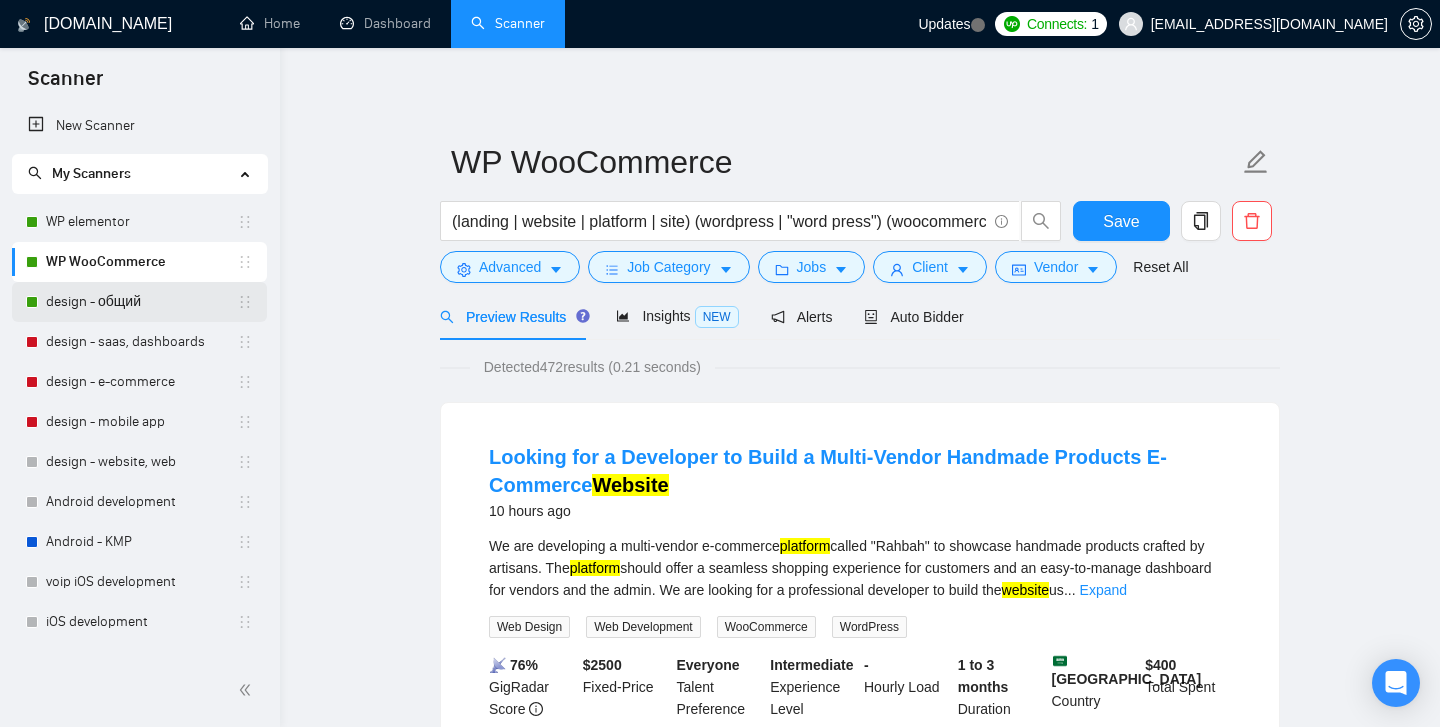 click on "design - общий" at bounding box center (141, 302) 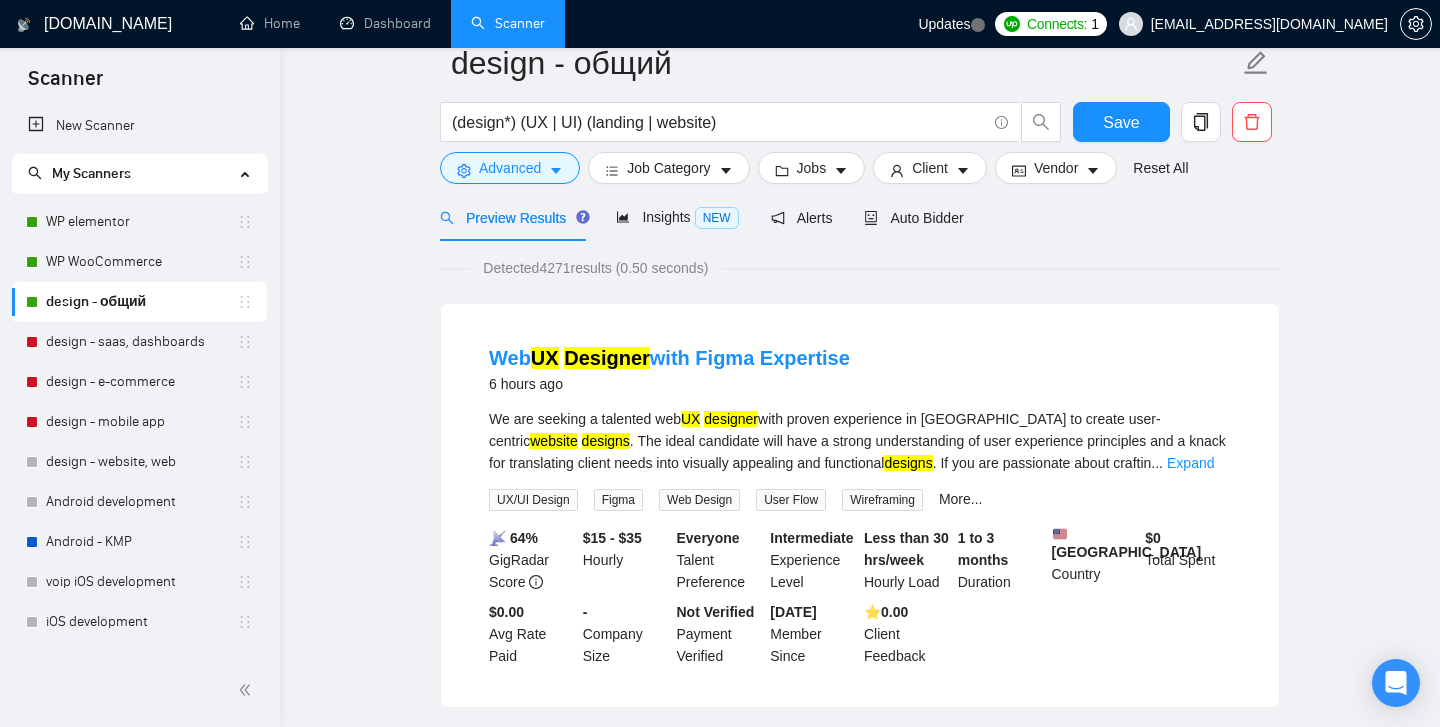 scroll, scrollTop: 0, scrollLeft: 0, axis: both 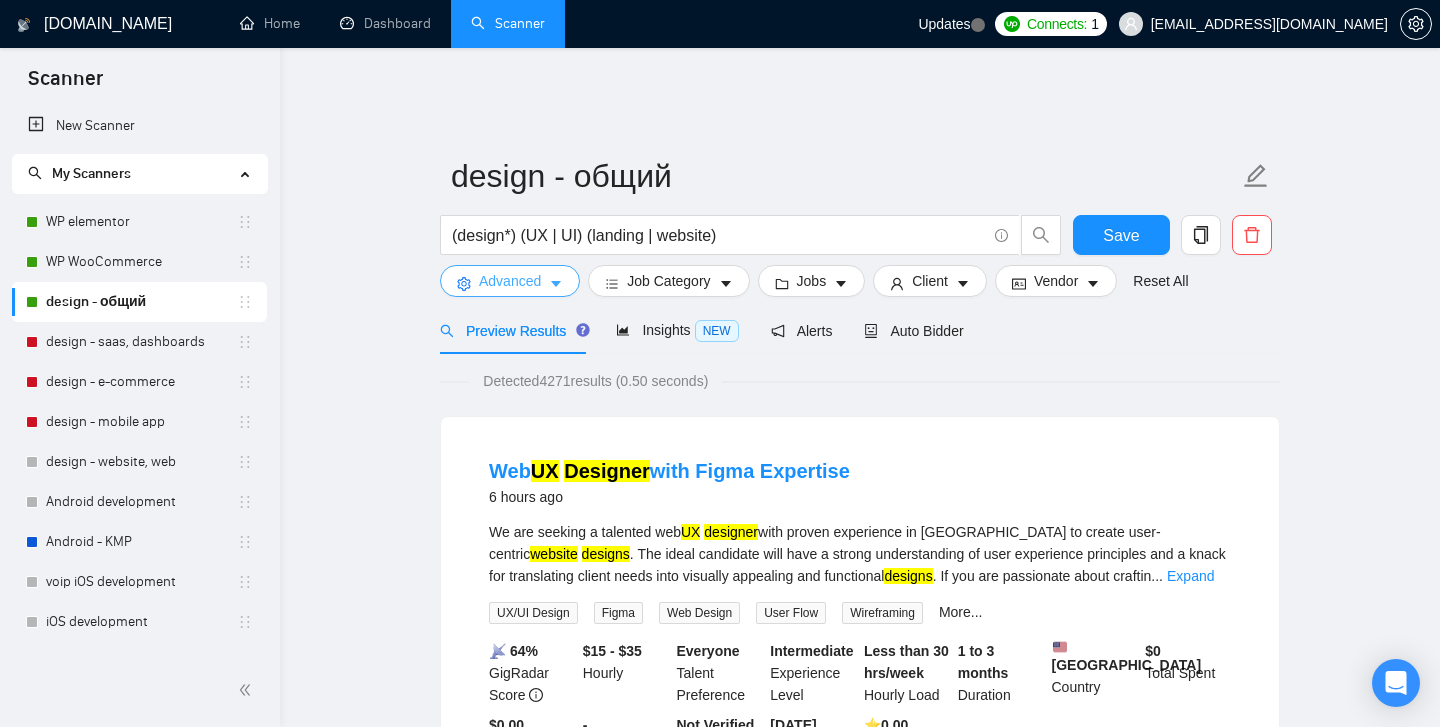 click on "Advanced" at bounding box center (510, 281) 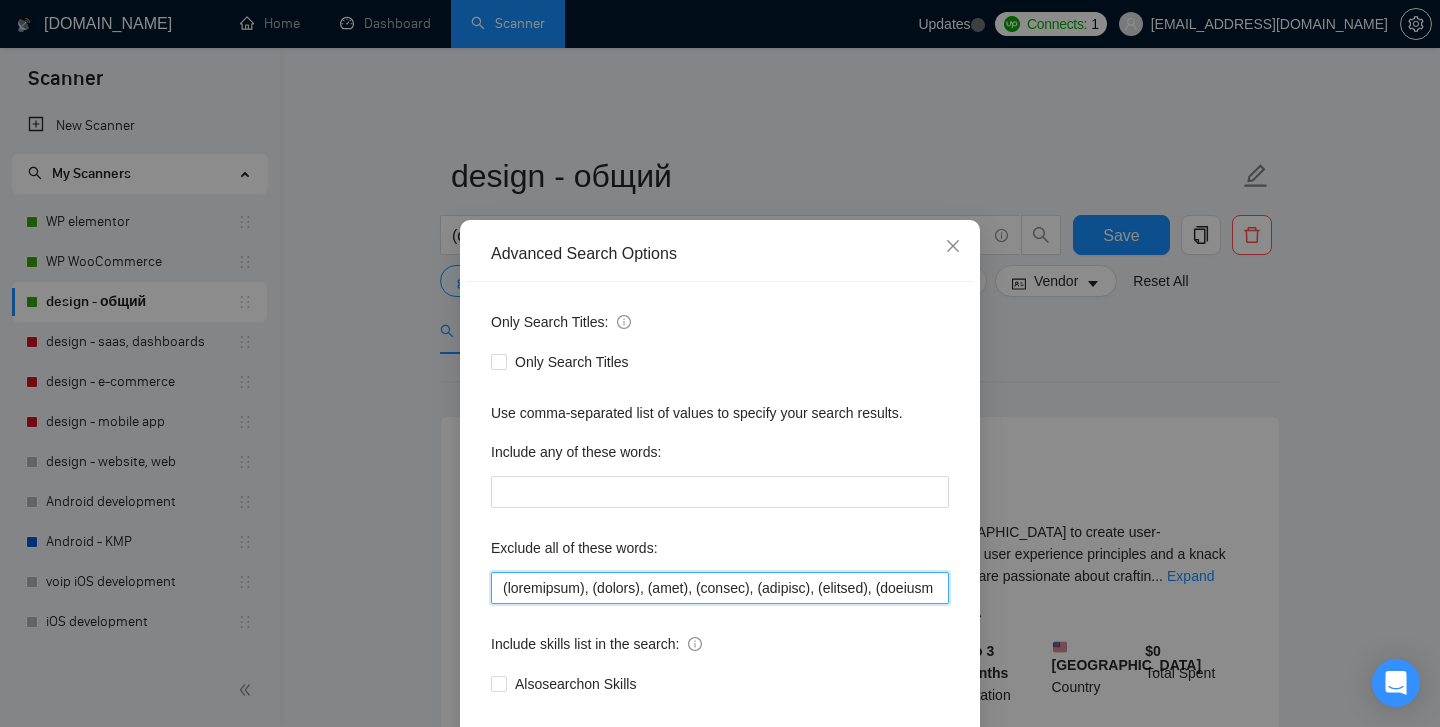 click at bounding box center (720, 588) 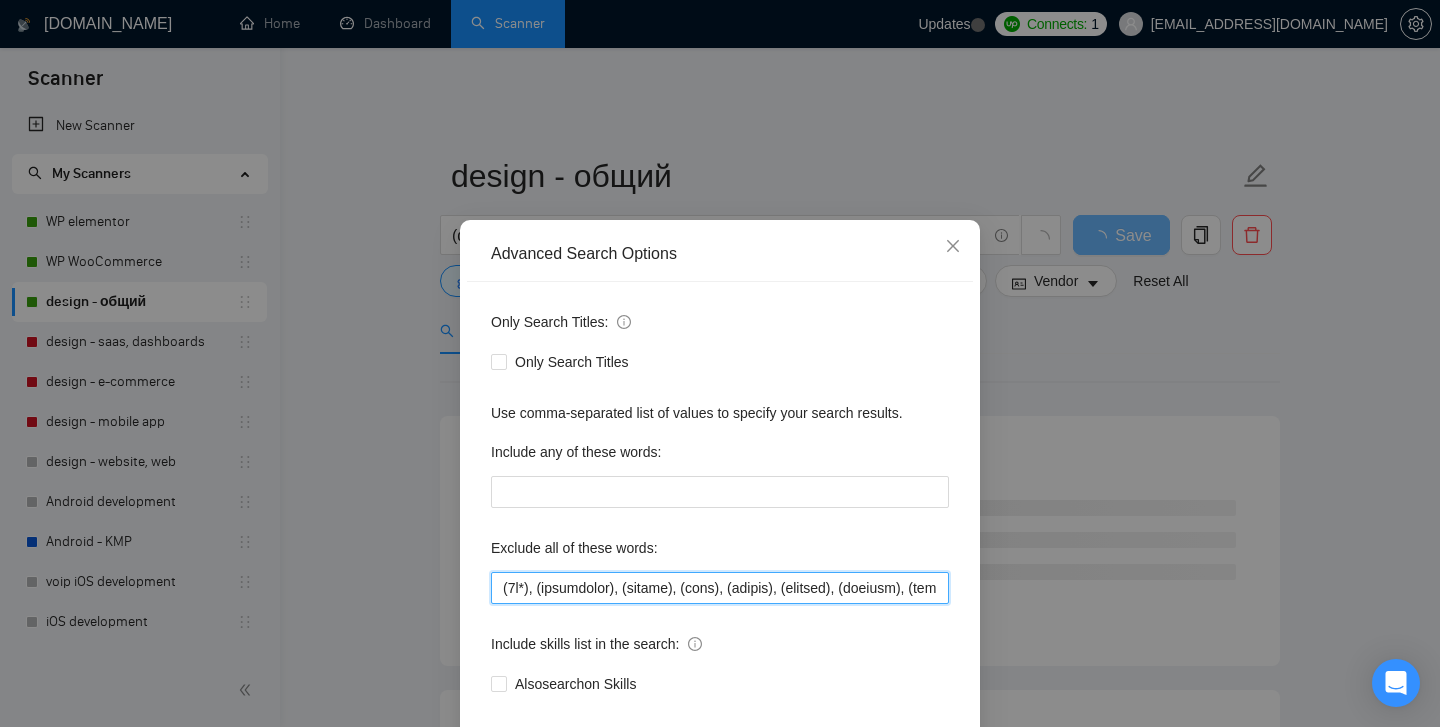 scroll, scrollTop: 105, scrollLeft: 0, axis: vertical 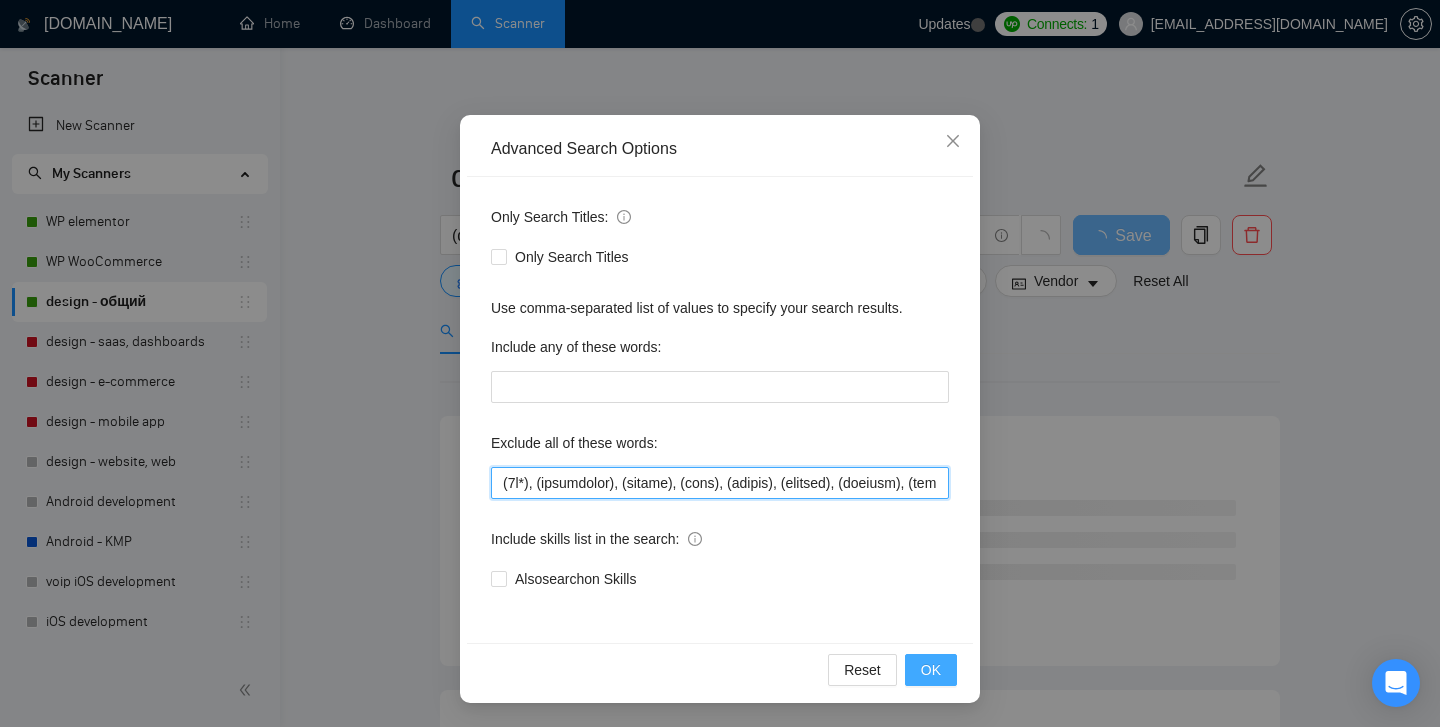 type on "(3d*), (copywriter), (kajabi), (next), (nextjs), (shopify), (lovable), (content strategist), (brand guidelines), (WordPress), (Word press), (WP), (build), (motion), (NO AGENCIES), (Square Online), (optimizing Shopify sites), (Video Editor), (Wix Expert), (based in Singapore), (Shopify Developer), (implement design), (website developer), (website migration), (WordPress Developer), (Please fill in the application form here), (Meta Ads Specialist), (site development), (Framer), (Email Marketing Expert), (website development), (Full Stack Developer), (Lead Generation), (Project Manager), (Webflow*), "Web flow", (Squarespace*), "Square space", (Bubble*), "Bubble.io", "Bubble io", "No agency", "No agencies", "[No agency]", "(No agency)", "[No agencies]", "(No agencies)", "[No agency", "No agency]", "(No agency", "No agency)", "[No agencies", "No agencies]", "(No agencies", "No agencies)", "No-agency", "no-agencies", "no-agency -", "no agencies -", "no agency/", "no agencies/", "no-agency/", "no agencies/", "no a..." 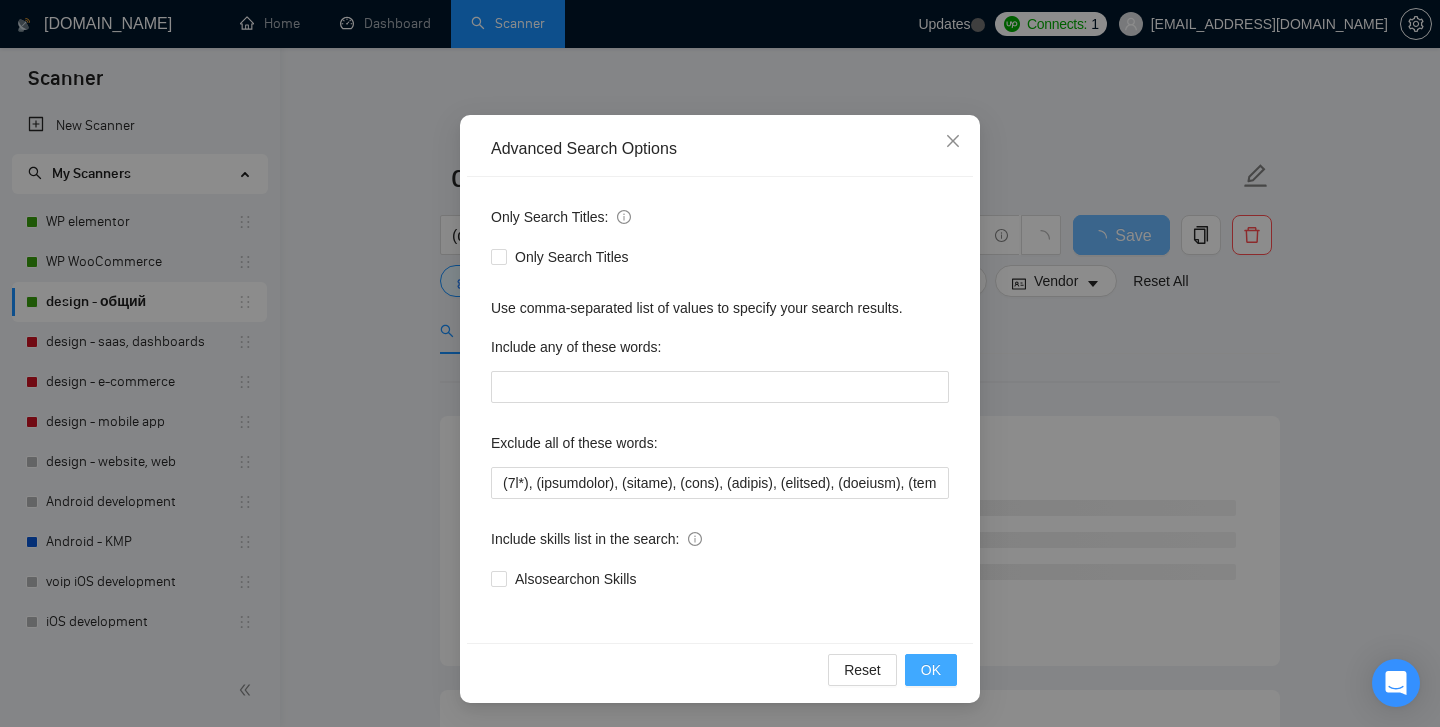 click on "OK" at bounding box center [931, 670] 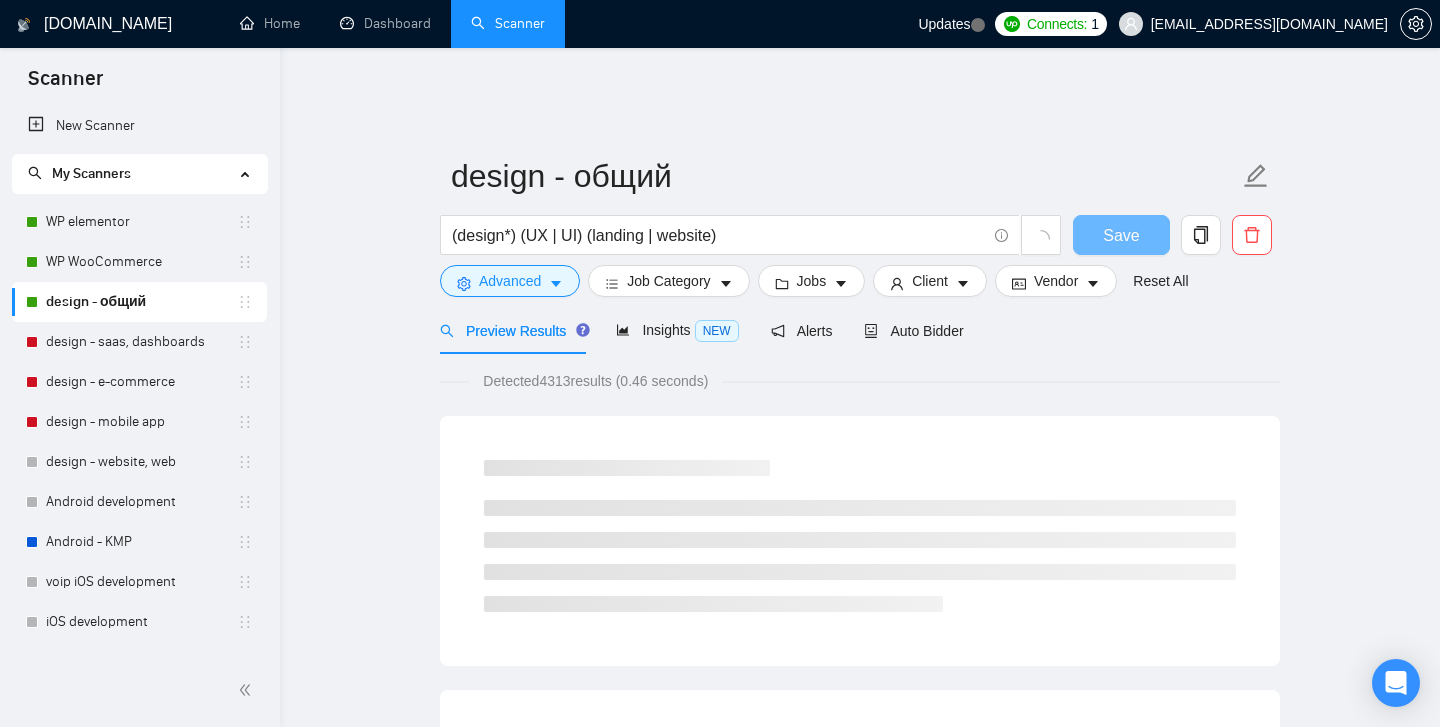 scroll, scrollTop: 5, scrollLeft: 0, axis: vertical 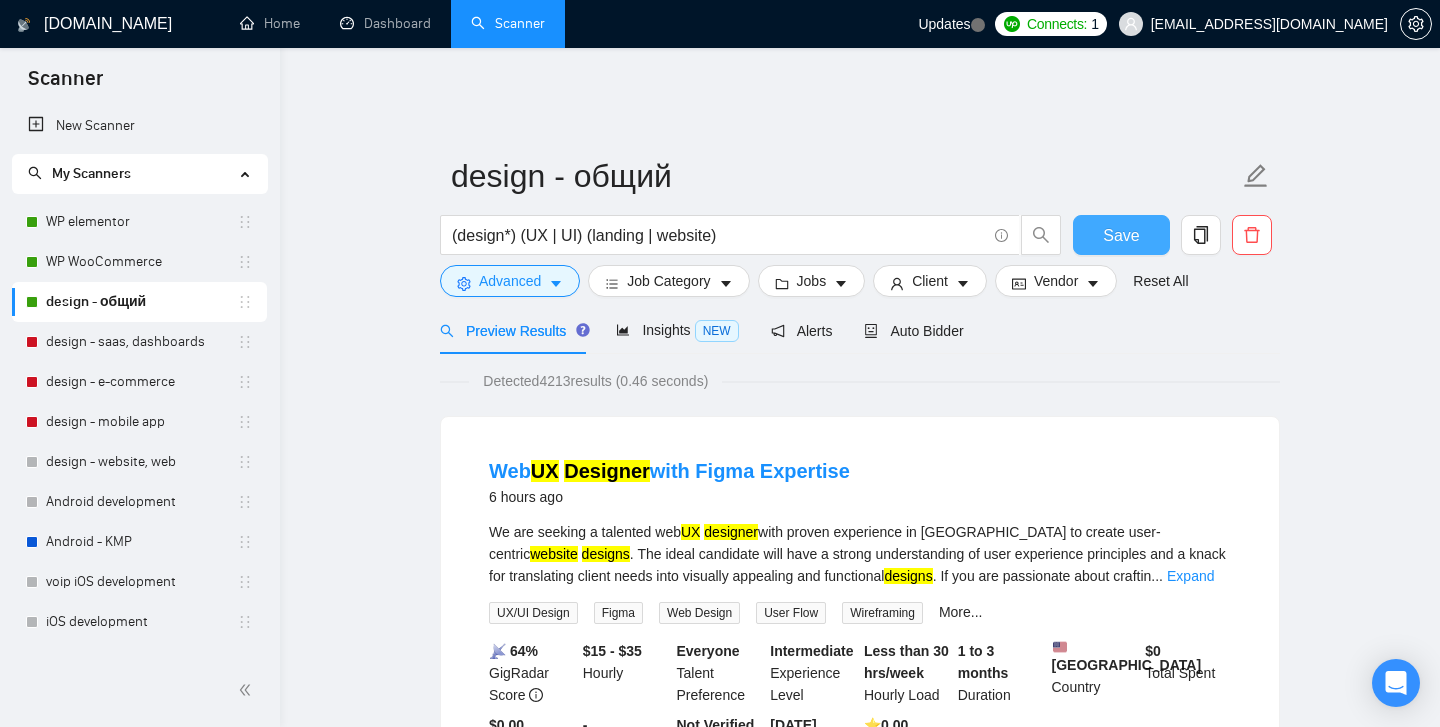 click on "Save" at bounding box center (1121, 235) 